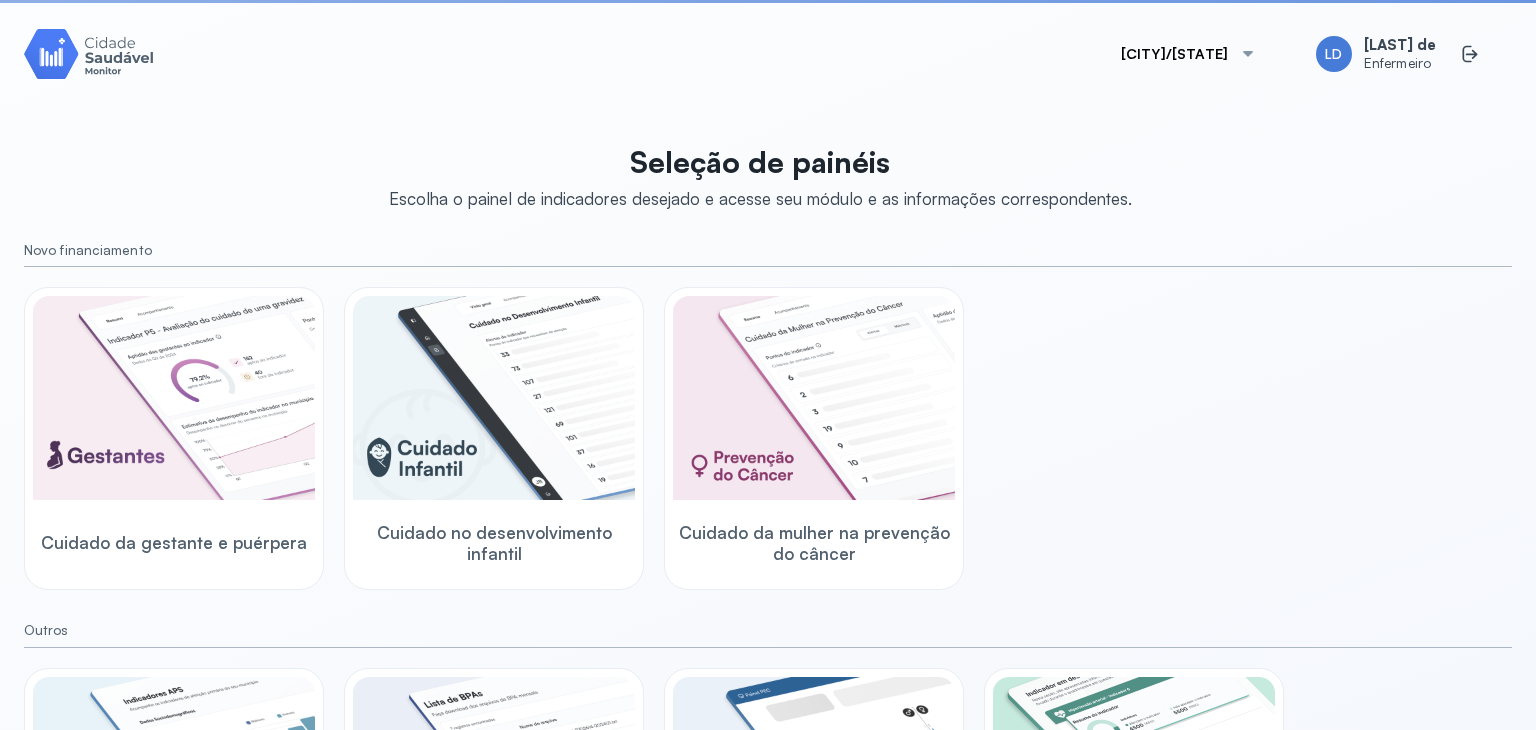 scroll, scrollTop: 0, scrollLeft: 0, axis: both 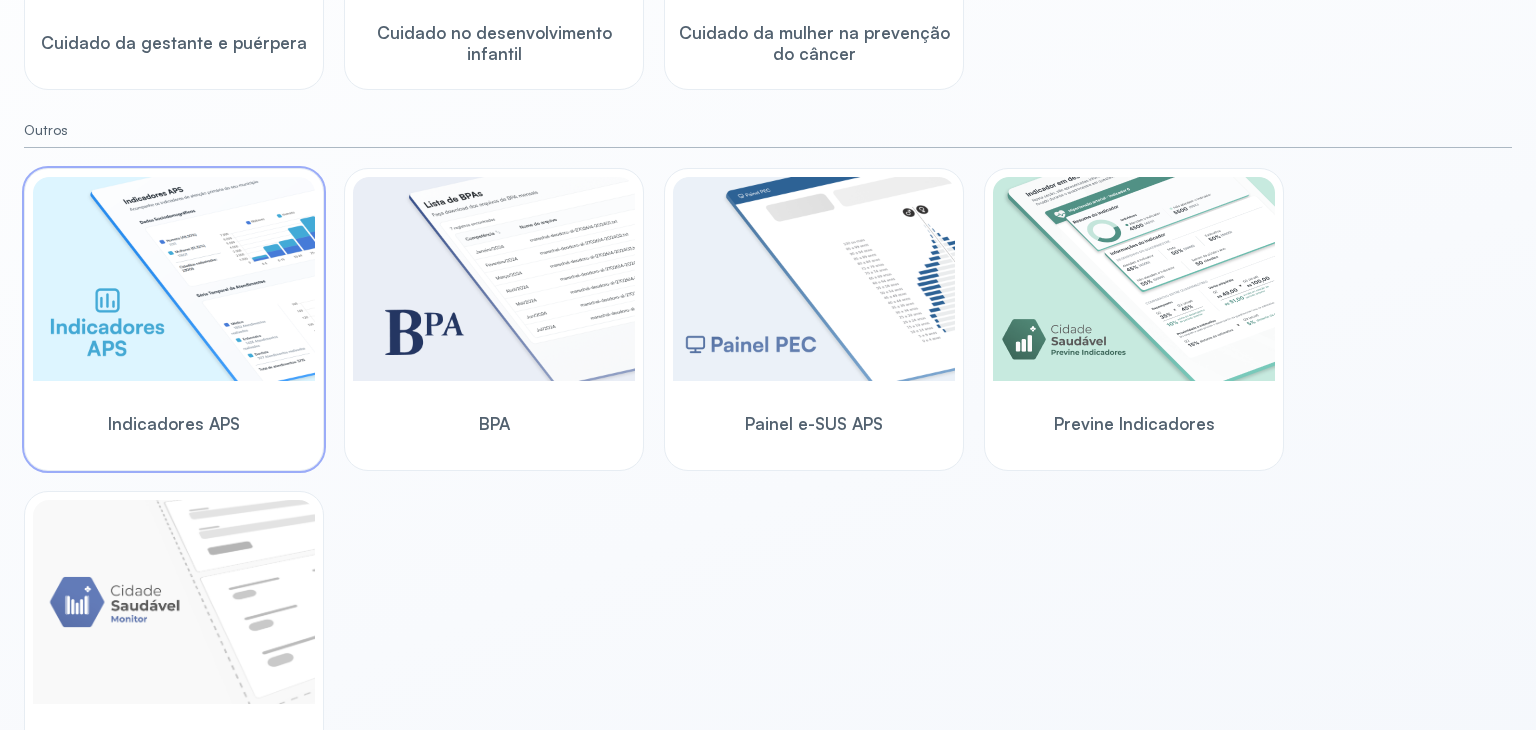 click on "Indicadores APS" at bounding box center [174, 423] 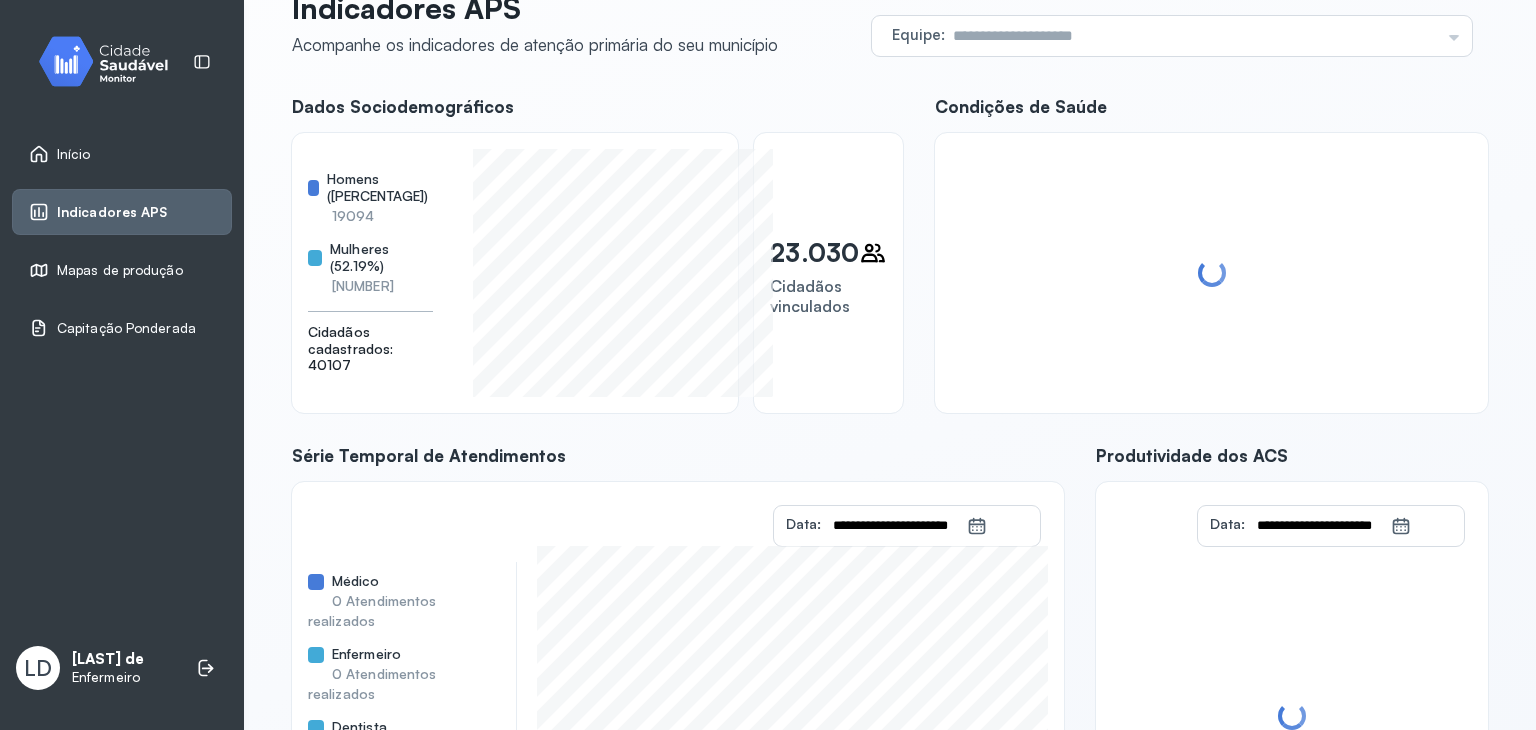 scroll, scrollTop: 0, scrollLeft: 0, axis: both 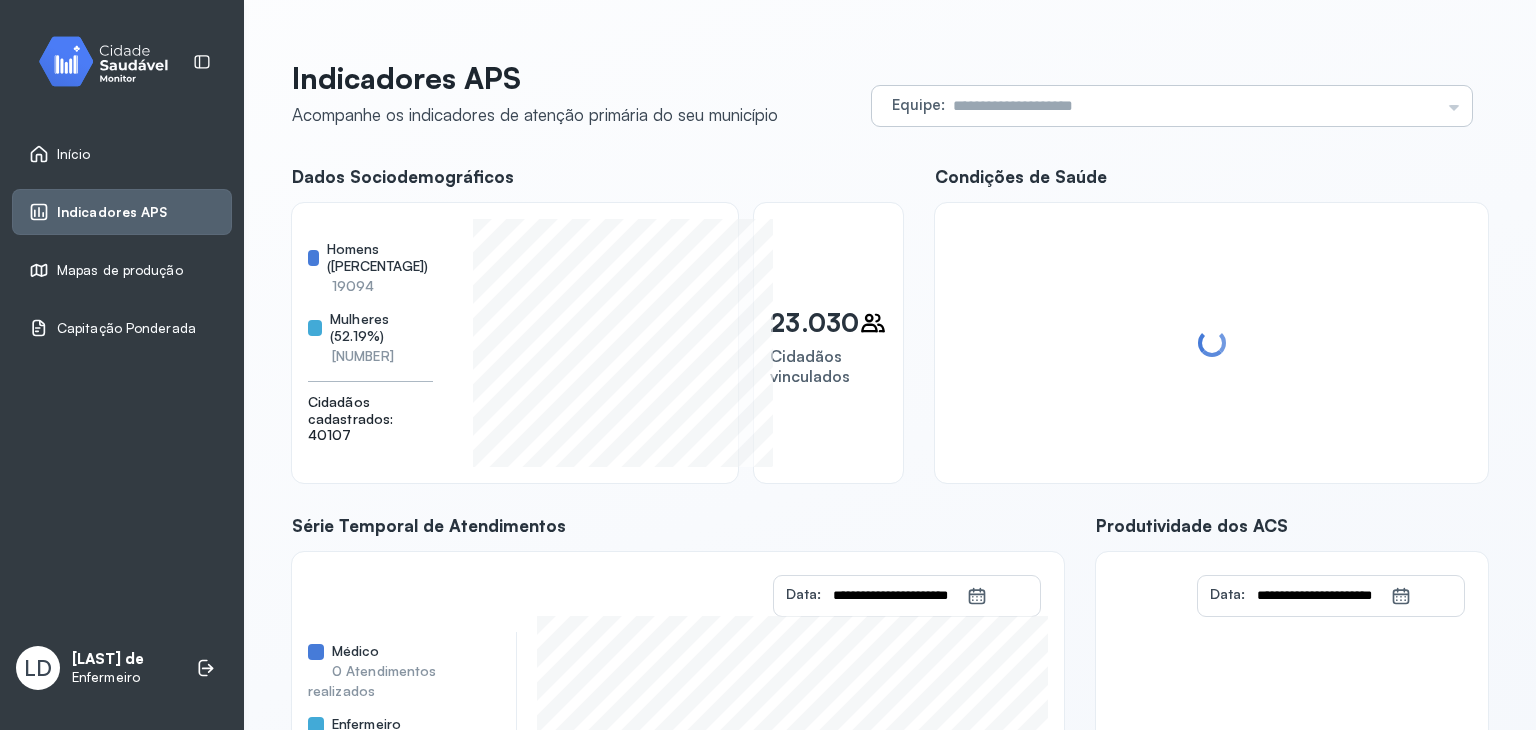 click at bounding box center [1192, 106] 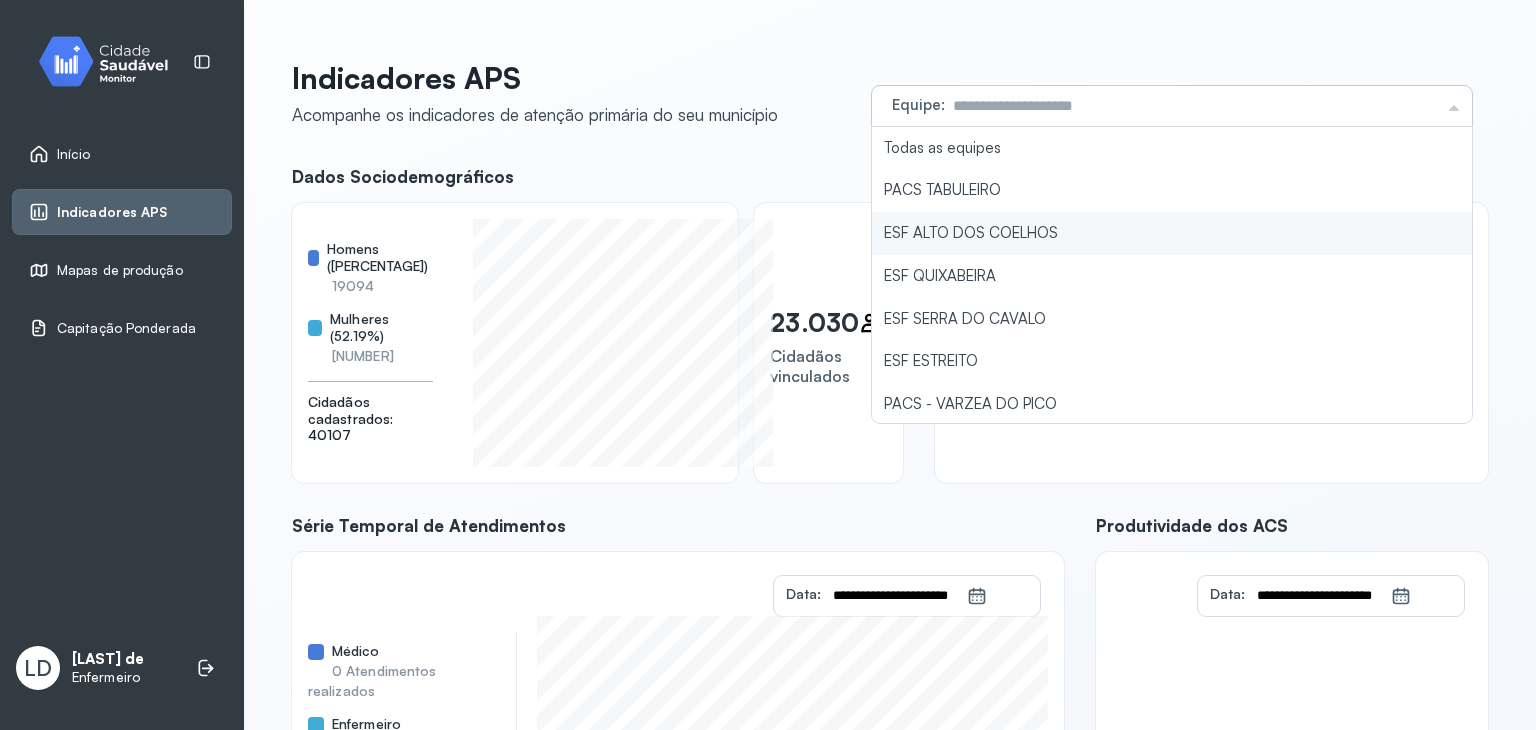 type on "**********" 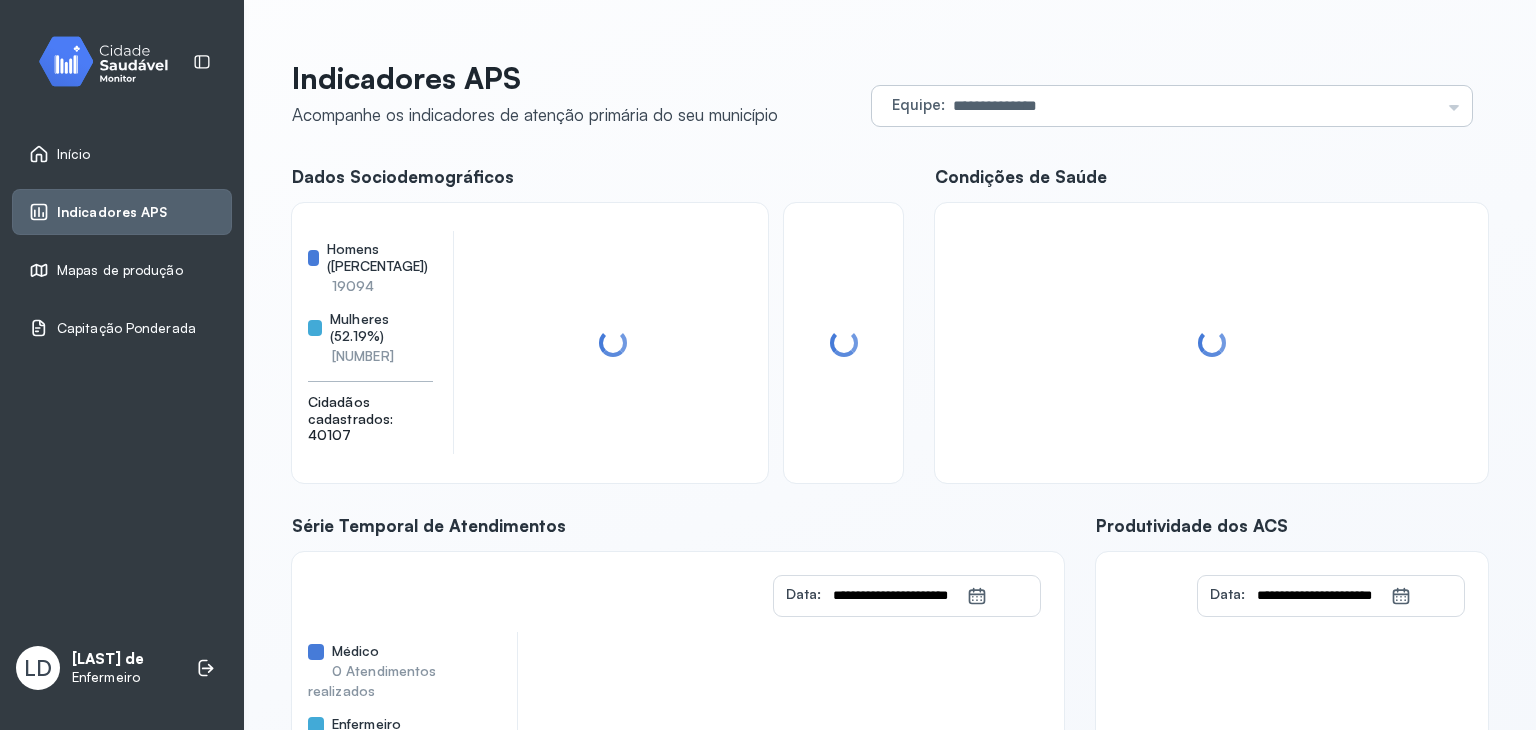 click on "**********" 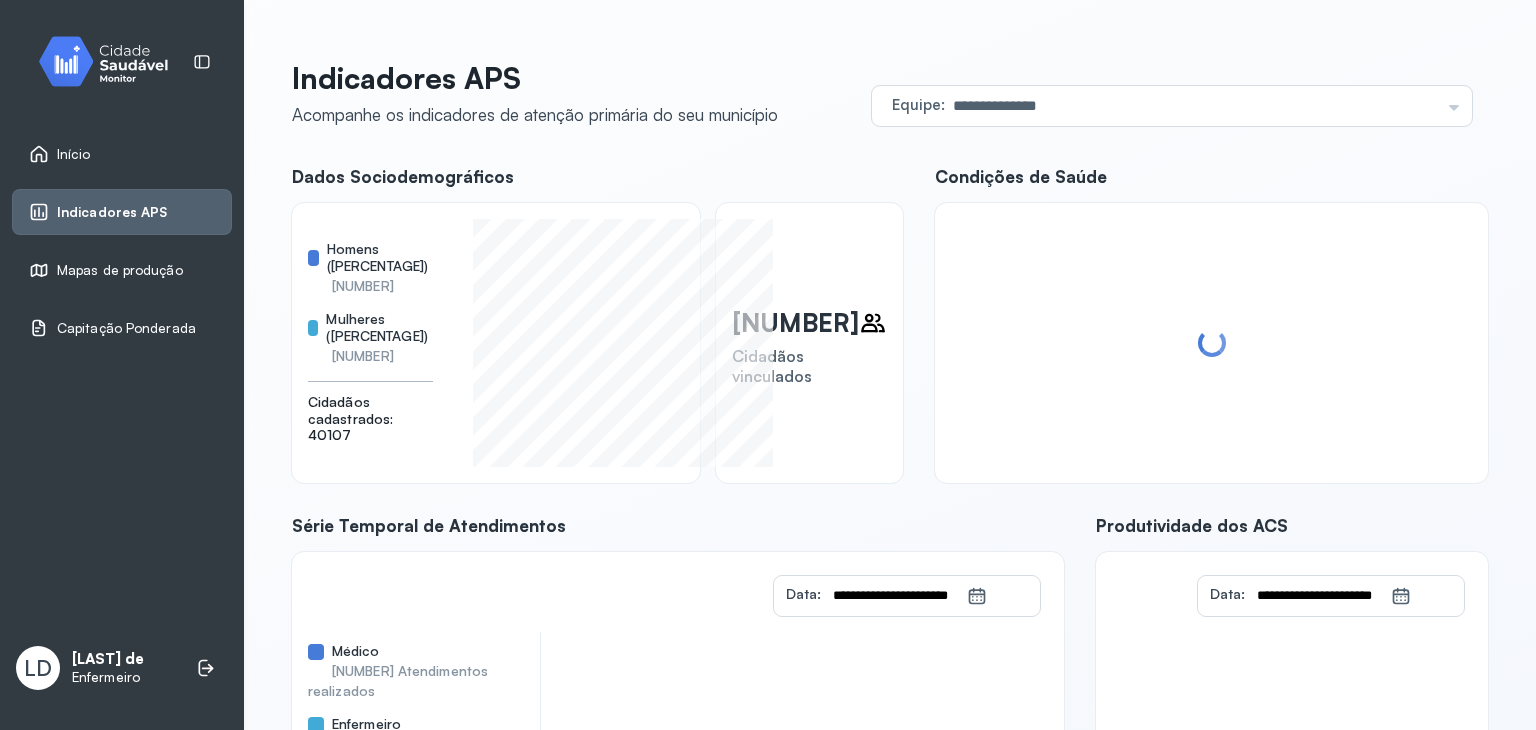 click on "Início" at bounding box center (122, 154) 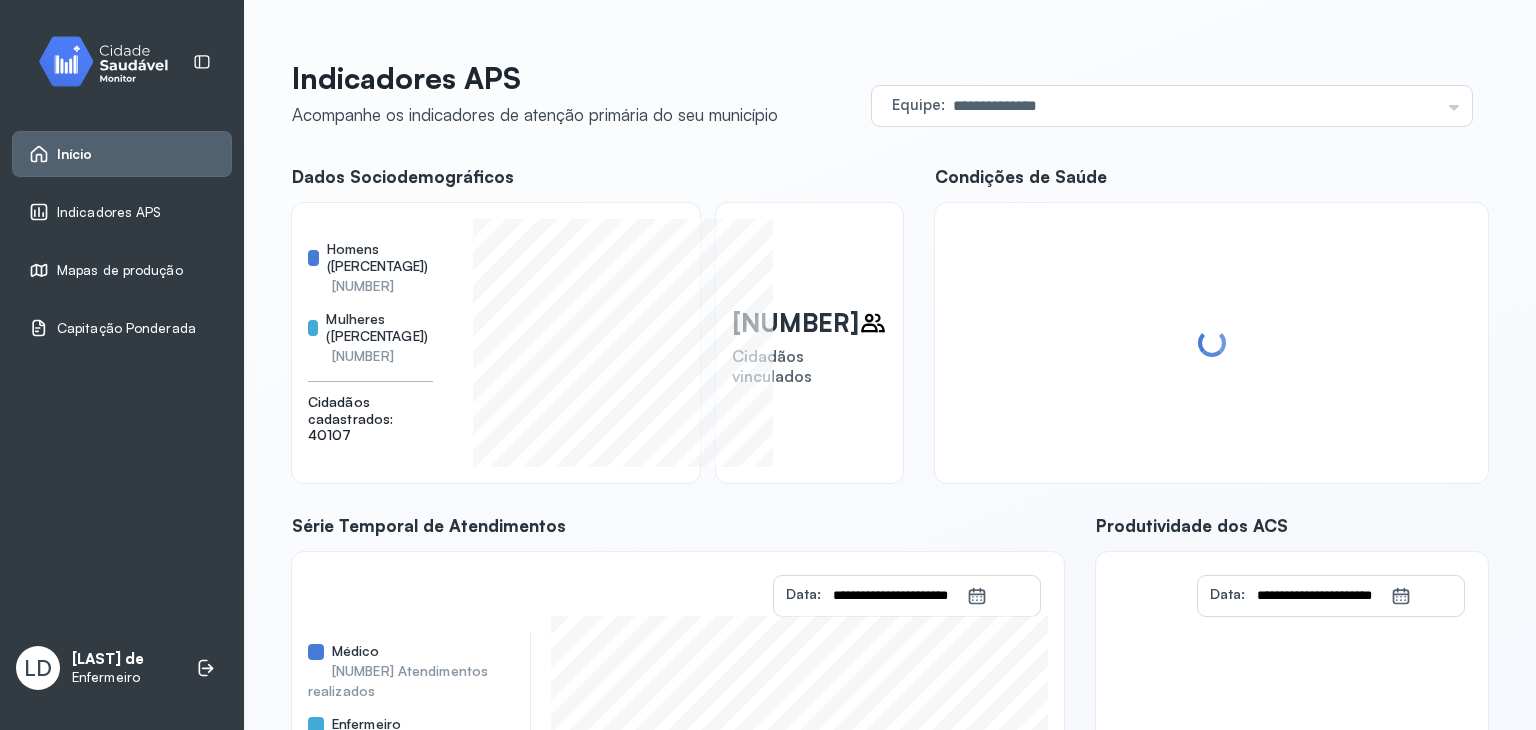 click on "Início" at bounding box center [122, 154] 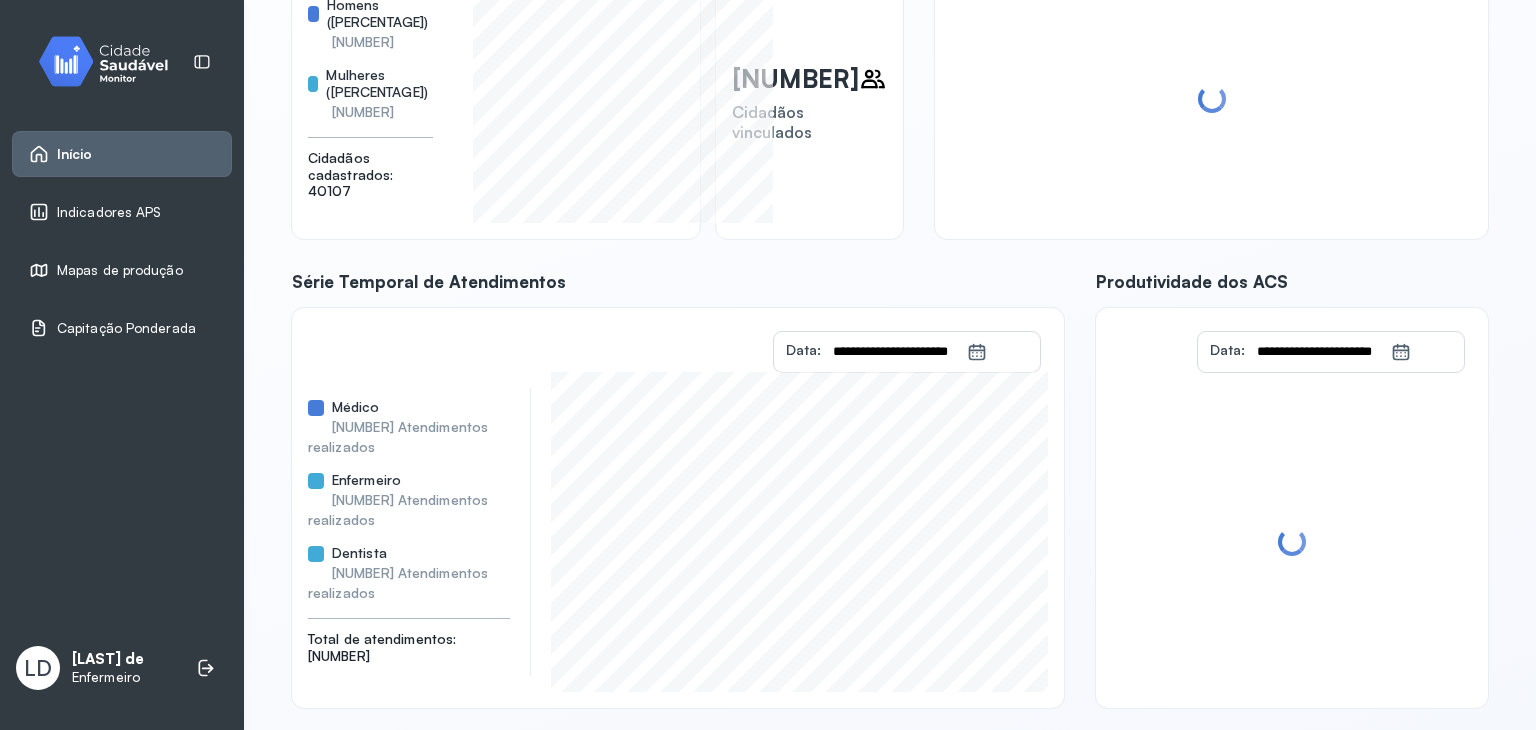 scroll, scrollTop: 270, scrollLeft: 0, axis: vertical 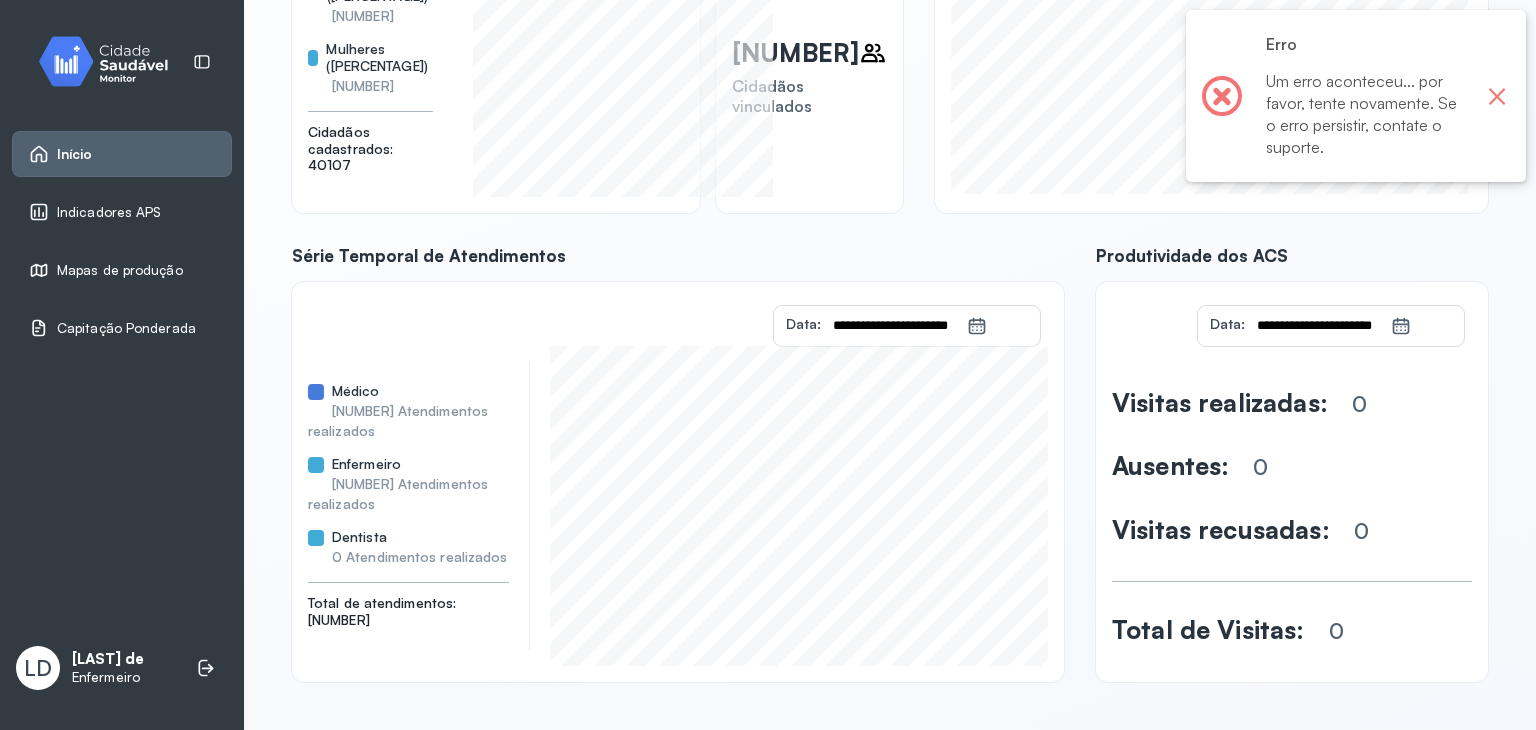 click on "×" at bounding box center (1497, 96) 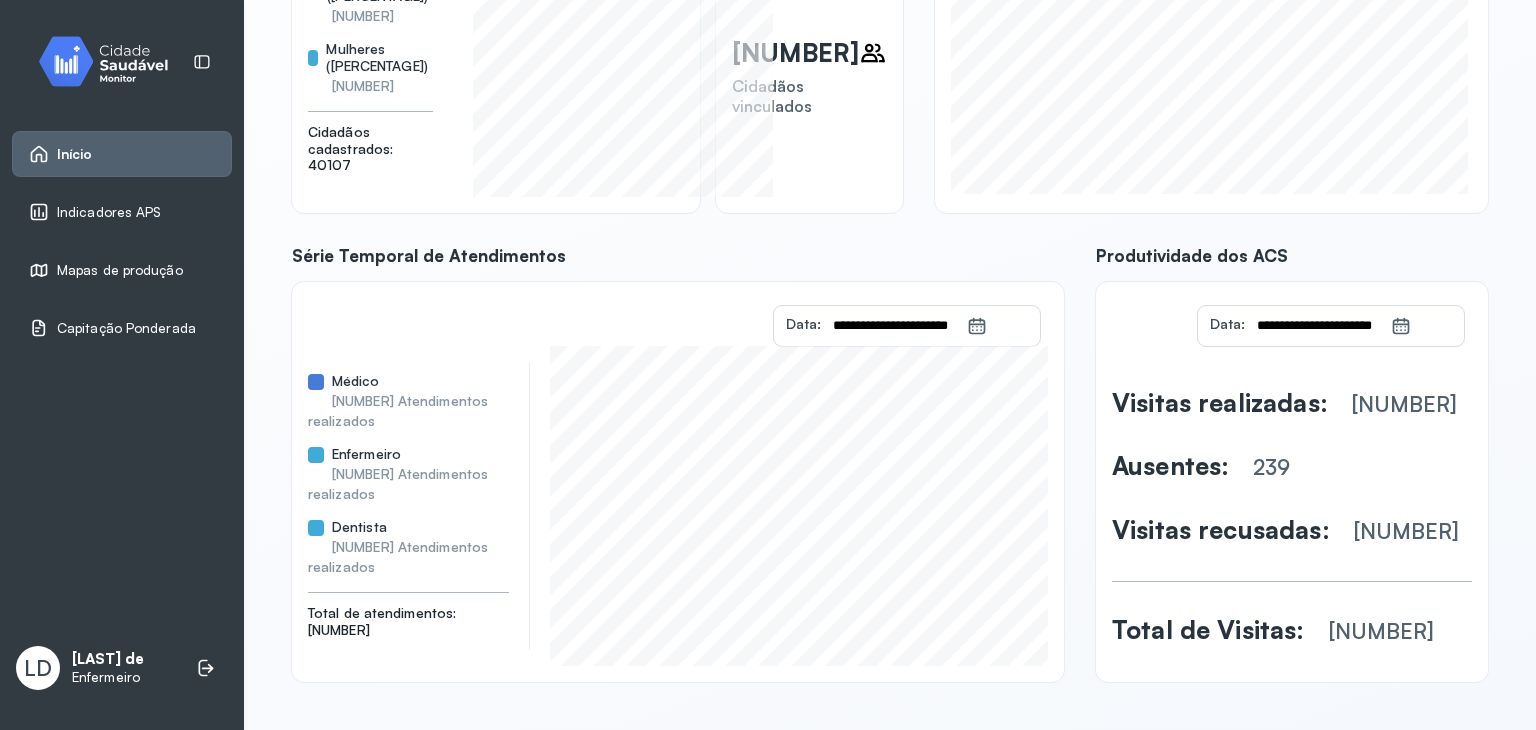 click on "Início Indicadores APS Mapas de produção Capitação Ponderada" at bounding box center [122, 241] 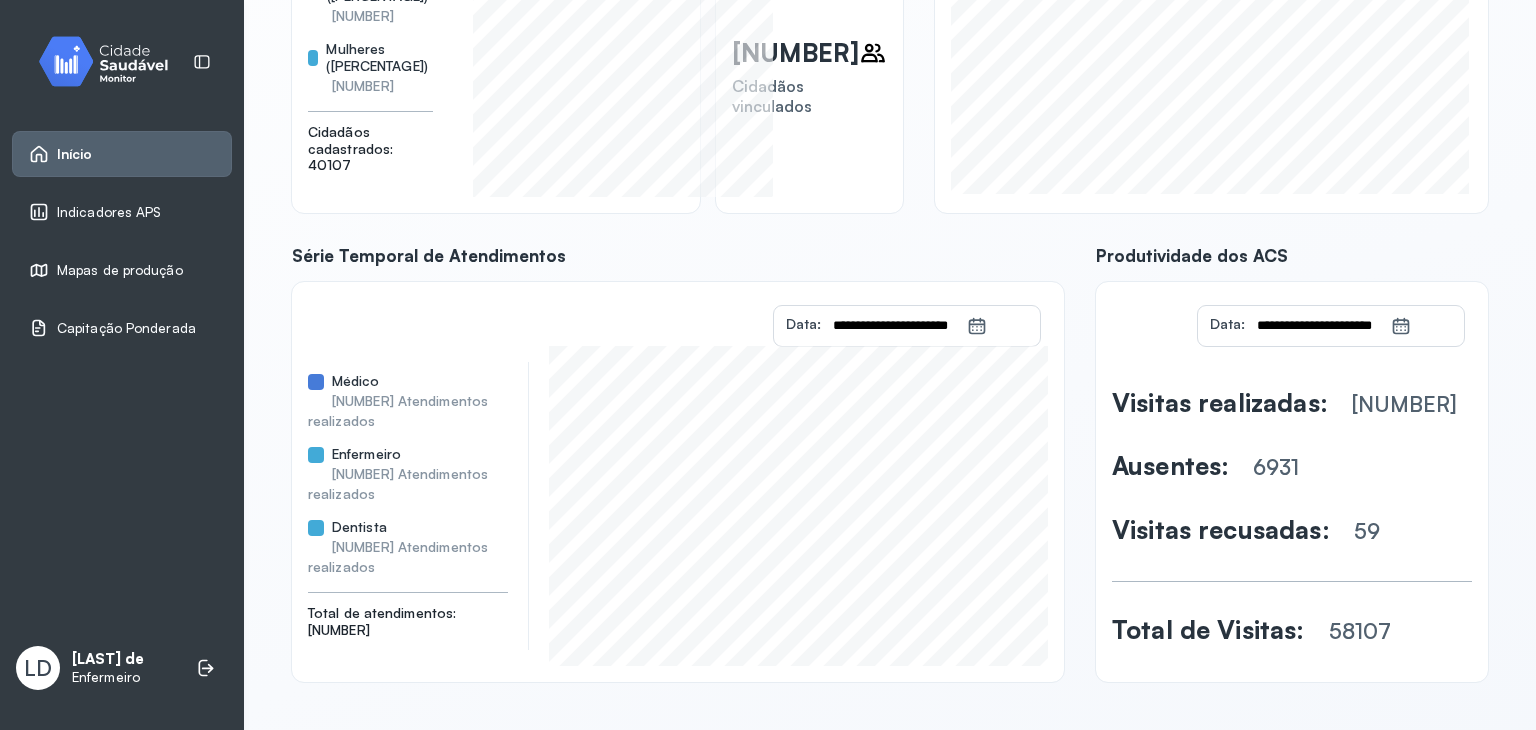scroll, scrollTop: 54, scrollLeft: 0, axis: vertical 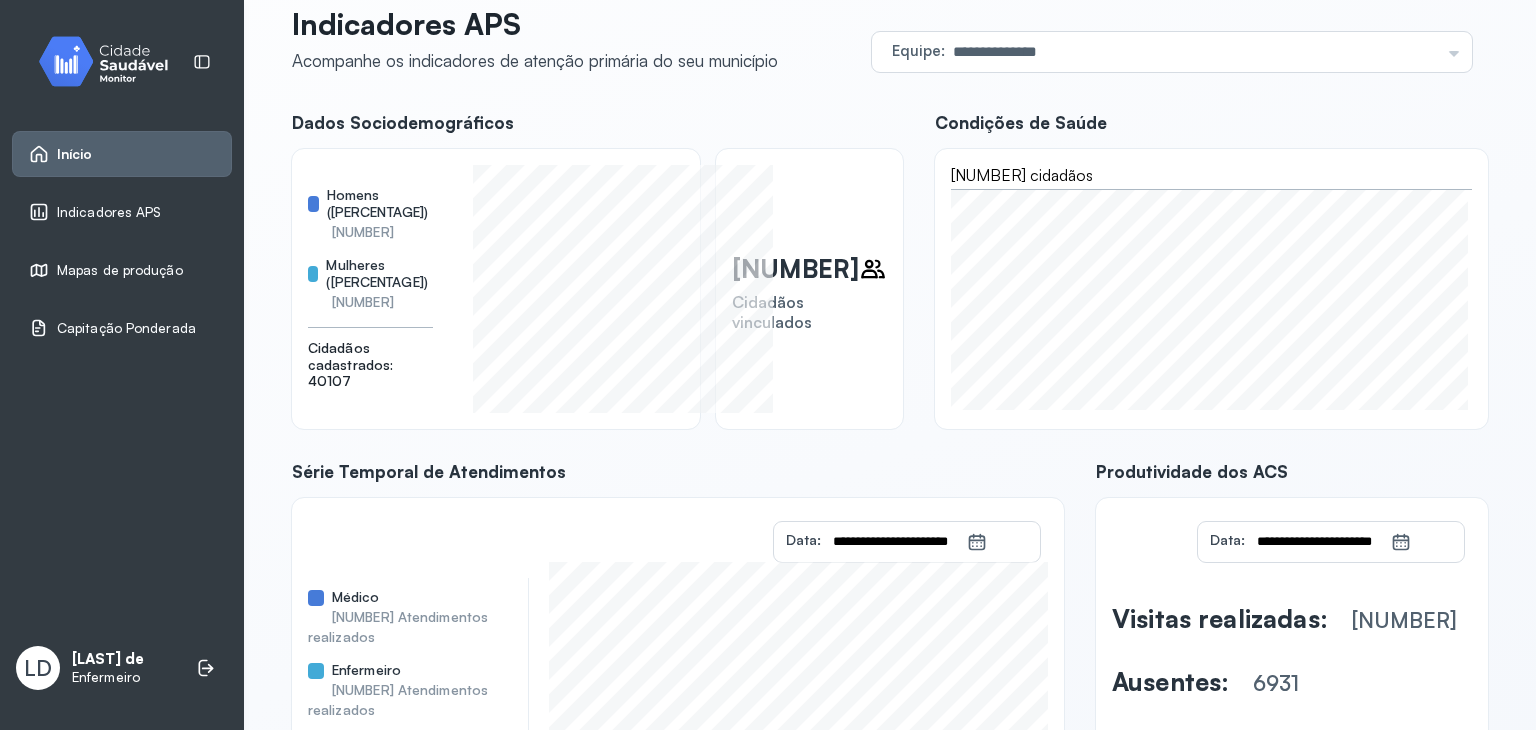 click on "**********" at bounding box center [890, 505] 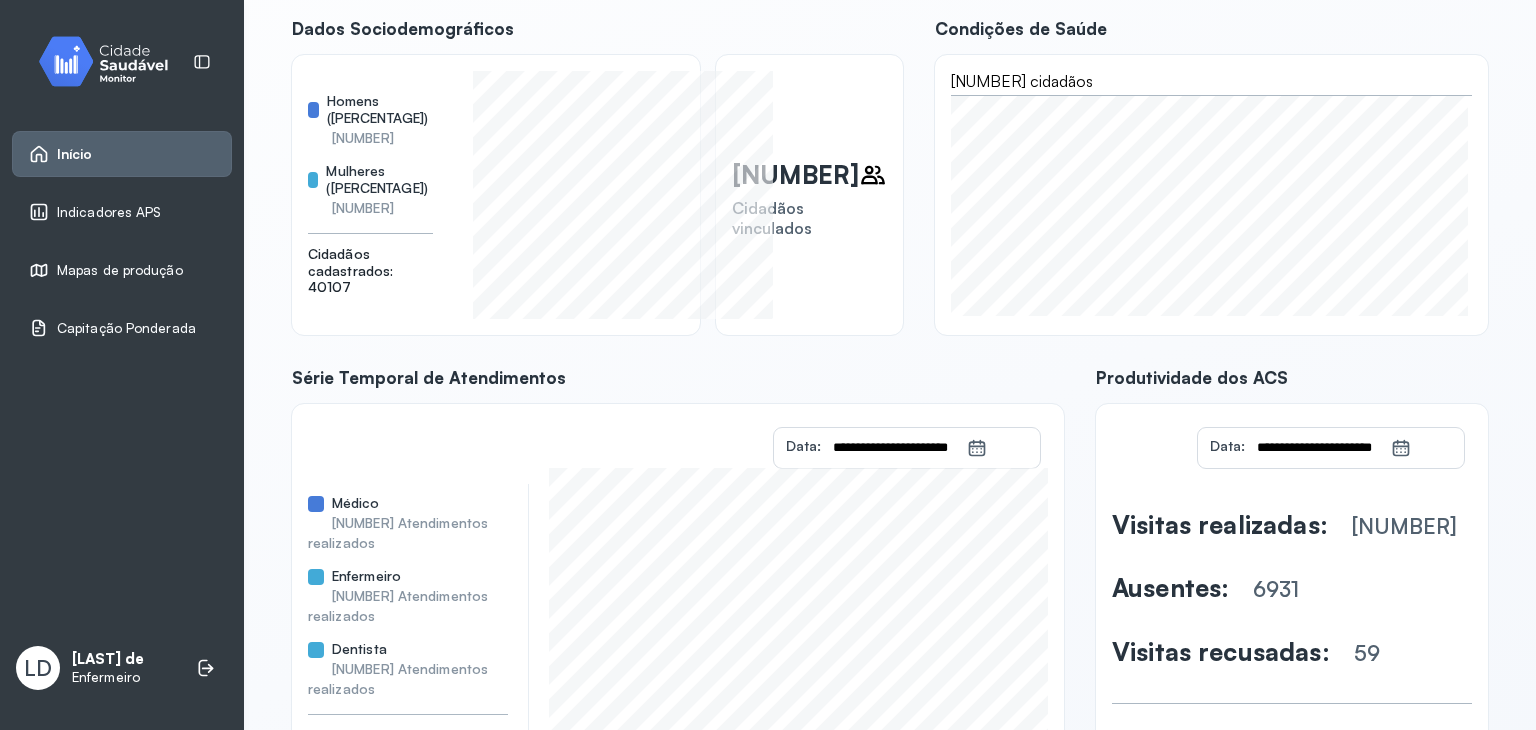 scroll, scrollTop: 70, scrollLeft: 0, axis: vertical 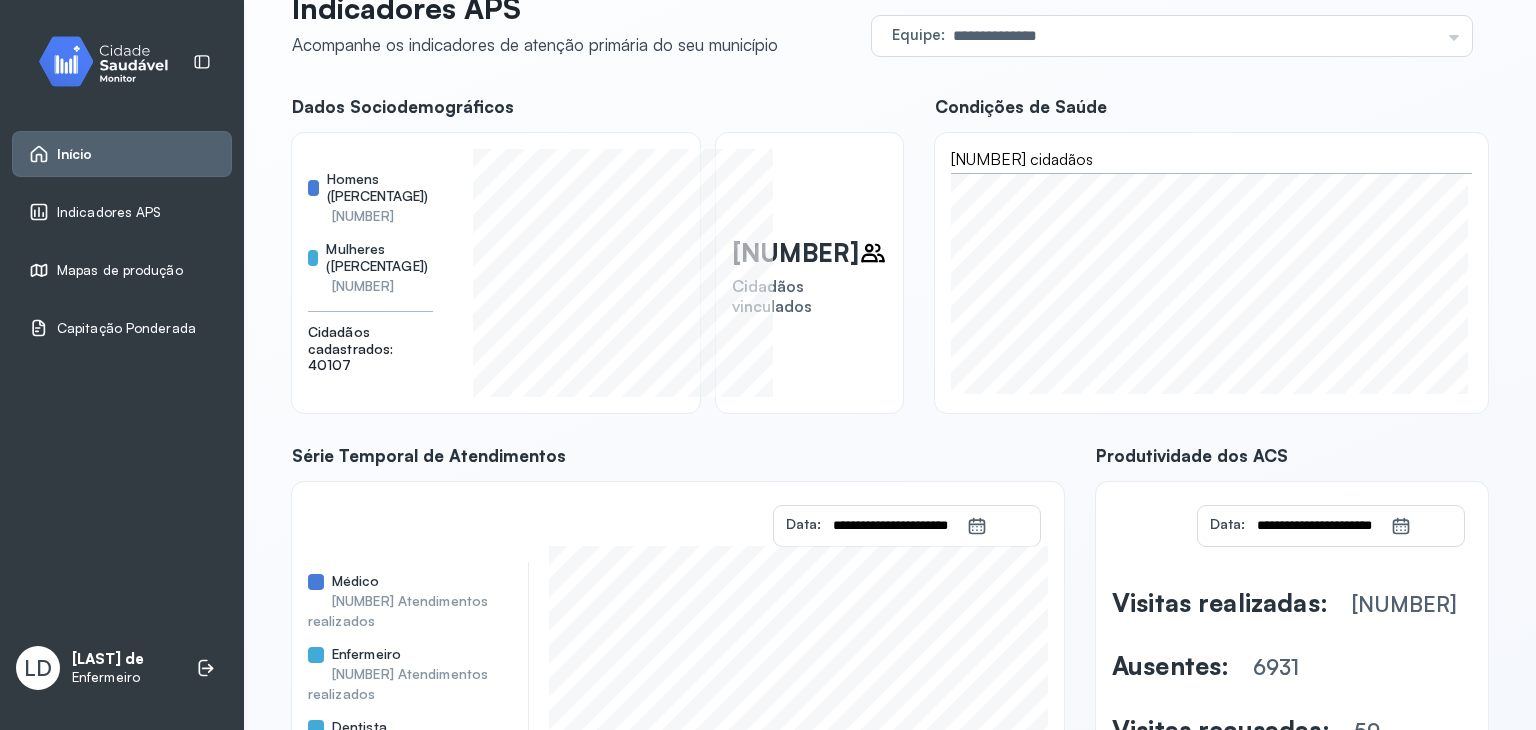 click on "Indicadores APS" at bounding box center (122, 212) 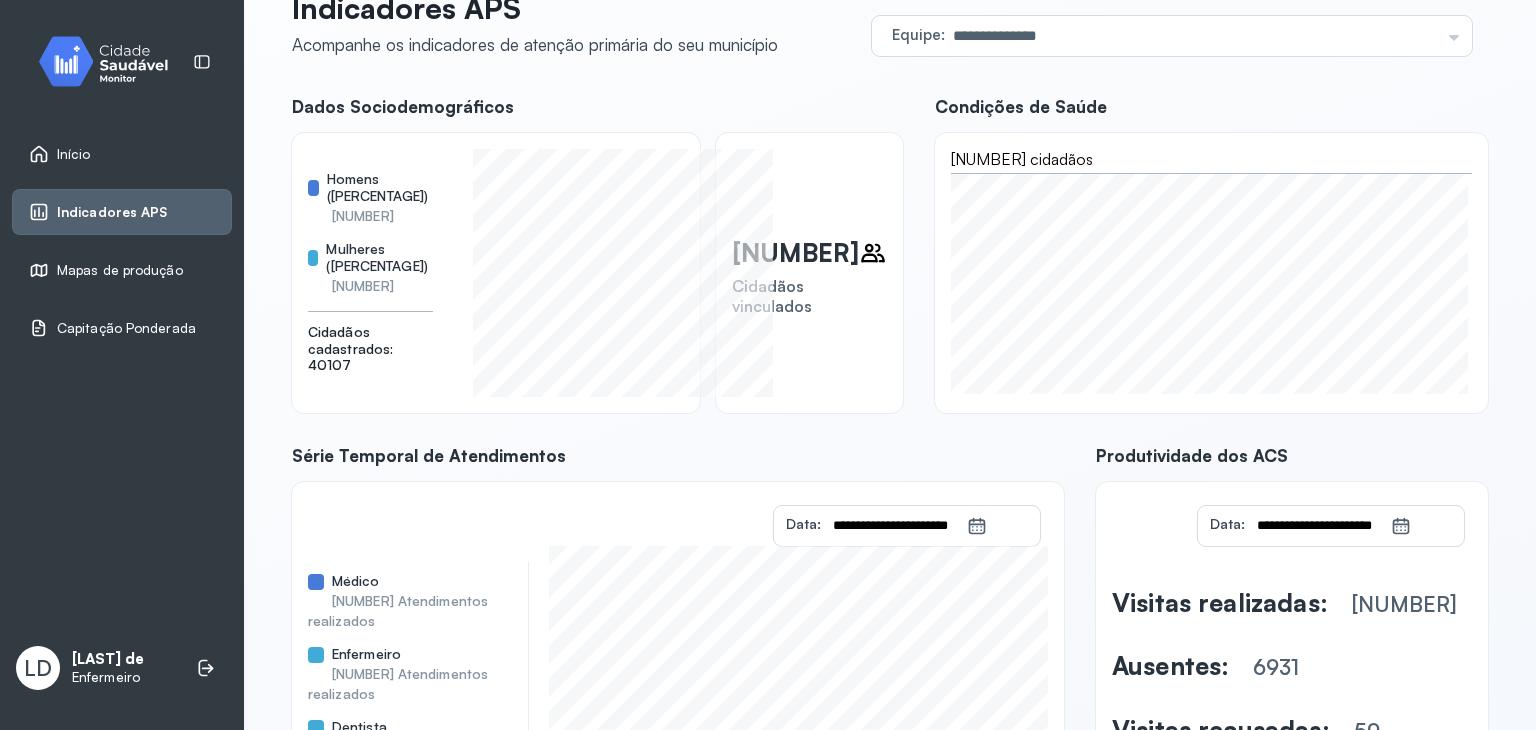 click on "Indicadores APS" at bounding box center (122, 212) 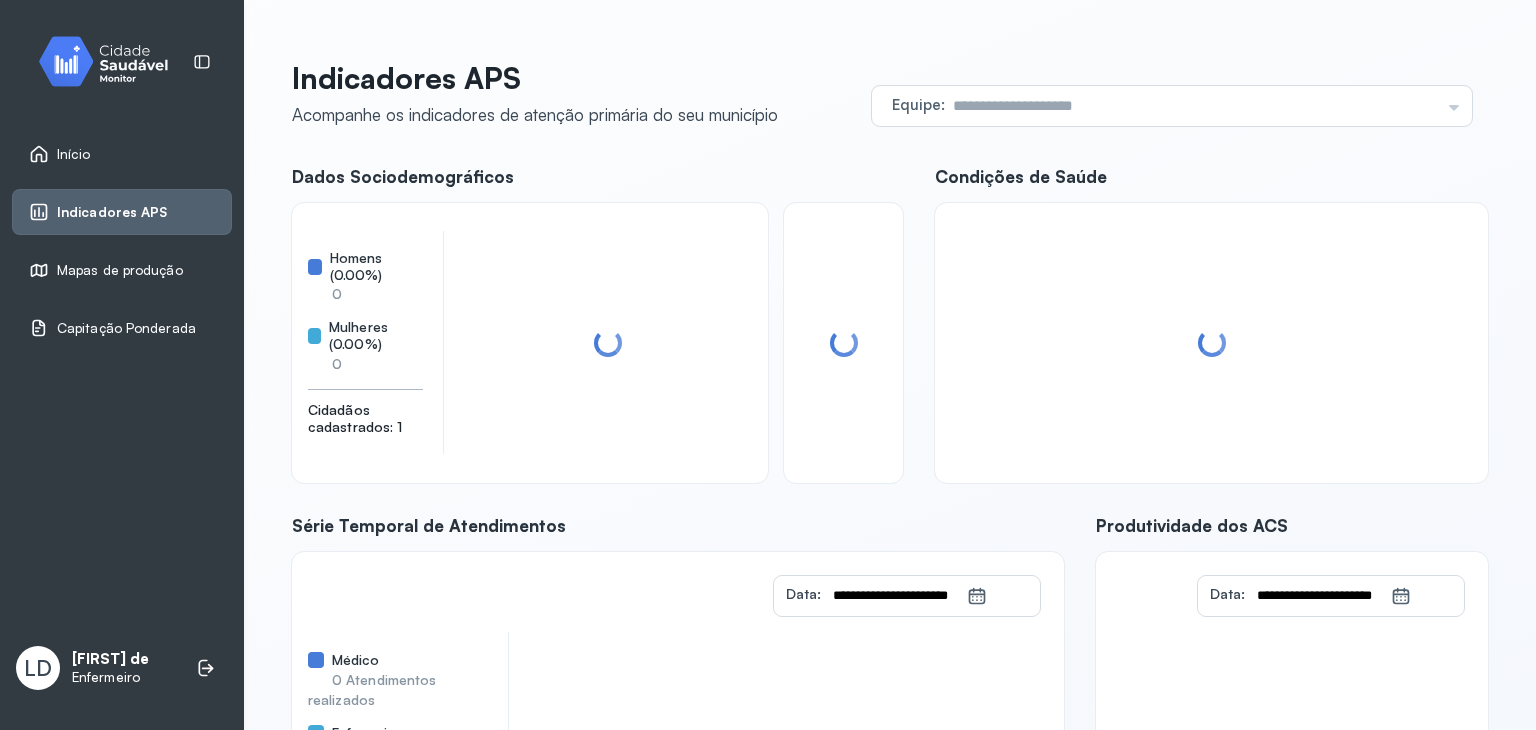 scroll, scrollTop: 0, scrollLeft: 0, axis: both 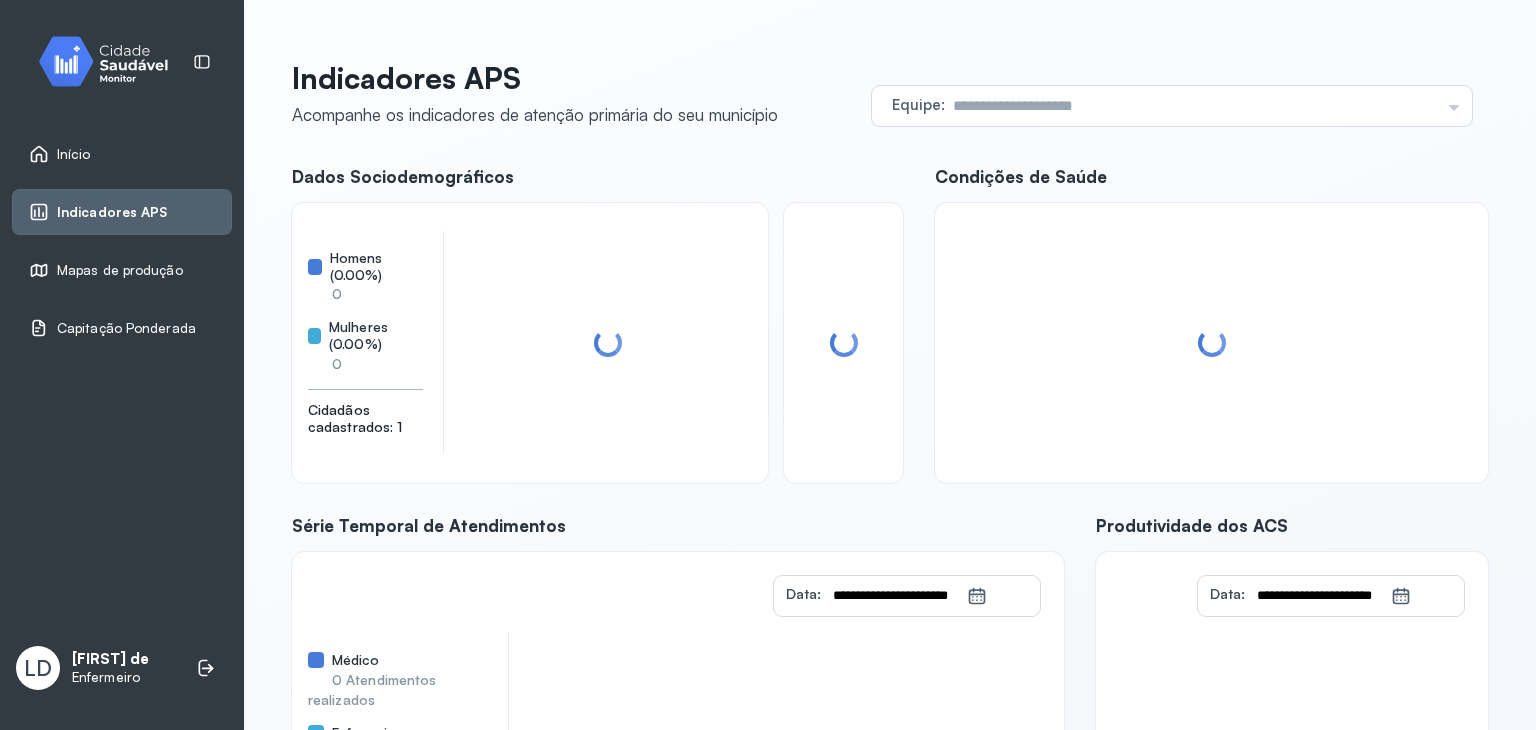 click on "Início" at bounding box center (74, 154) 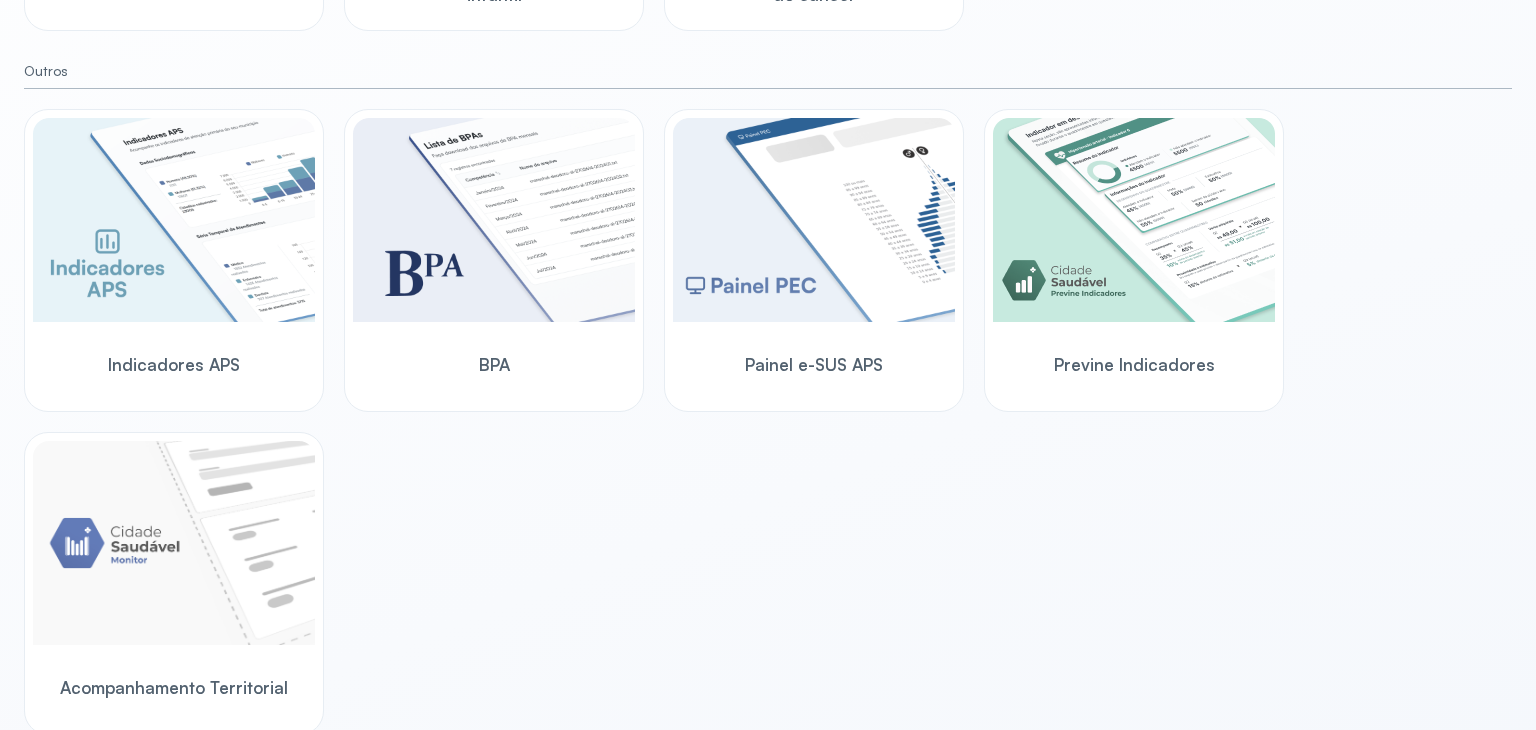 scroll, scrollTop: 564, scrollLeft: 0, axis: vertical 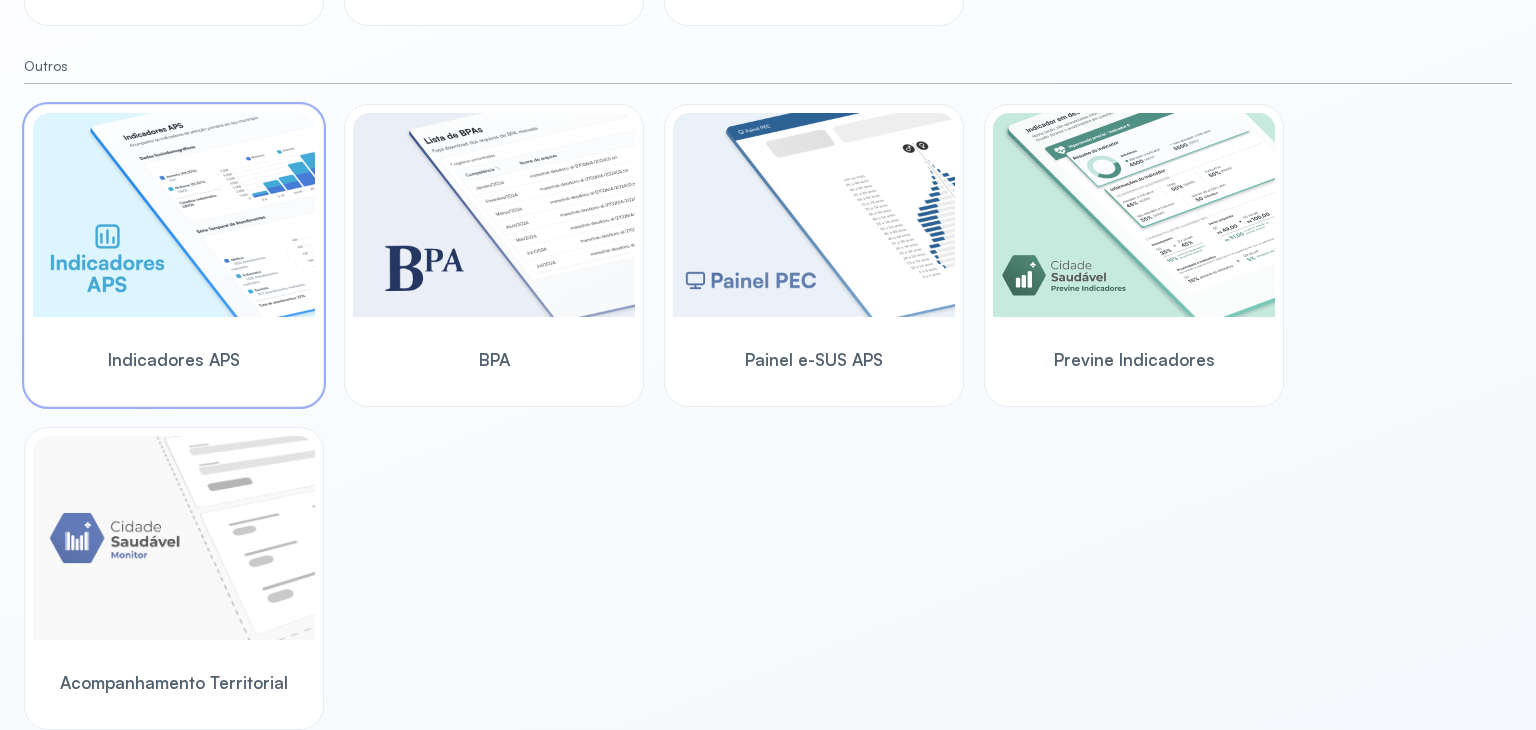 click at bounding box center (174, 215) 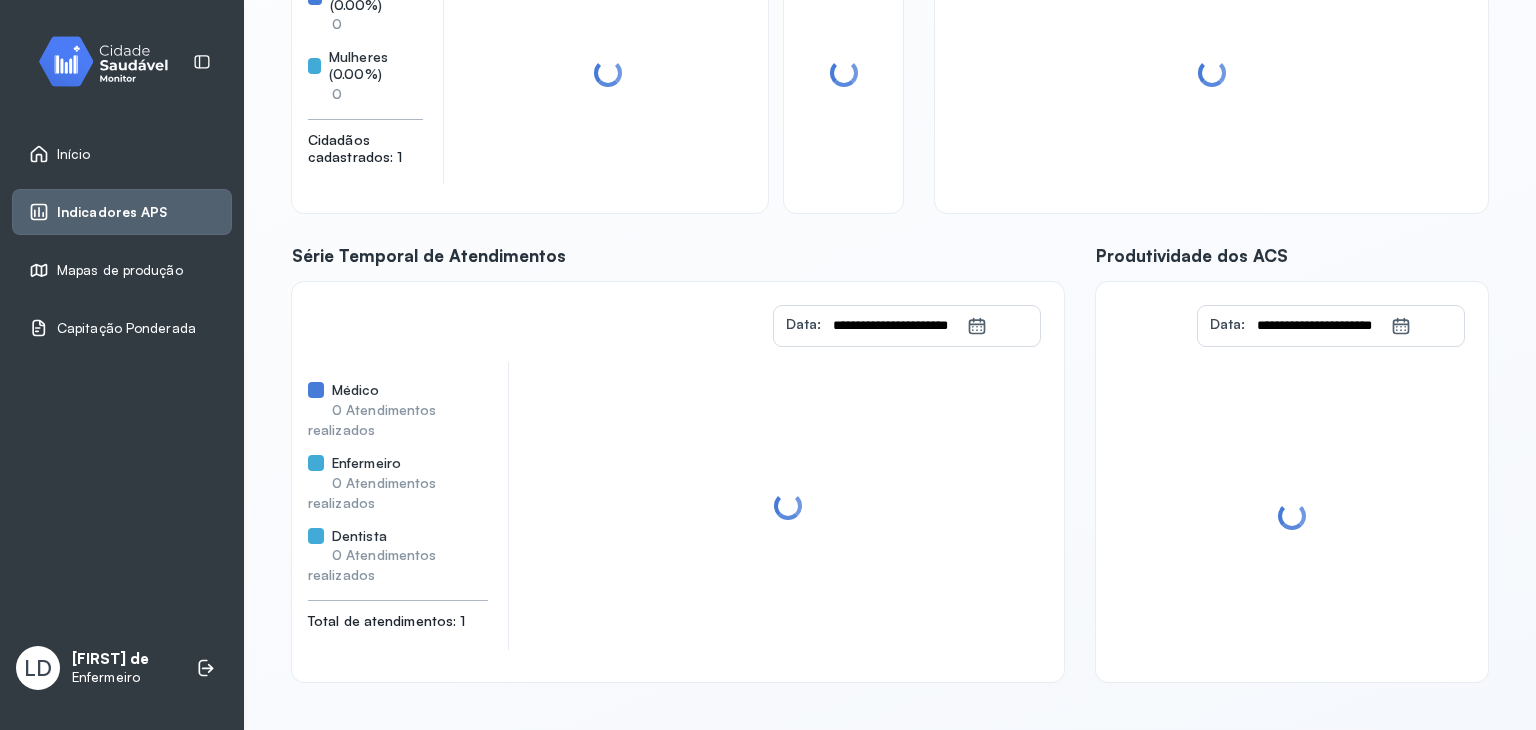 scroll, scrollTop: 270, scrollLeft: 0, axis: vertical 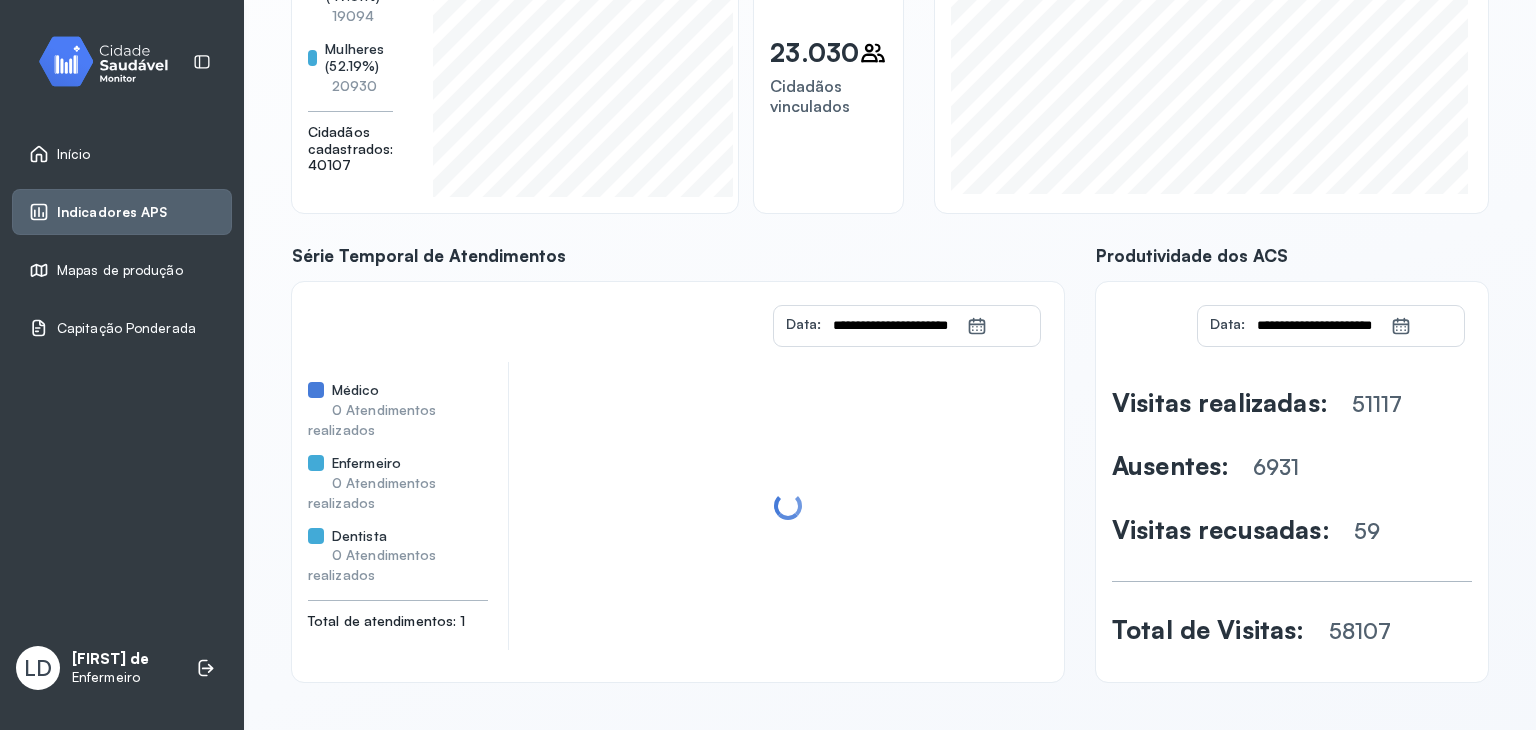 click on "Início" at bounding box center [74, 154] 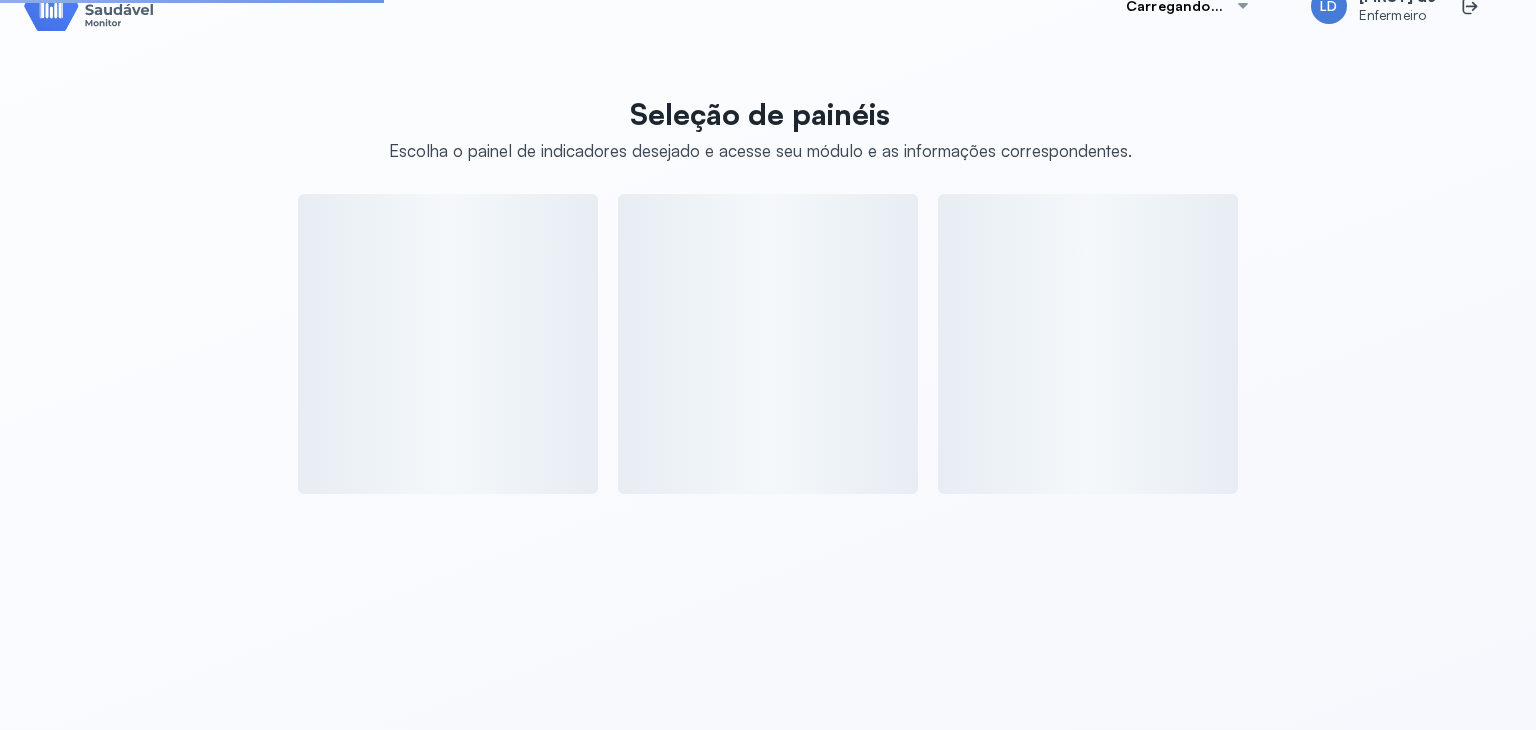 scroll, scrollTop: 564, scrollLeft: 0, axis: vertical 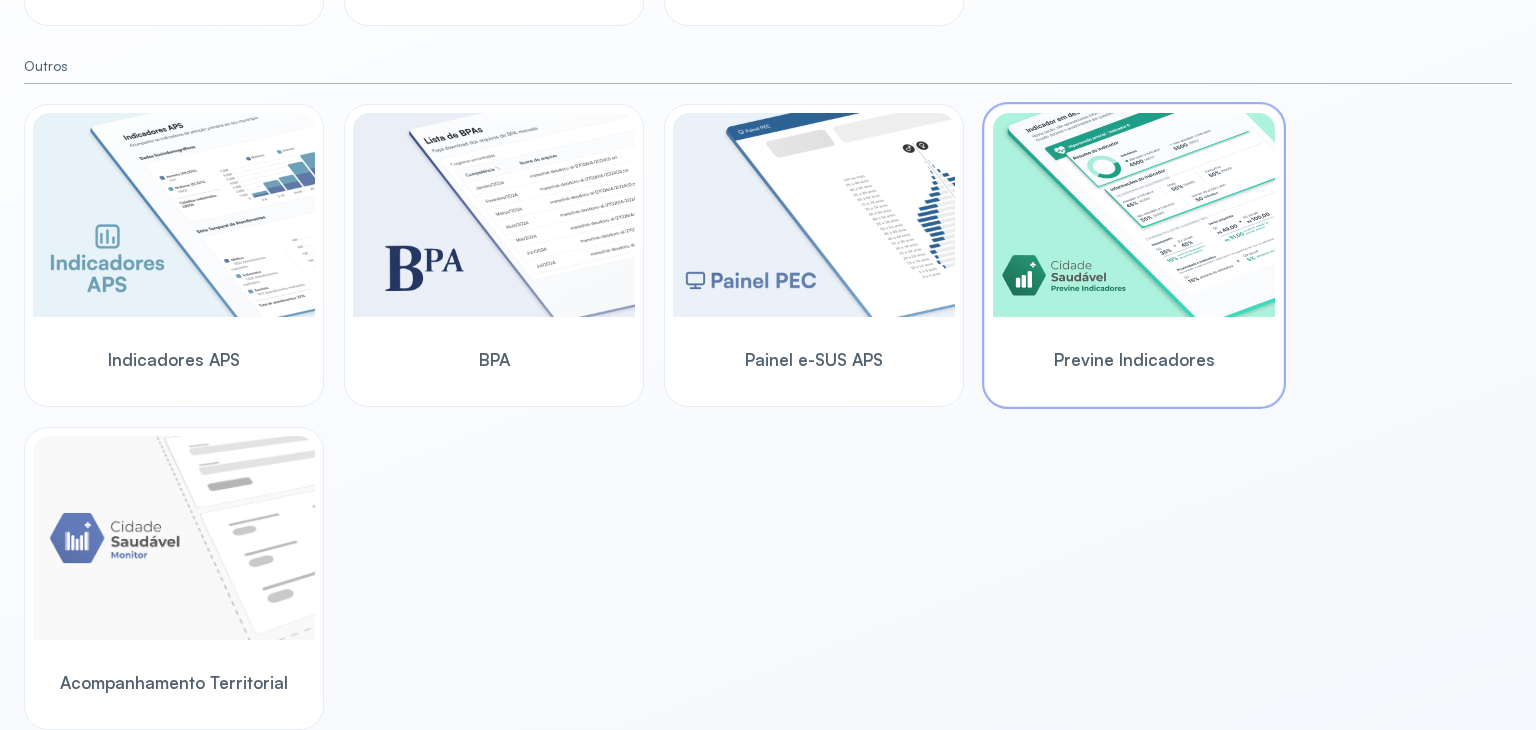 click at bounding box center (1134, 215) 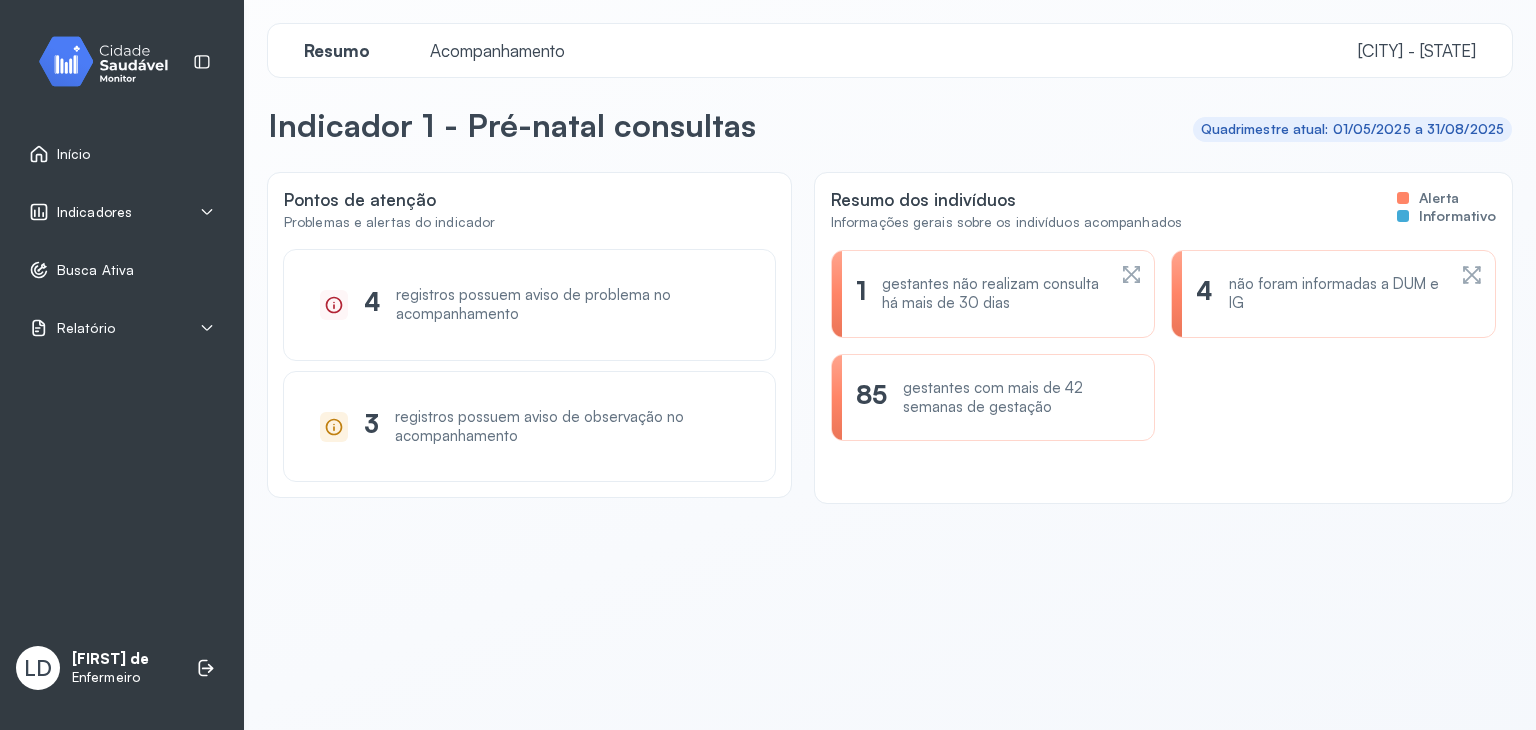 click on "Indicadores" at bounding box center (122, 212) 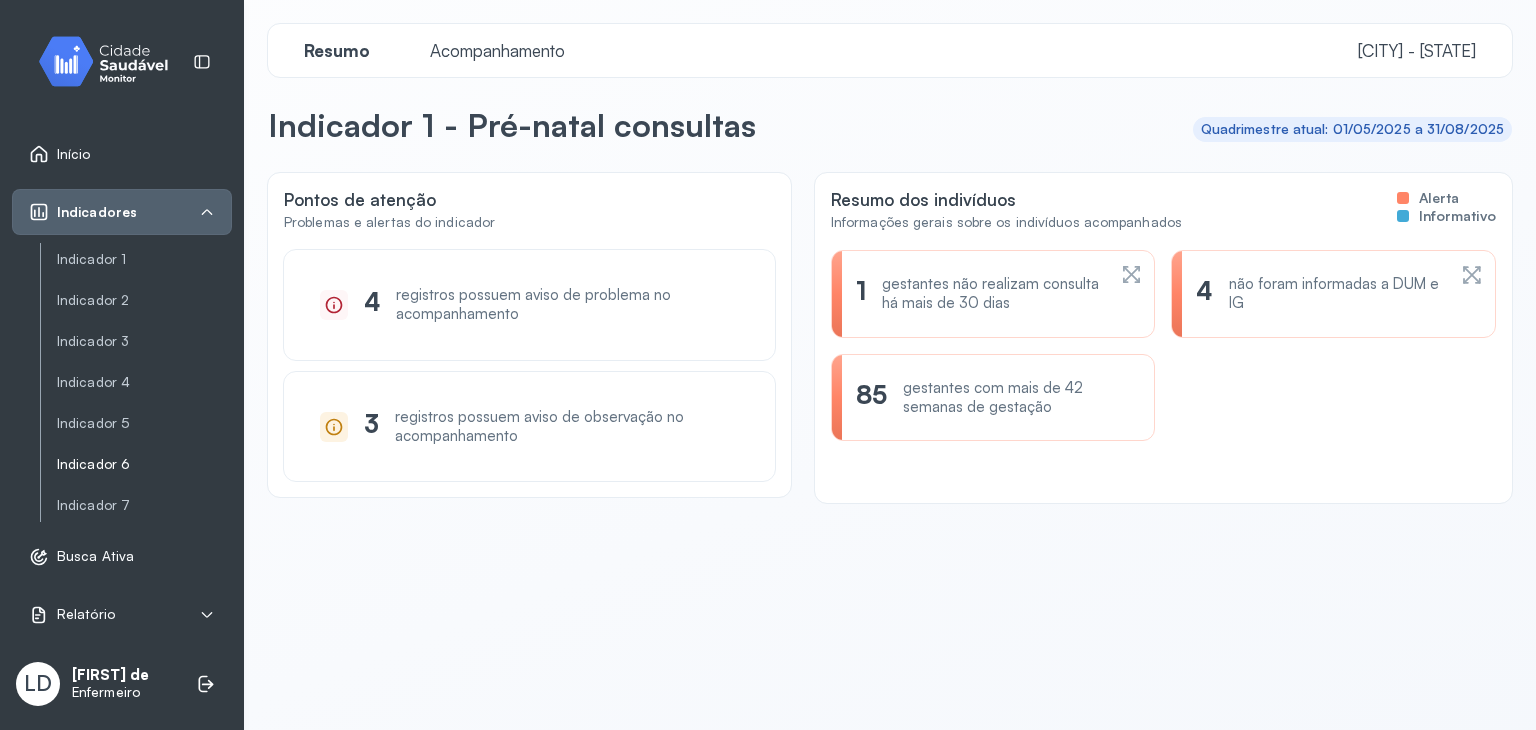 click on "Indicador 6" at bounding box center (144, 464) 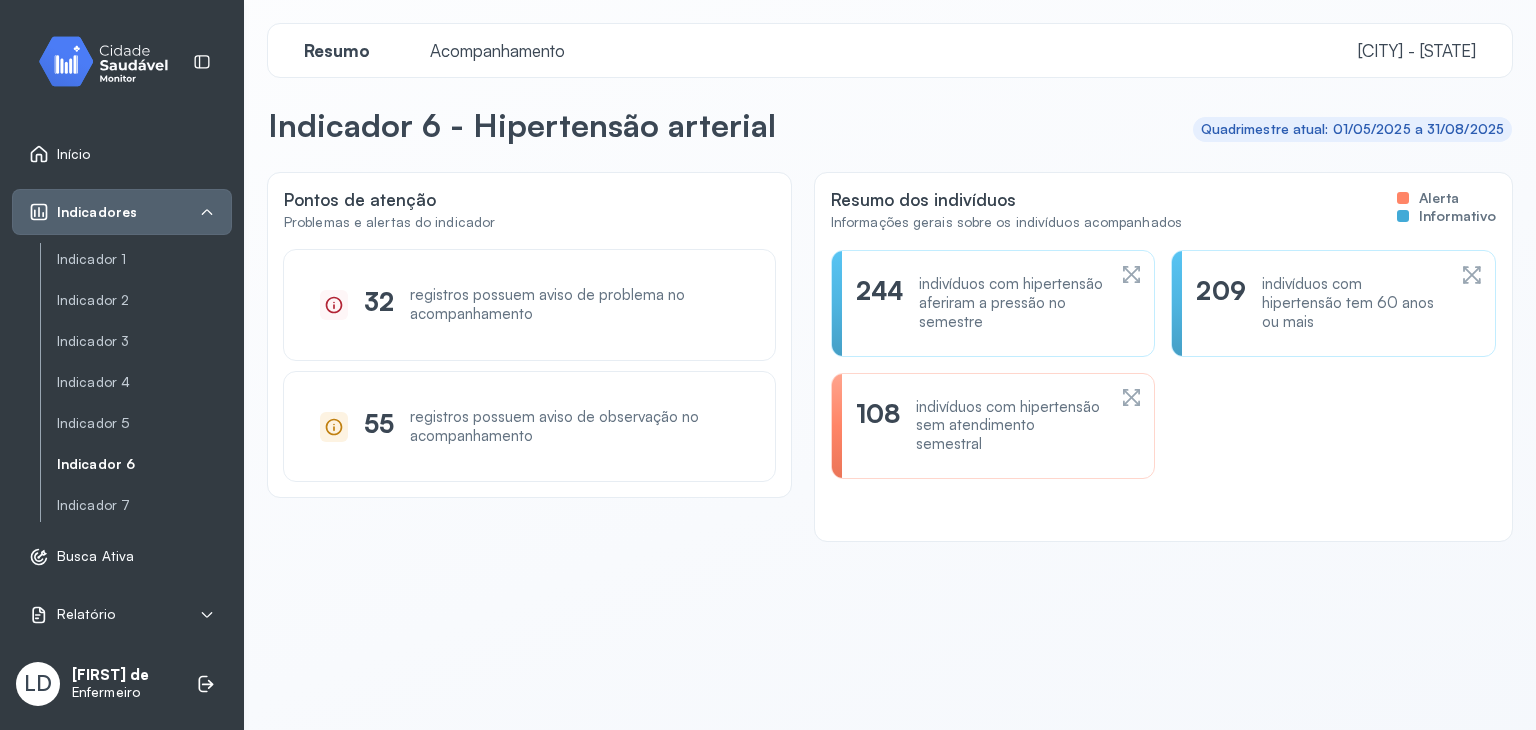 click on "108 indivíduos com hipertensão sem atendimento semestral" 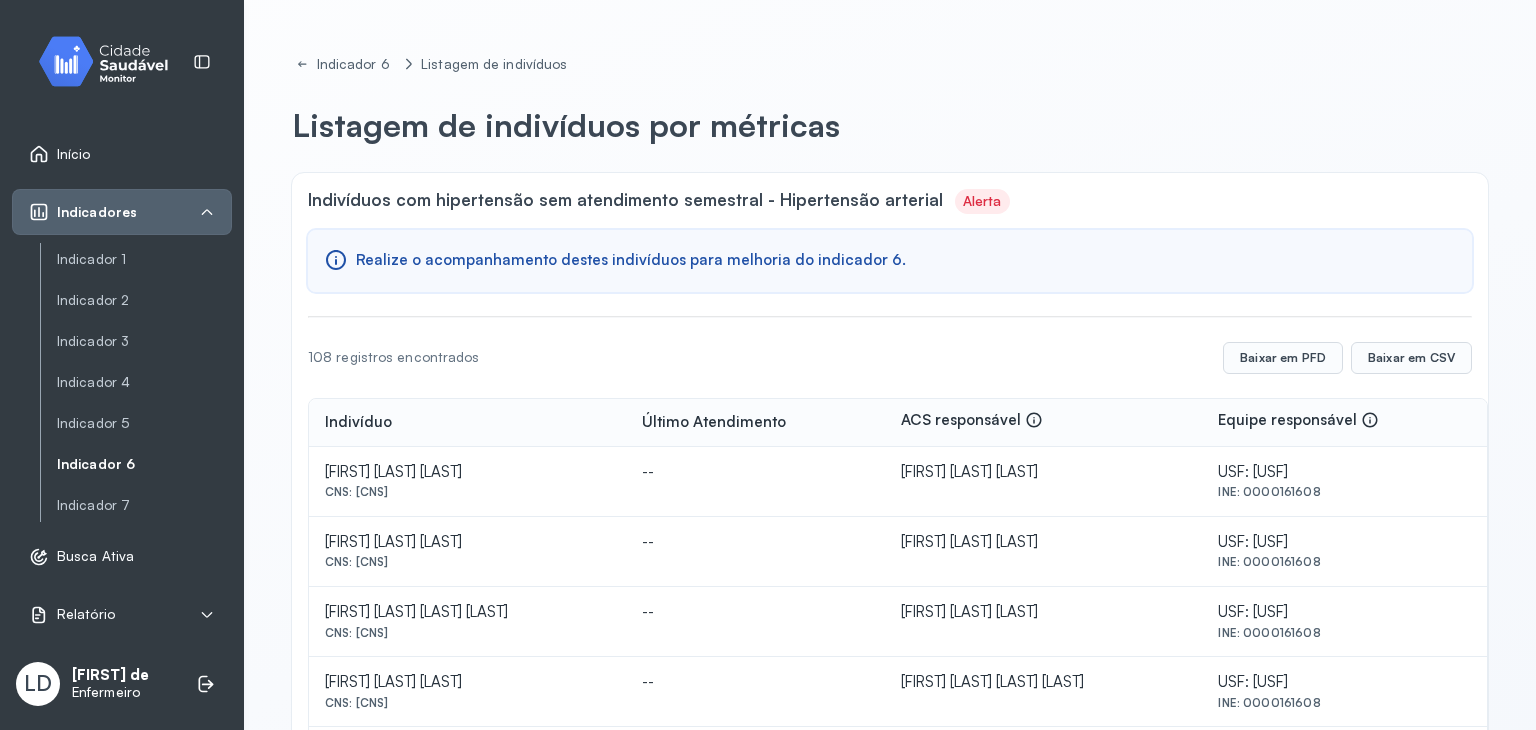 click on "Indicador 1 Indicador 2 Indicador 3 Indicador 4 Indicador 5 Indicador 6 Indicador 7" at bounding box center [136, 382] 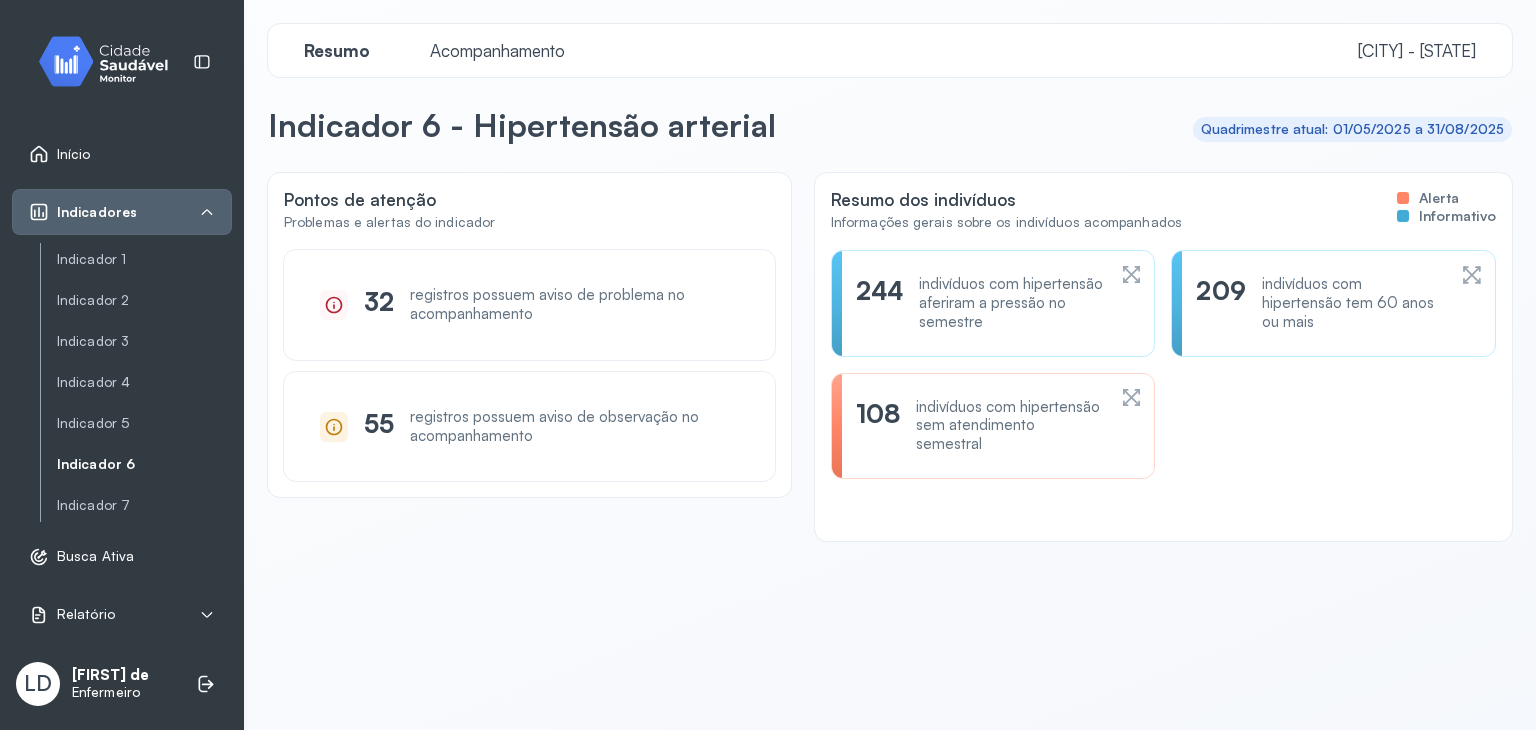 click on "Acompanhamento" at bounding box center (497, 50) 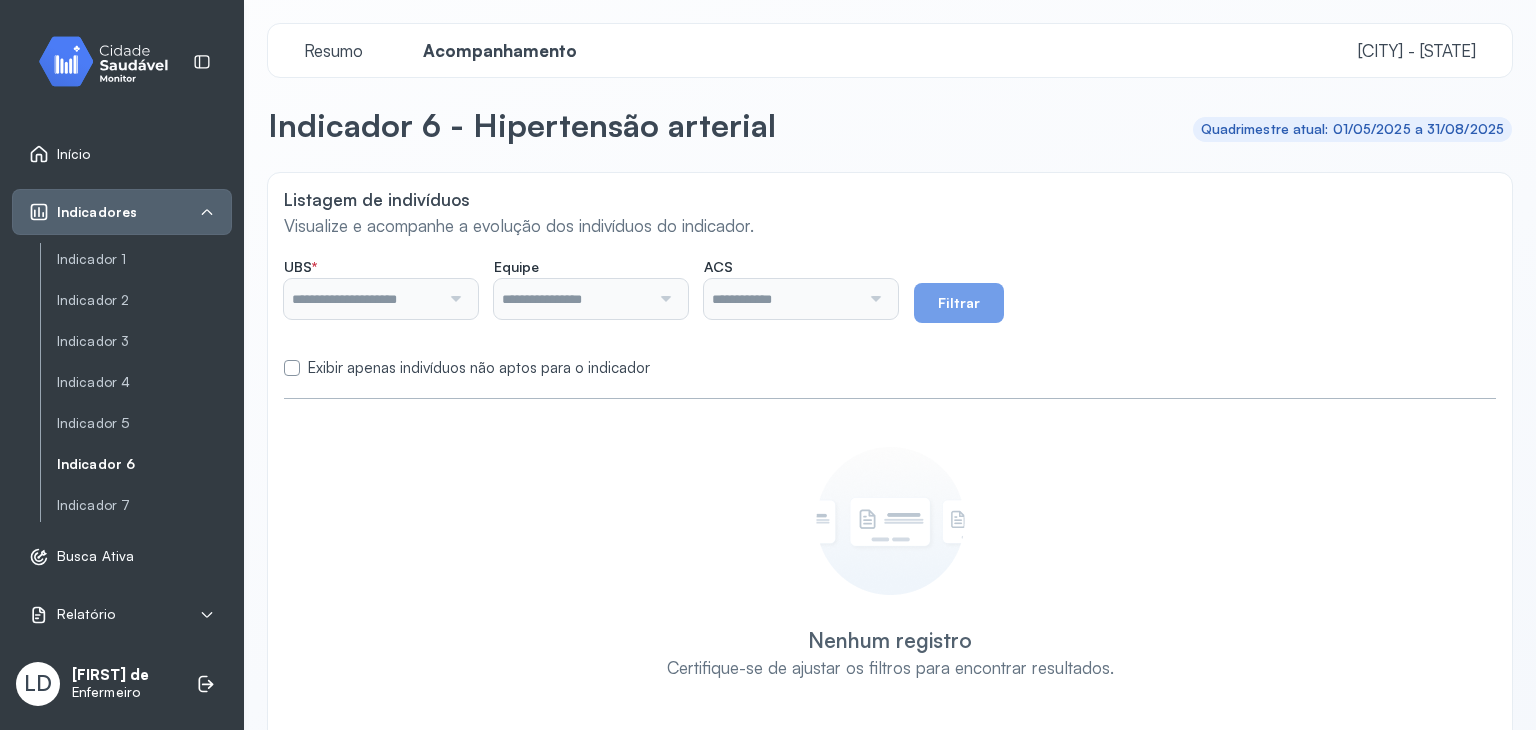 type on "**********" 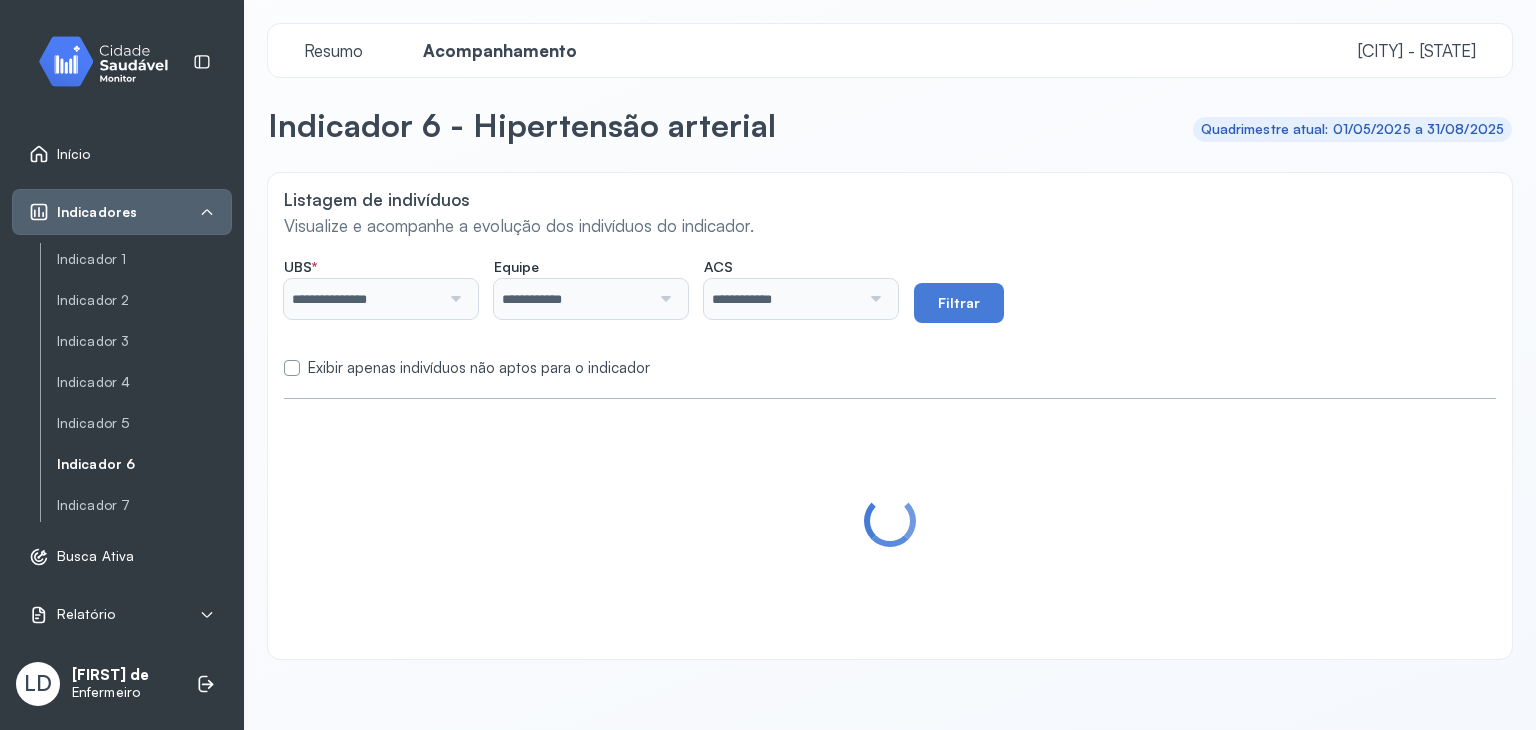 click at bounding box center [663, 299] 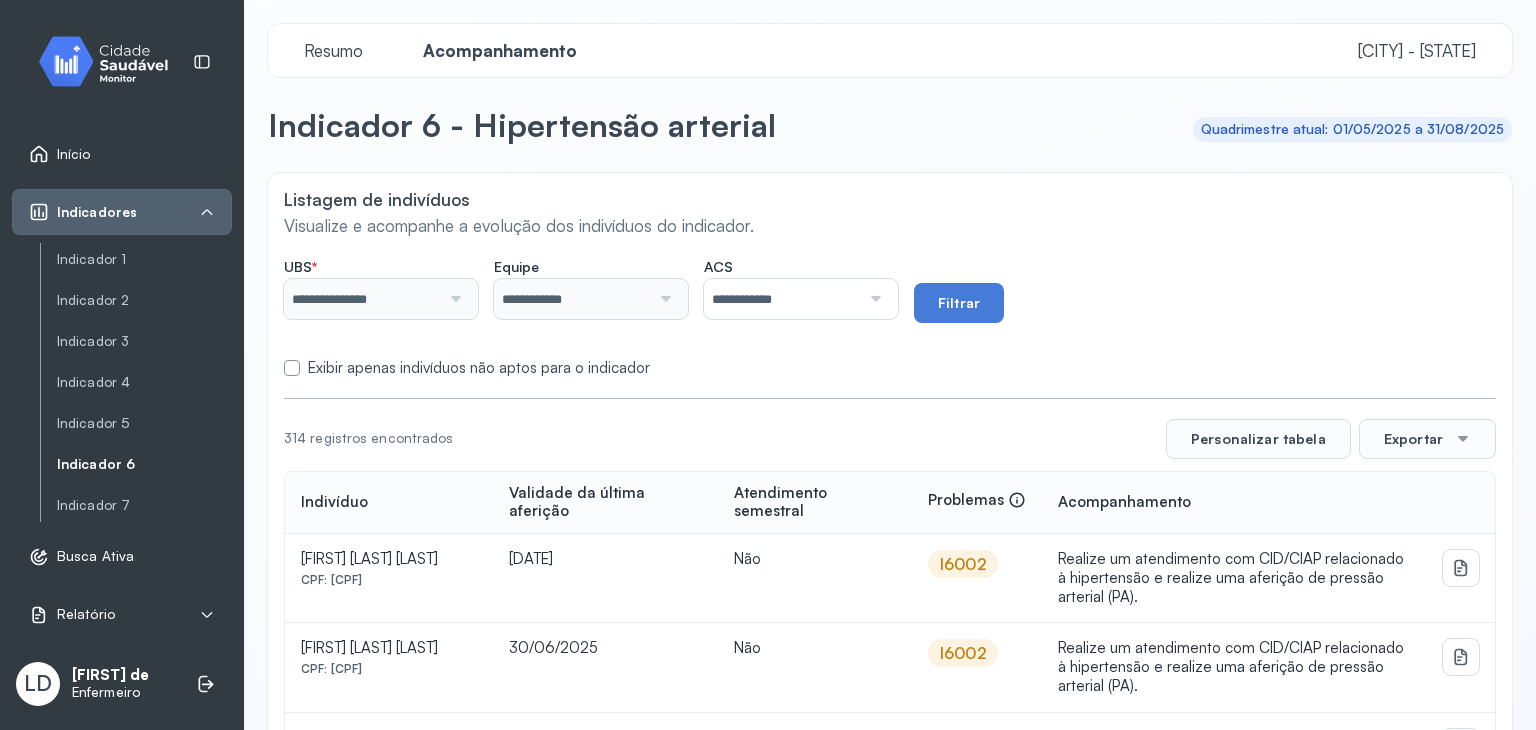 click at bounding box center (663, 299) 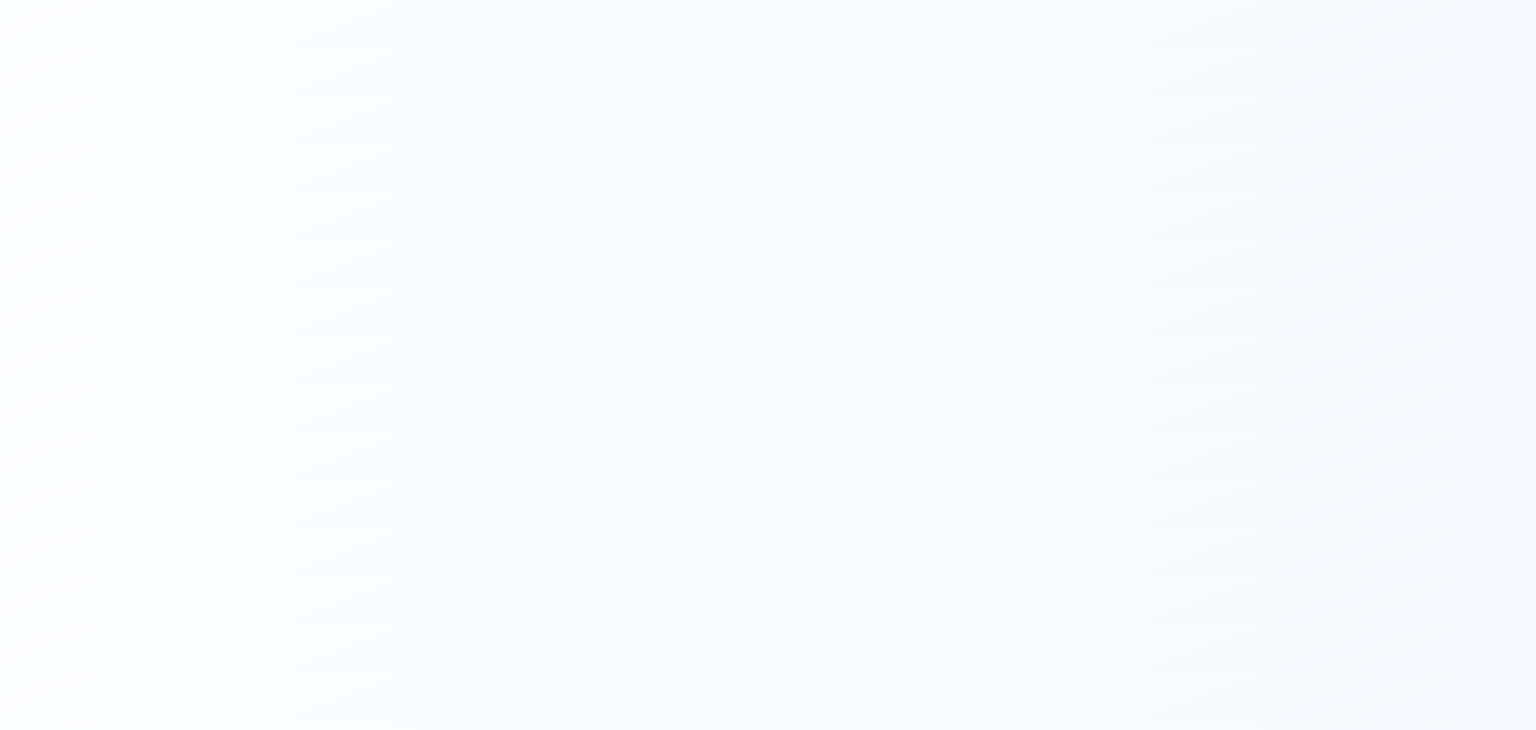 scroll, scrollTop: 0, scrollLeft: 0, axis: both 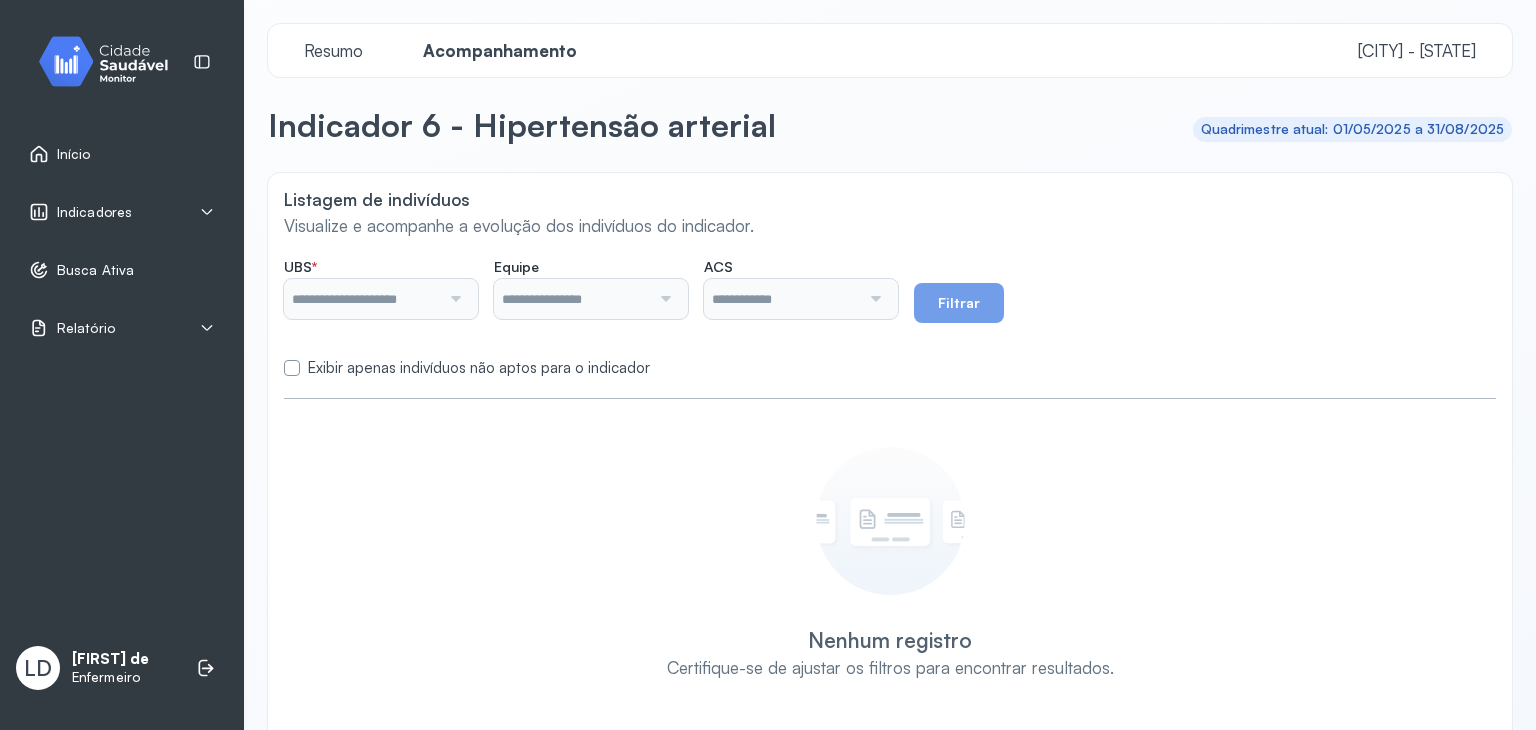 type on "**********" 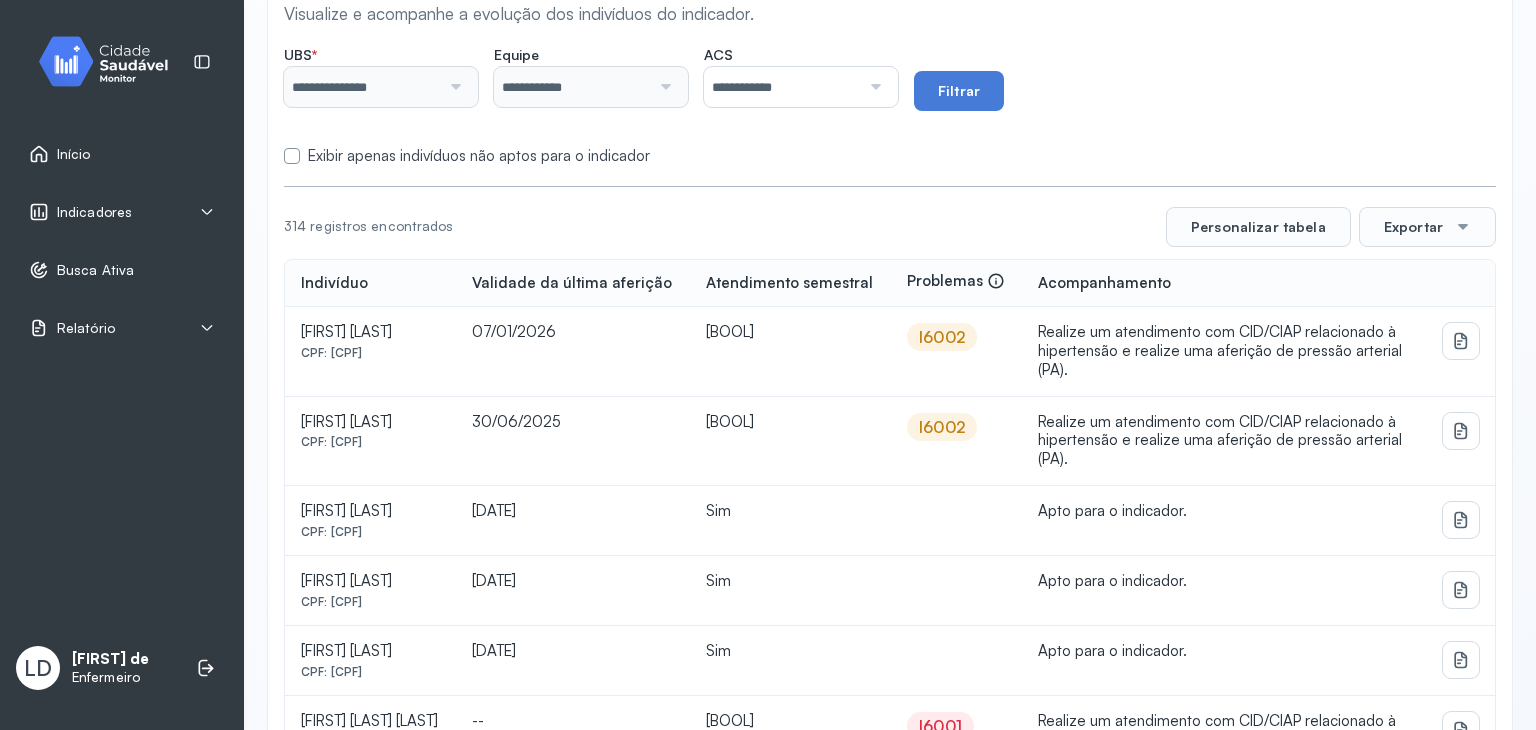 scroll, scrollTop: 0, scrollLeft: 0, axis: both 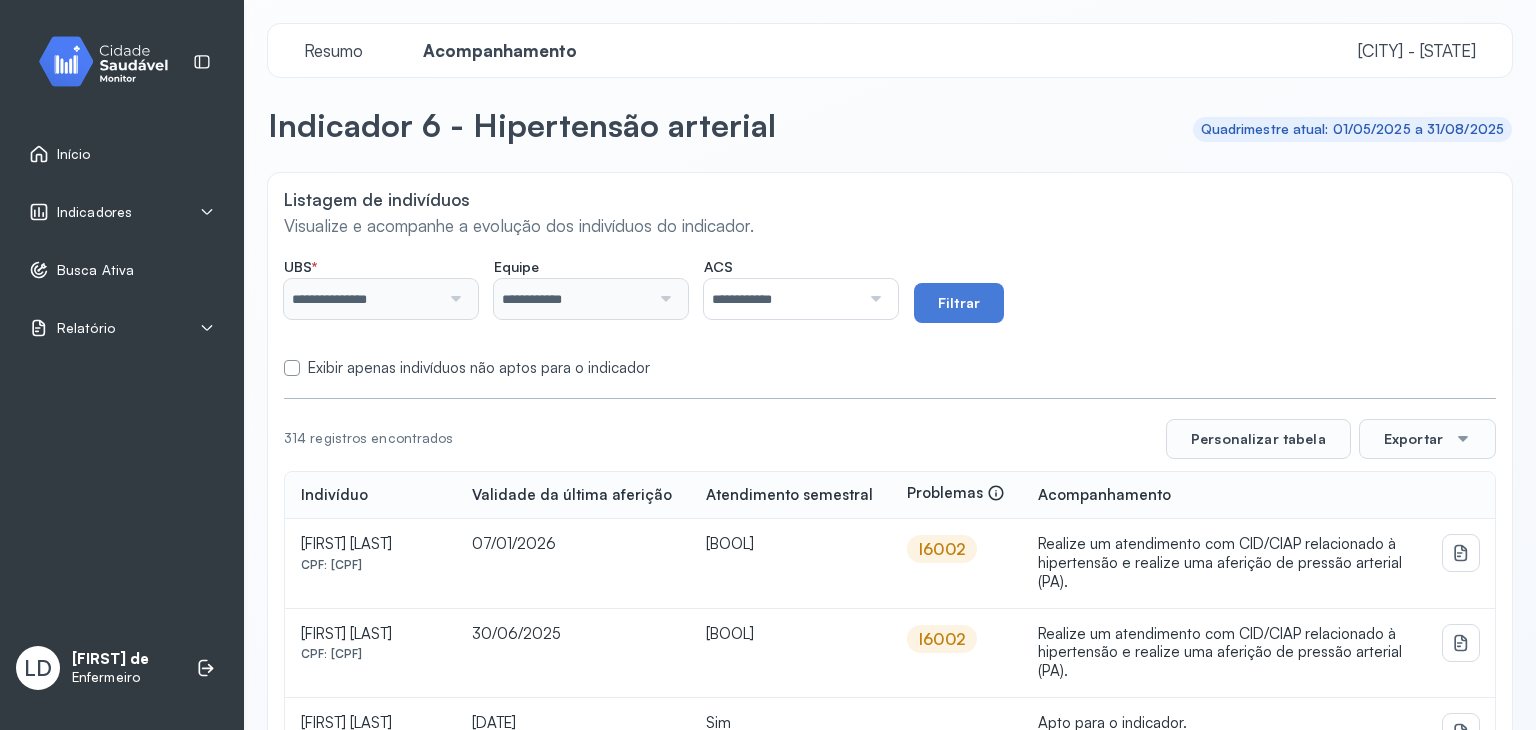 click on "**********" at bounding box center [782, 299] 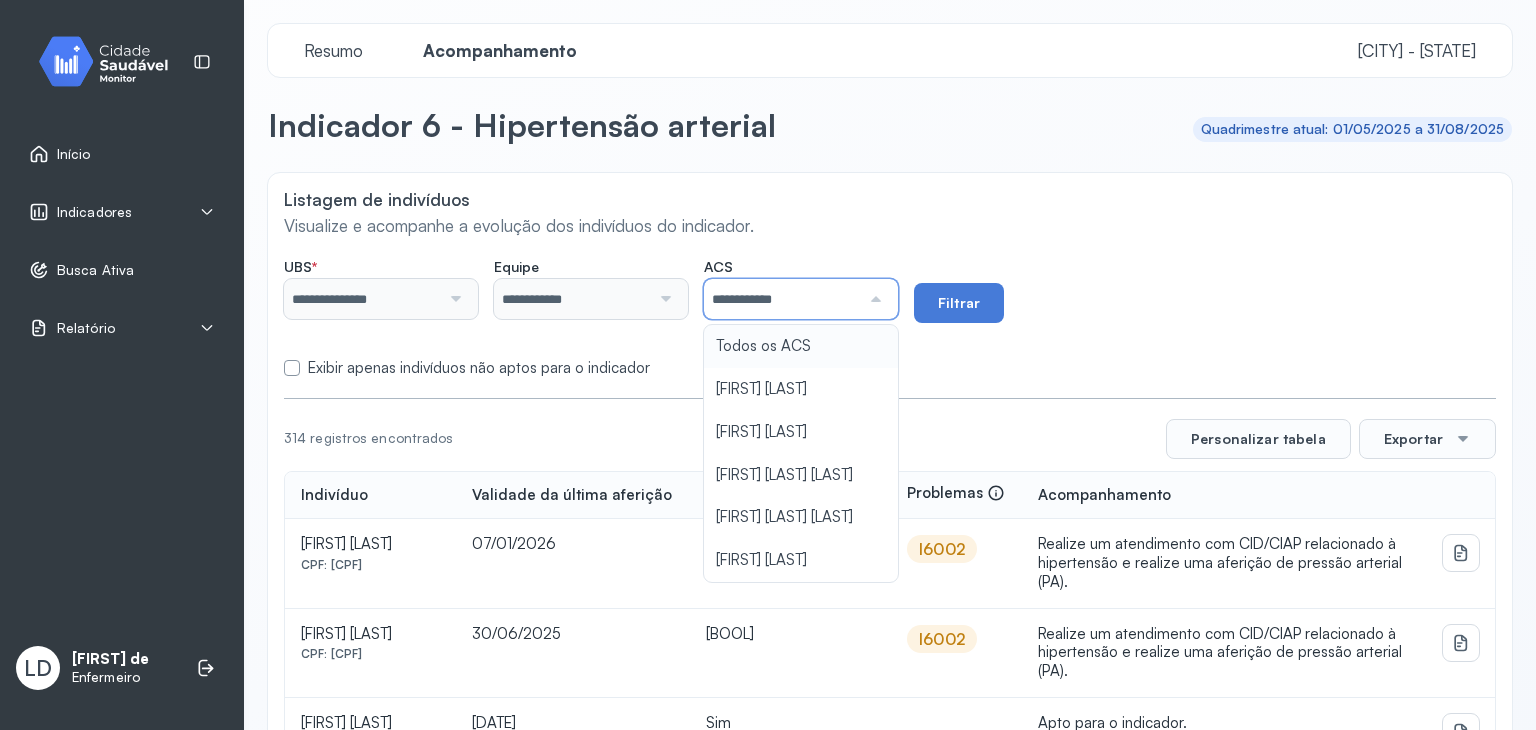 click on "**********" 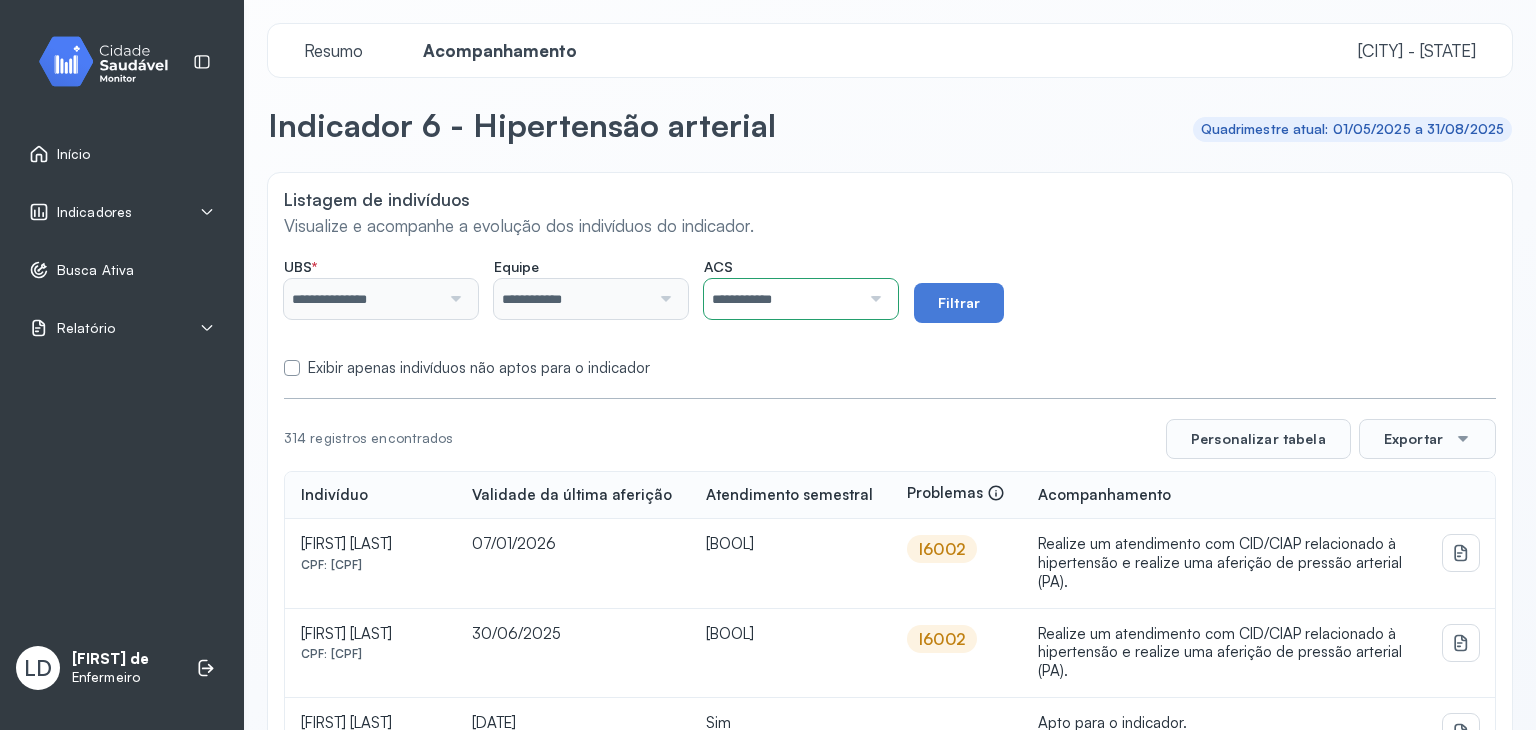 click at bounding box center (663, 299) 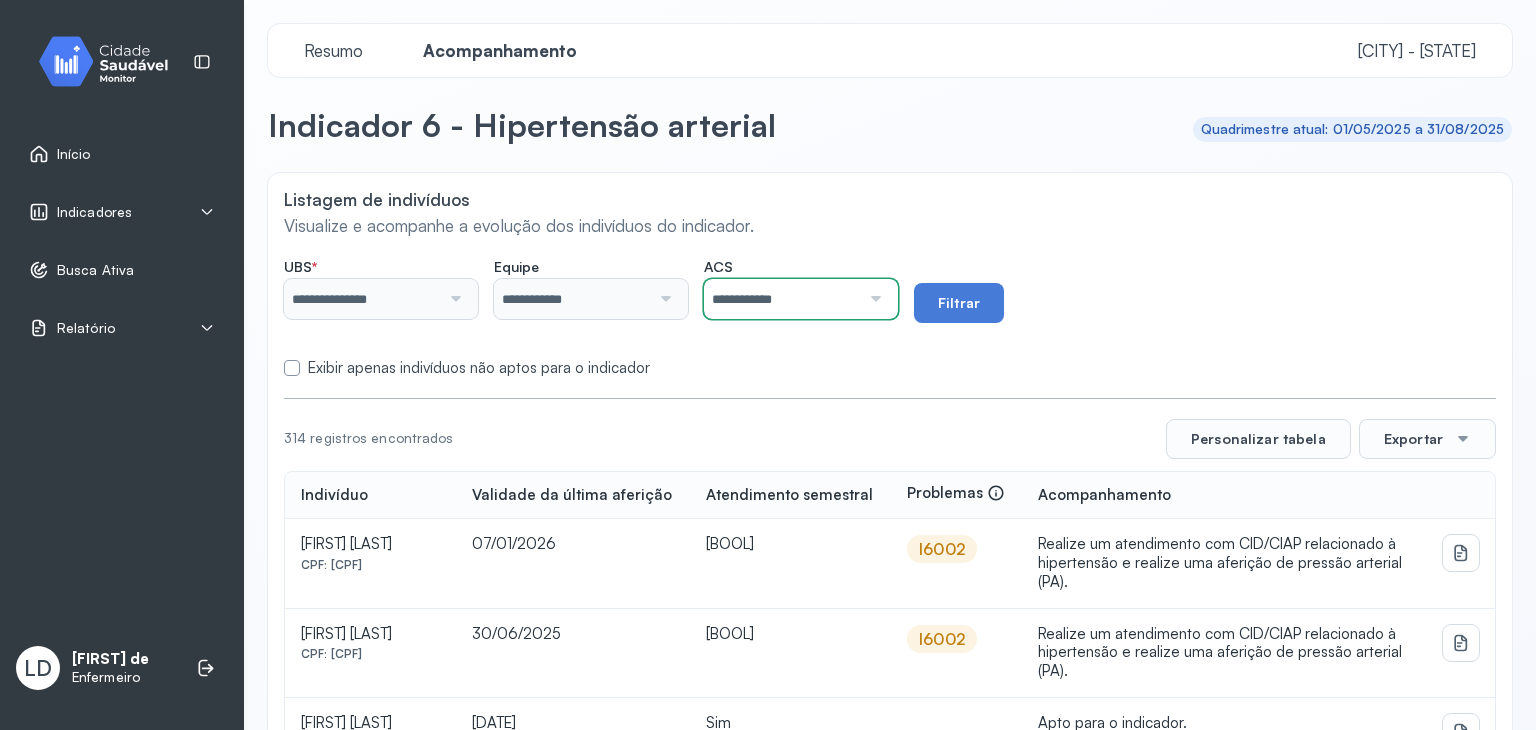 click on "**********" at bounding box center [782, 299] 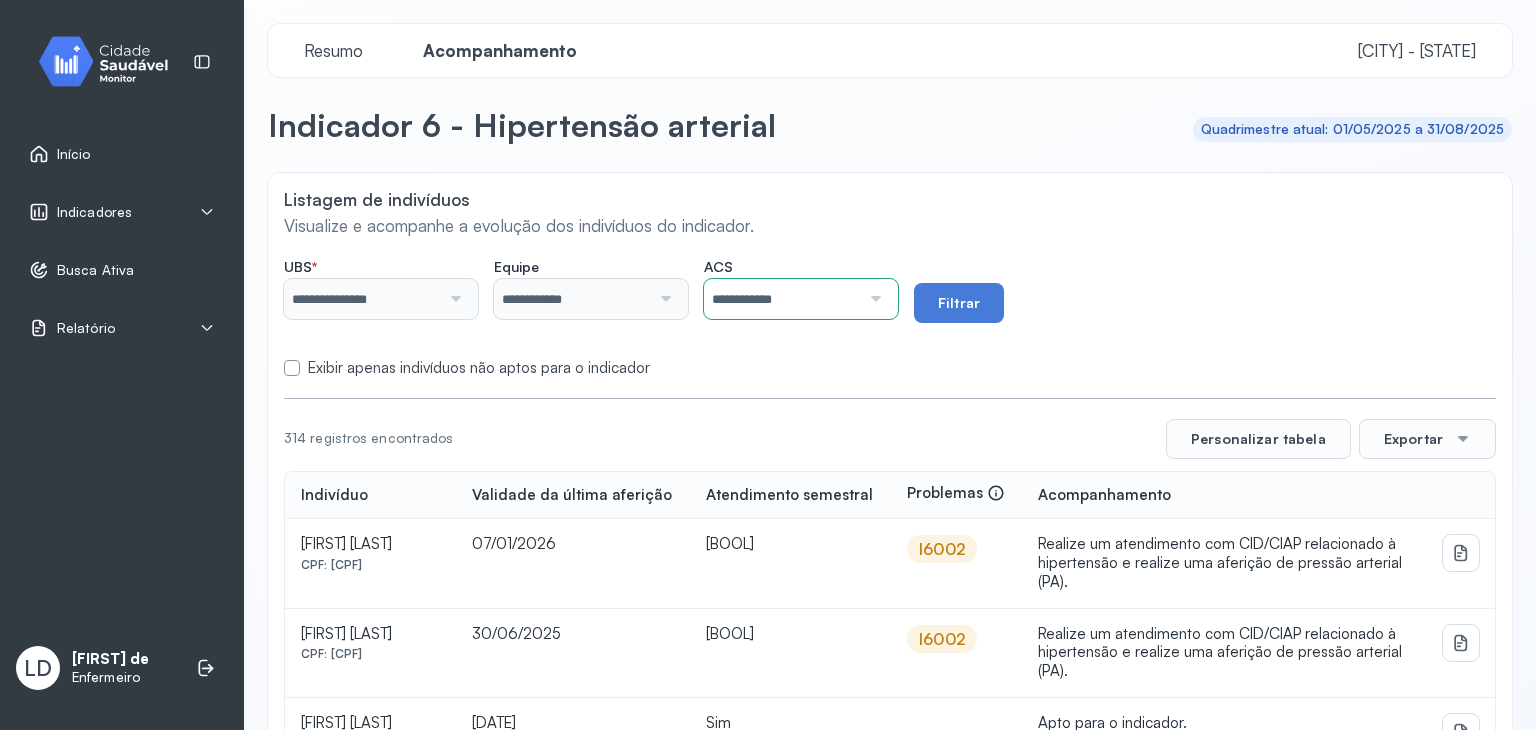 click at bounding box center [663, 299] 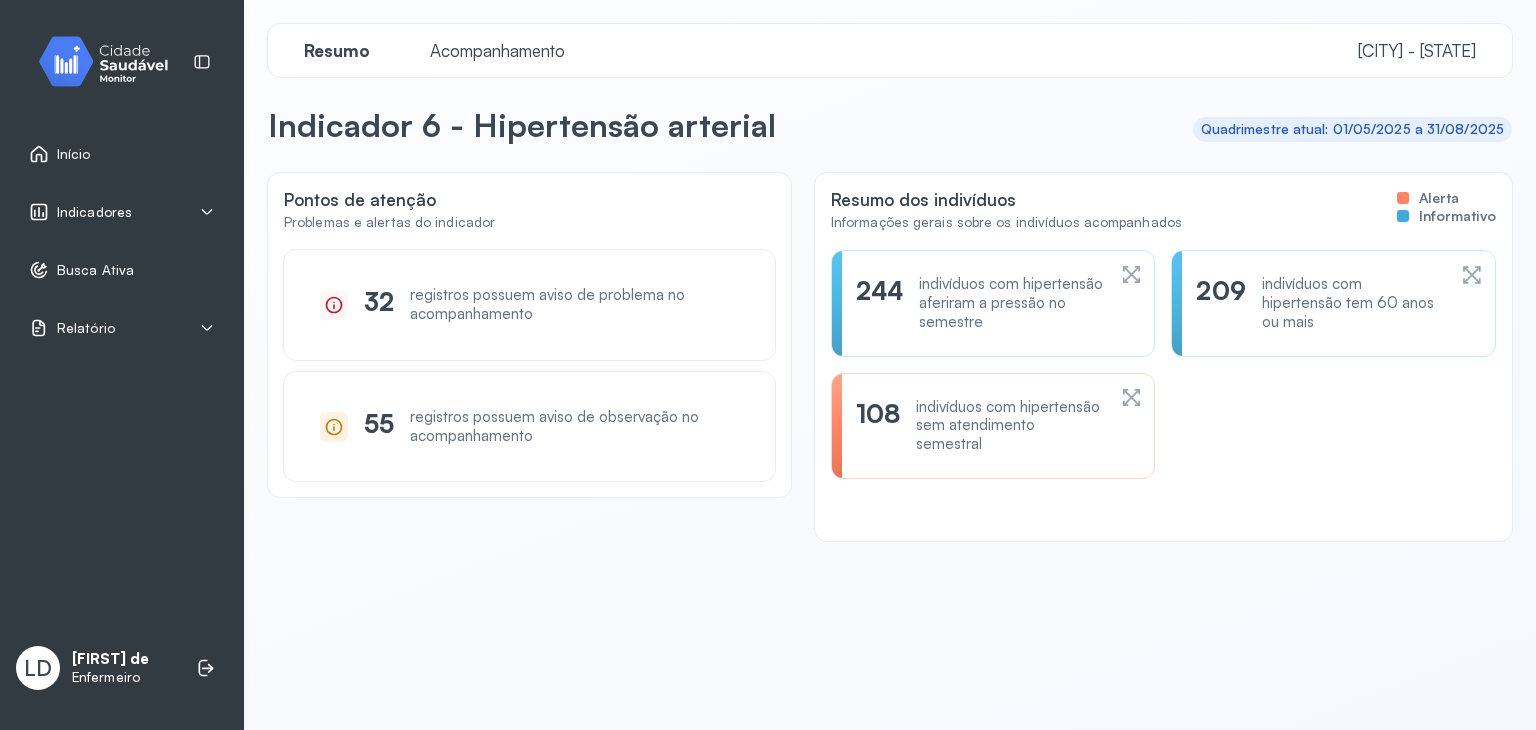 click on "Indicadores" at bounding box center (122, 212) 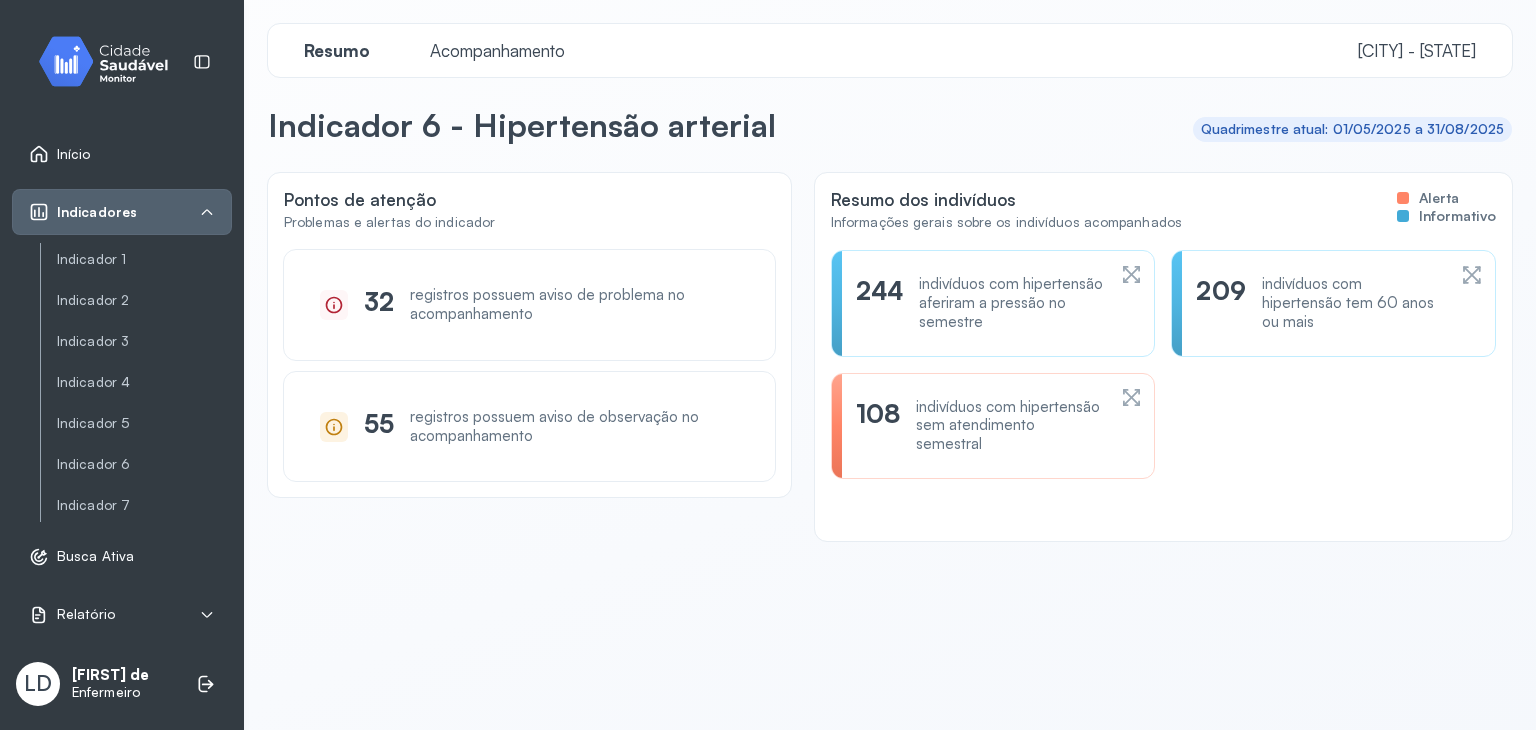 click on "Indicadores" at bounding box center (122, 212) 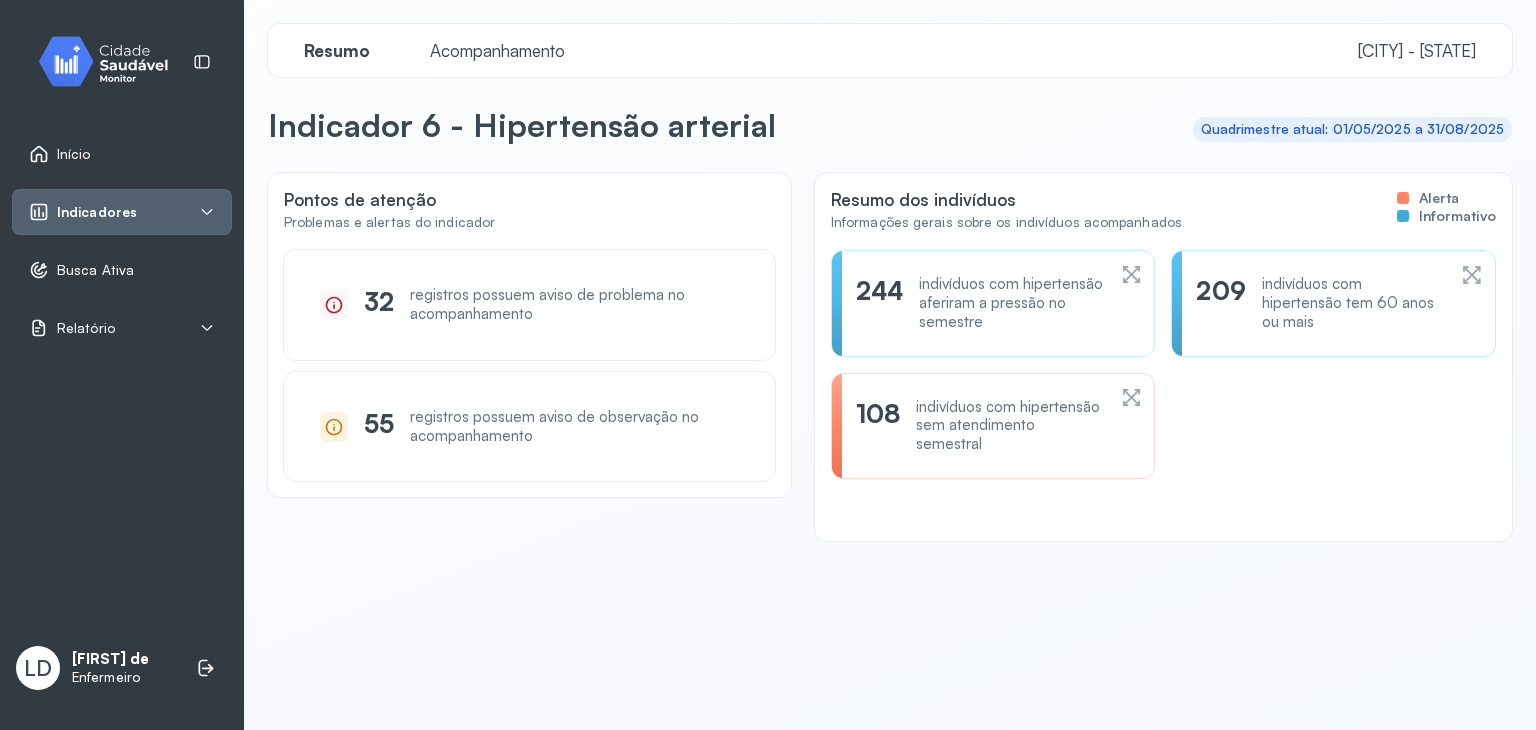 drag, startPoint x: 360, startPoint y: 106, endPoint x: 363, endPoint y: 137, distance: 31.144823 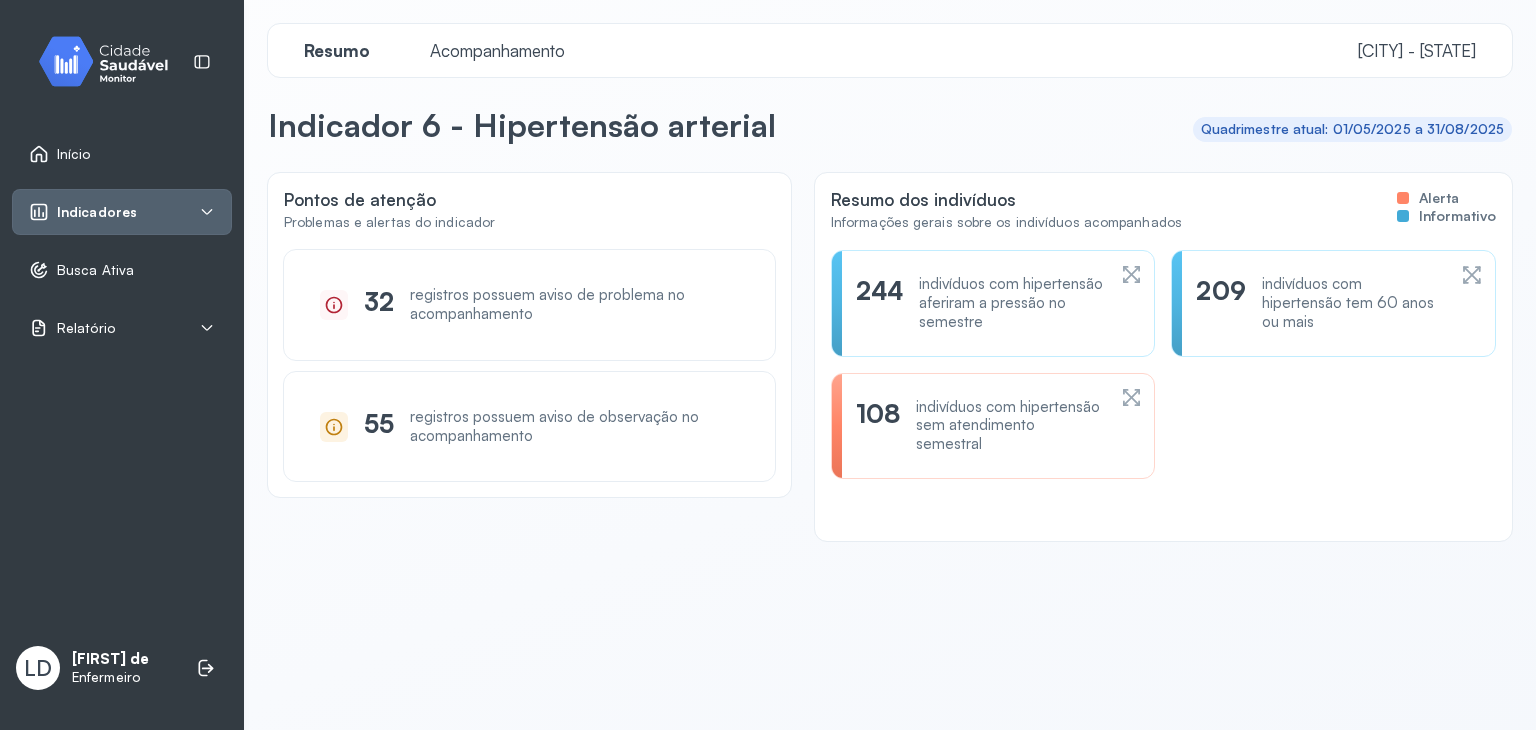 click on "Relatório" at bounding box center [122, 328] 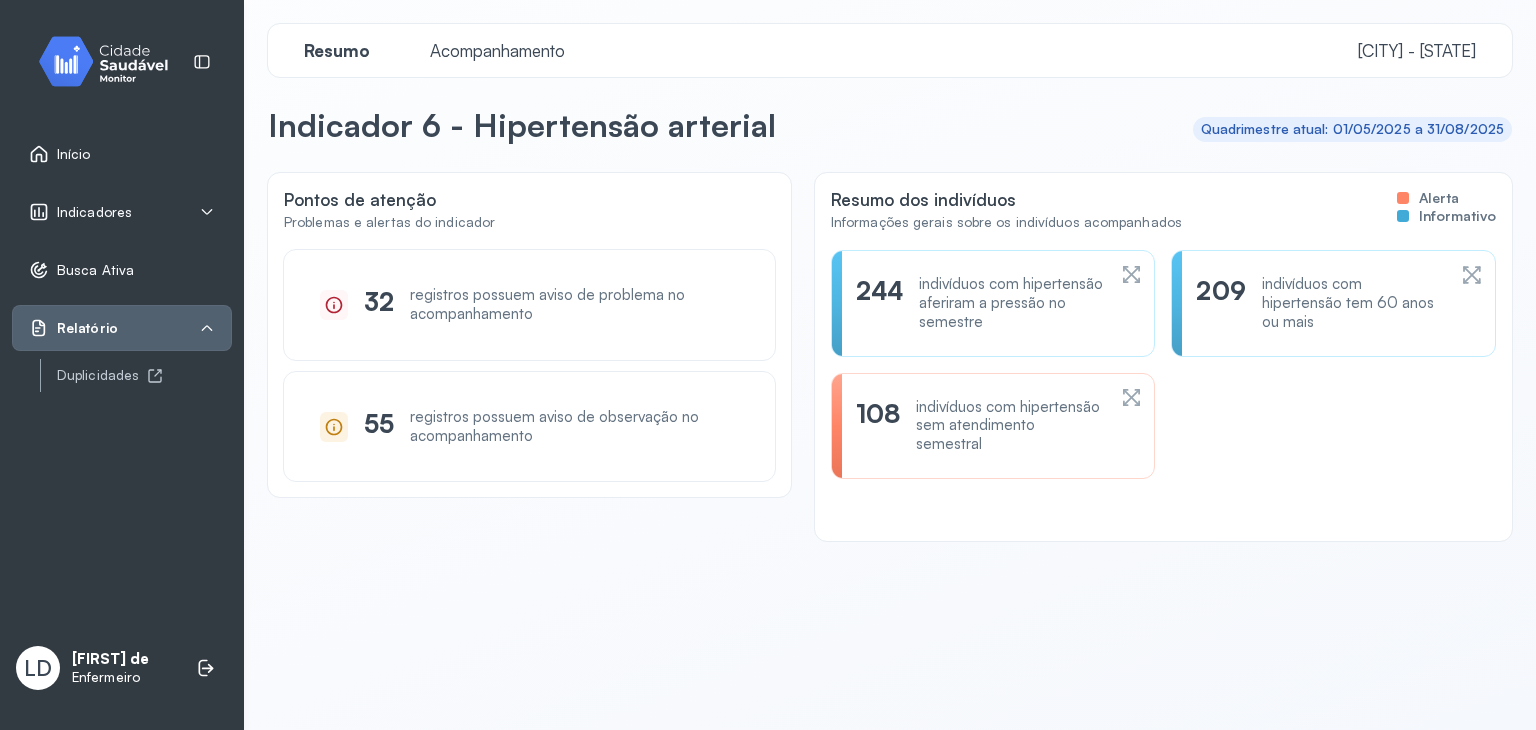 click on "Relatório" at bounding box center (122, 328) 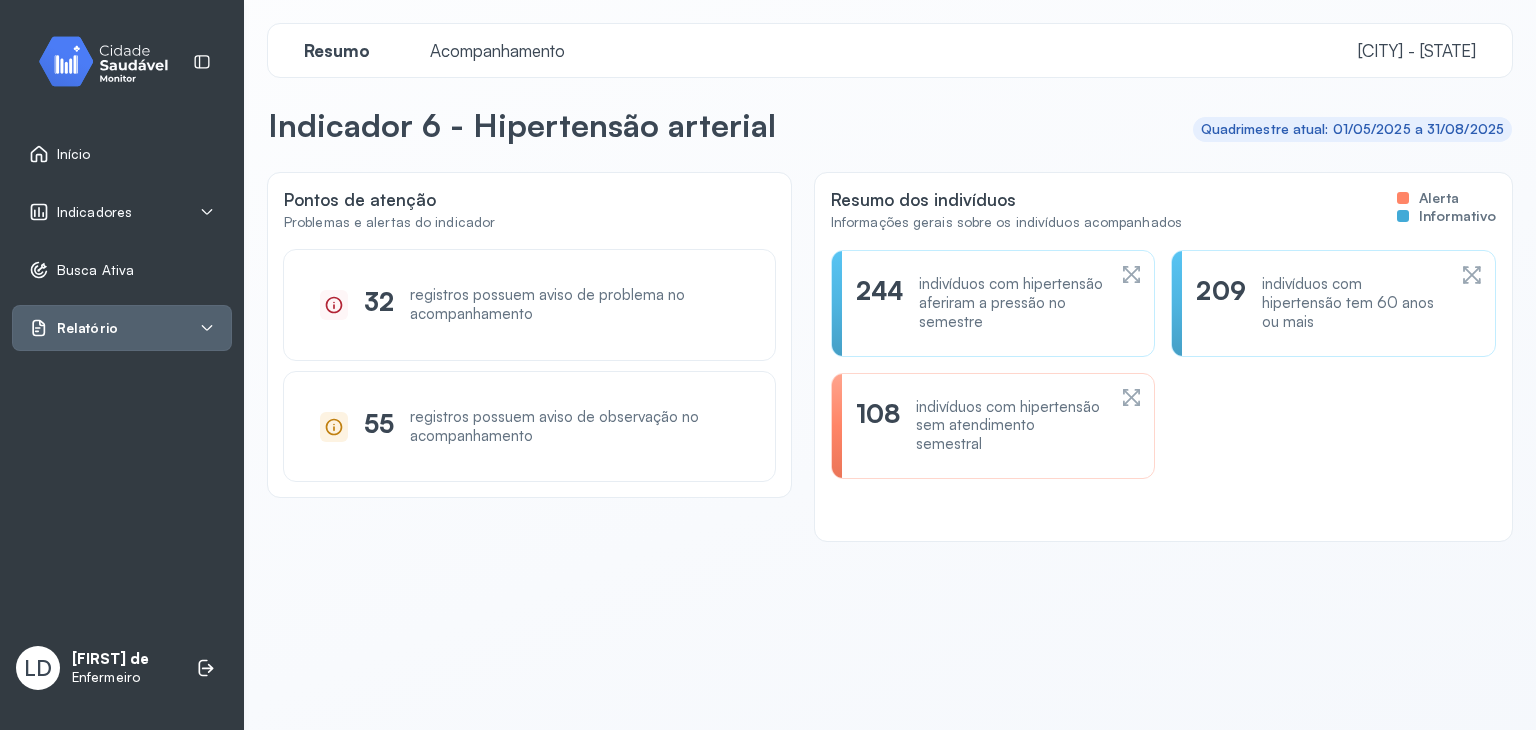 click on "Indicadores" at bounding box center [122, 212] 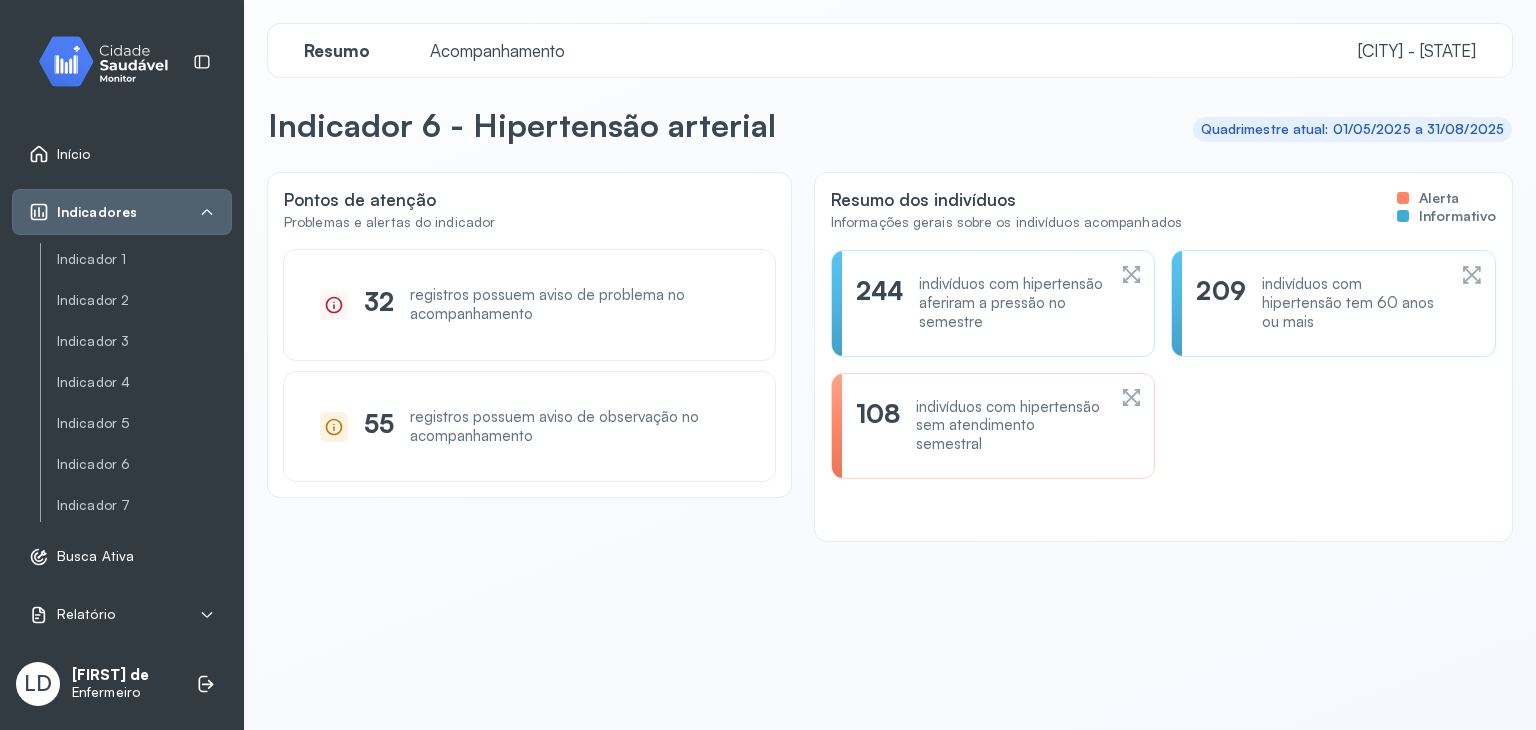 click on "Início" at bounding box center [74, 154] 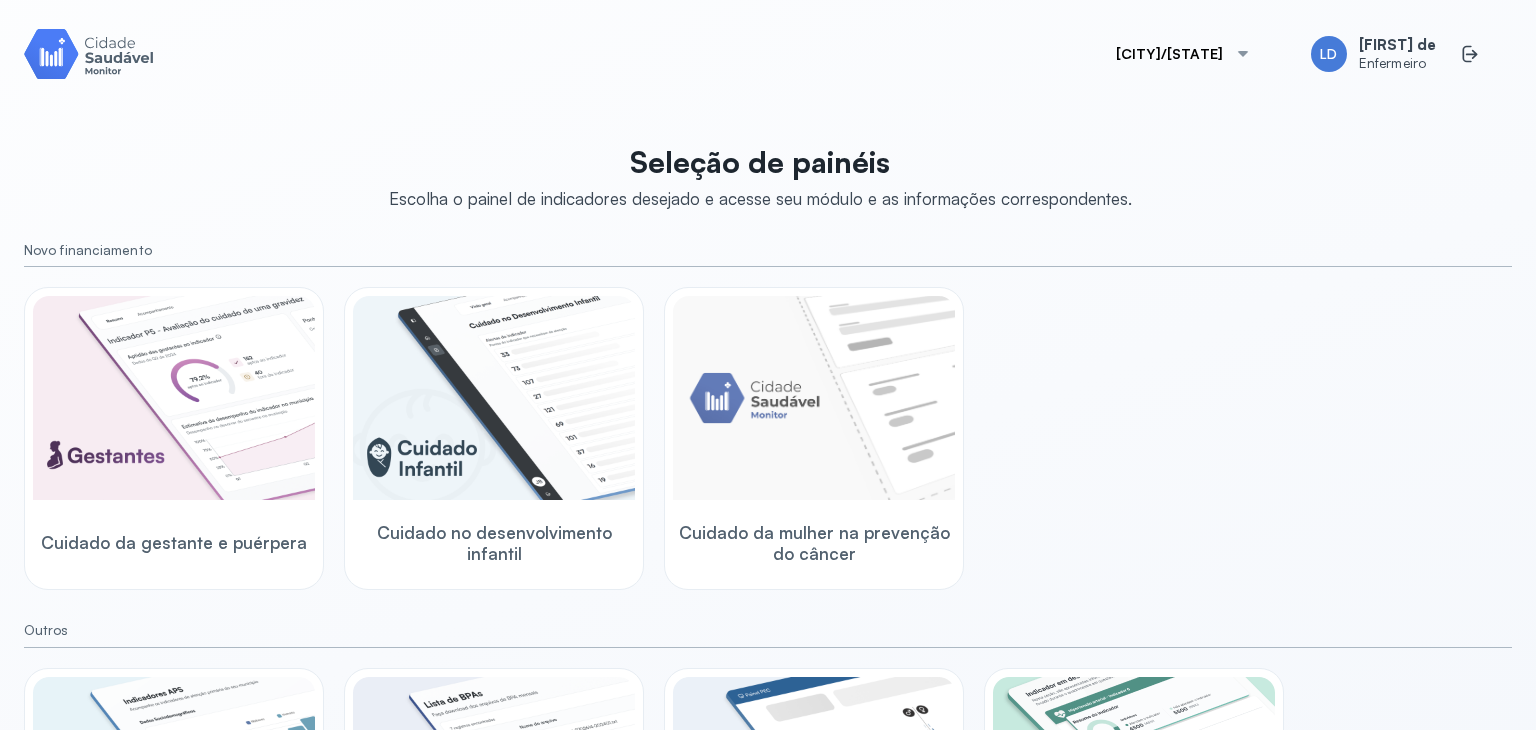 click on "[CITY]/[STATE]" at bounding box center (1183, 54) 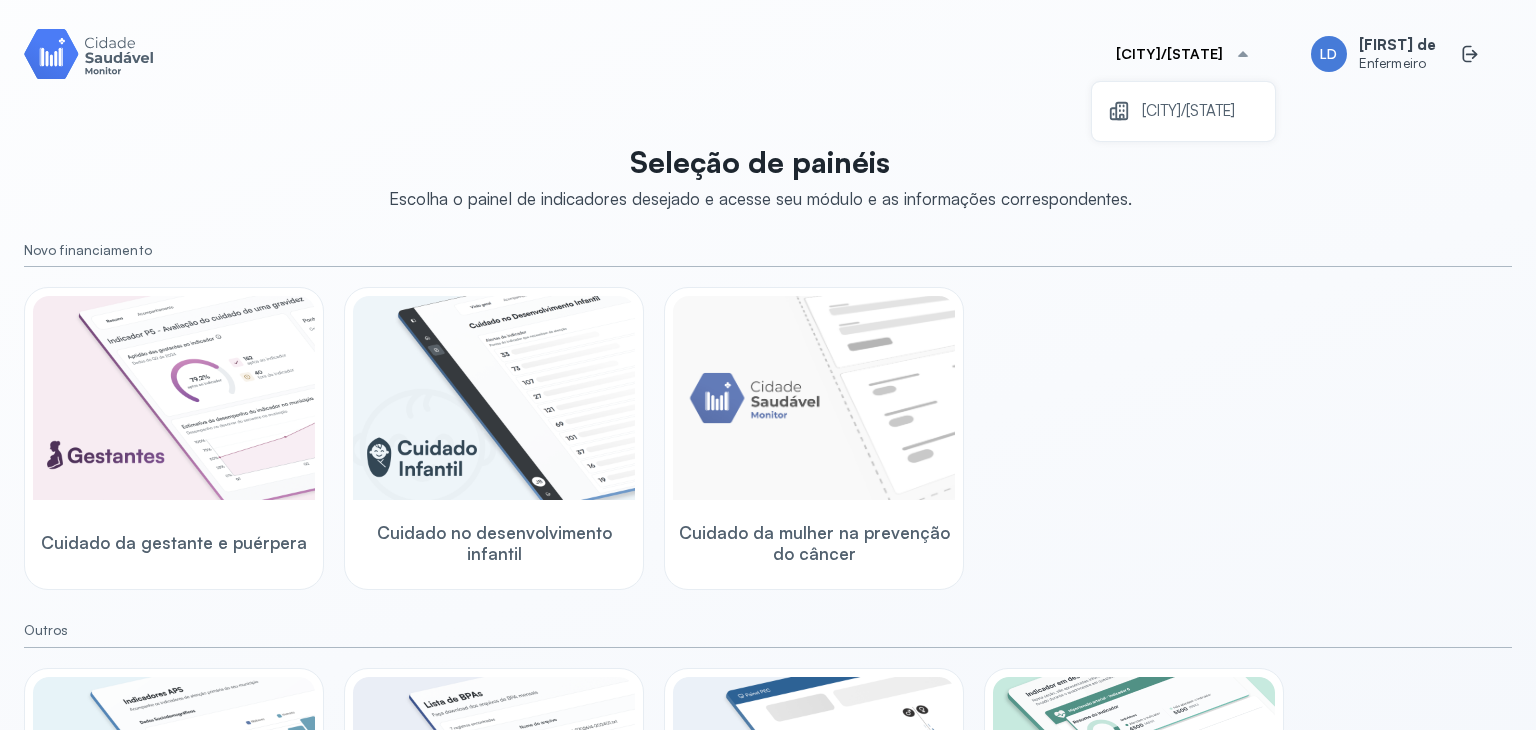 click on "[CITY]/[STATE]" at bounding box center (1183, 54) 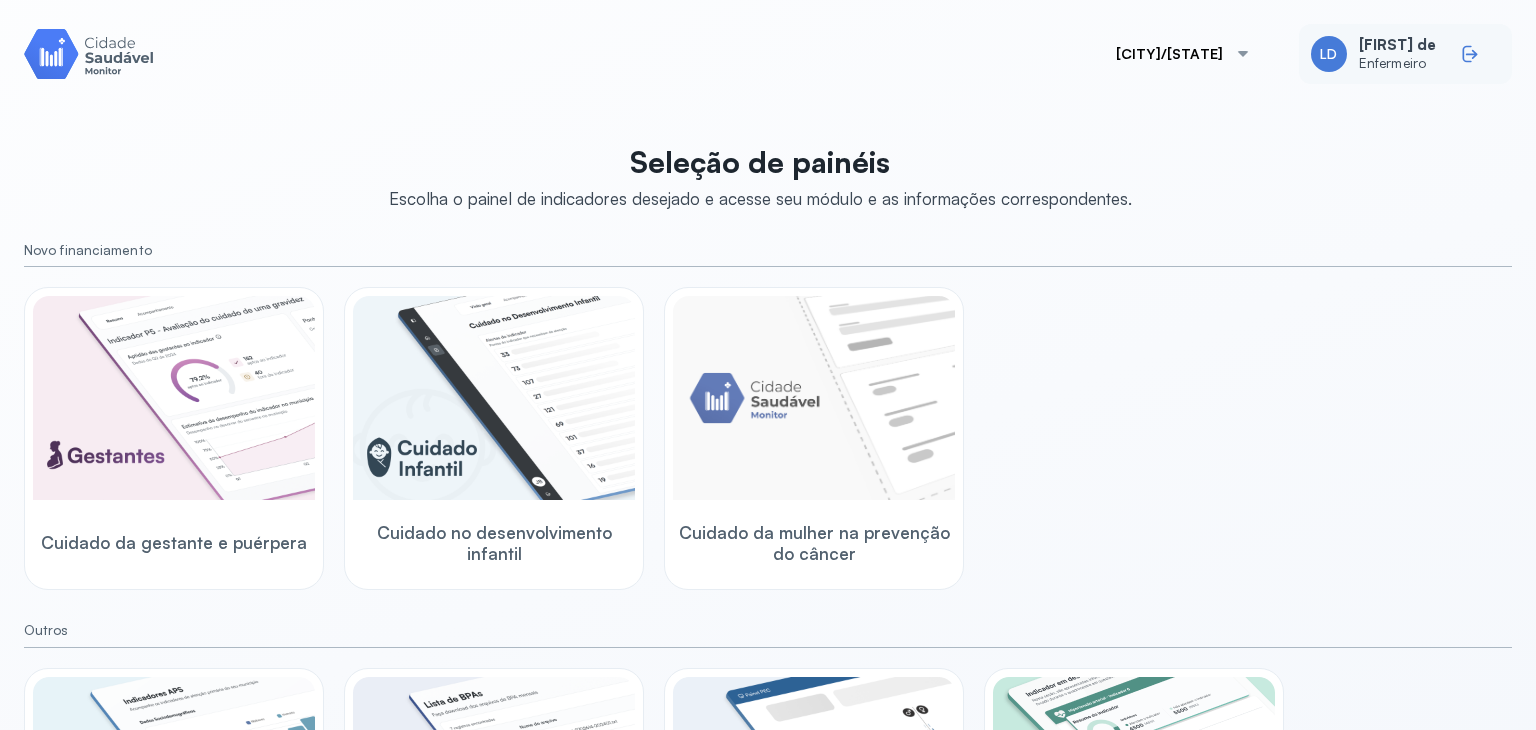 click 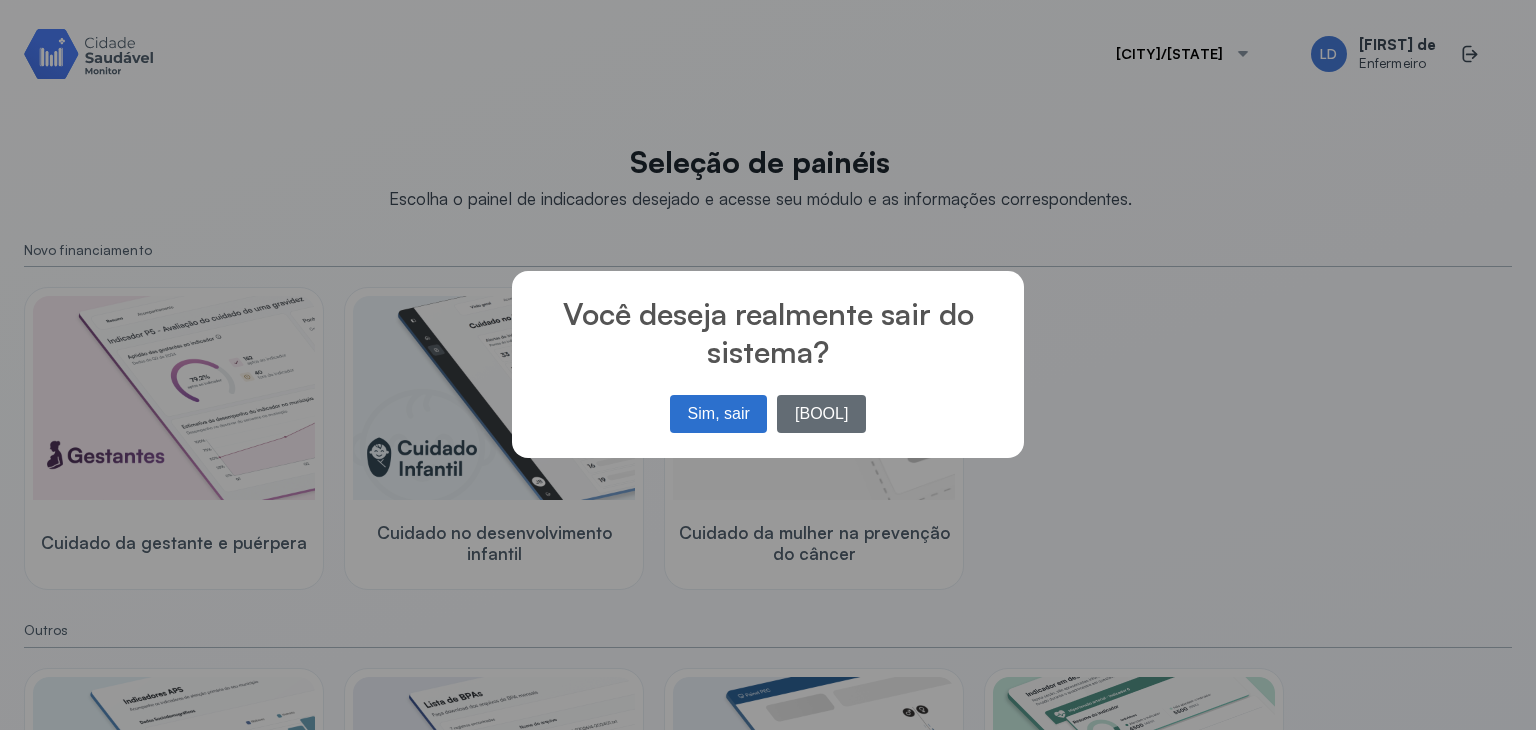 click on "Não" at bounding box center [821, 414] 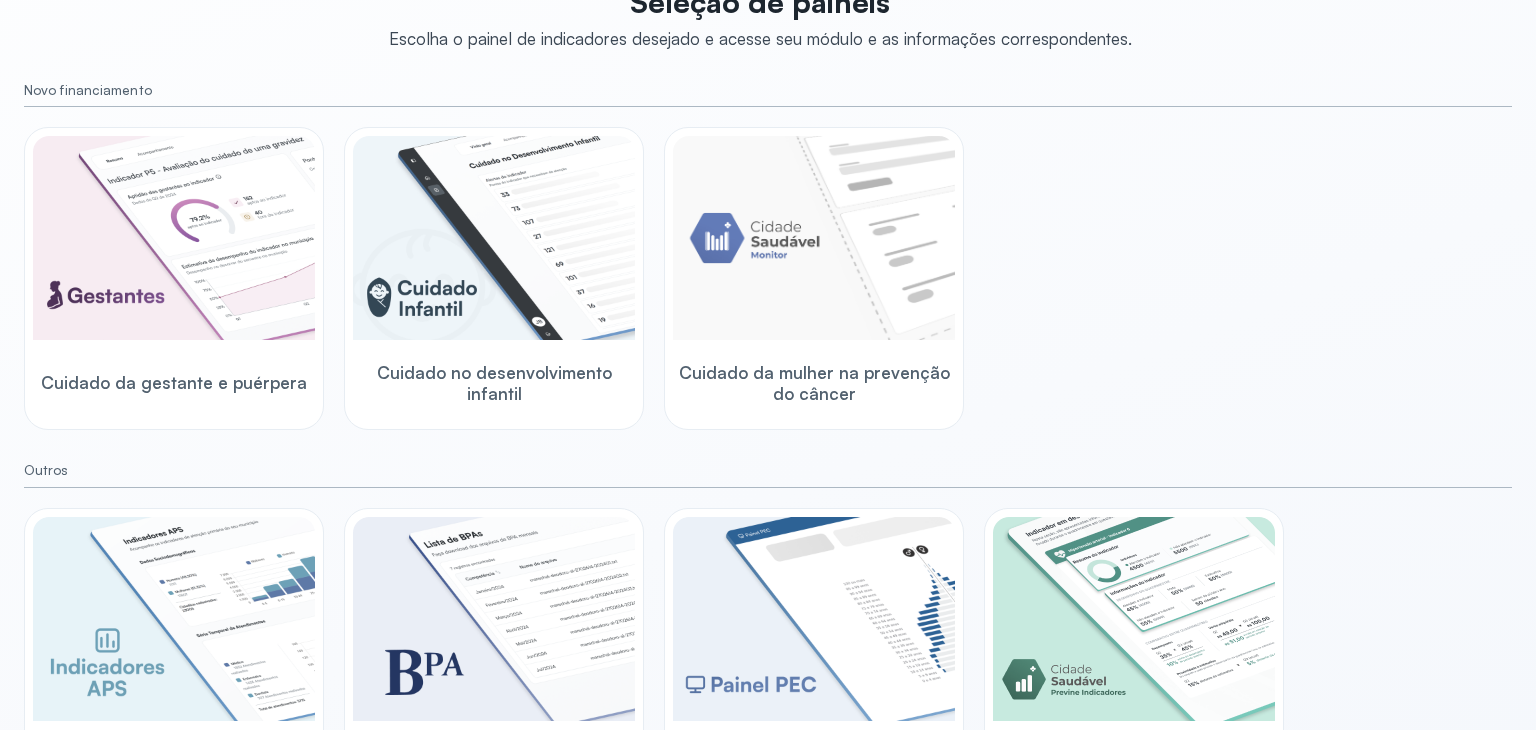 scroll, scrollTop: 400, scrollLeft: 0, axis: vertical 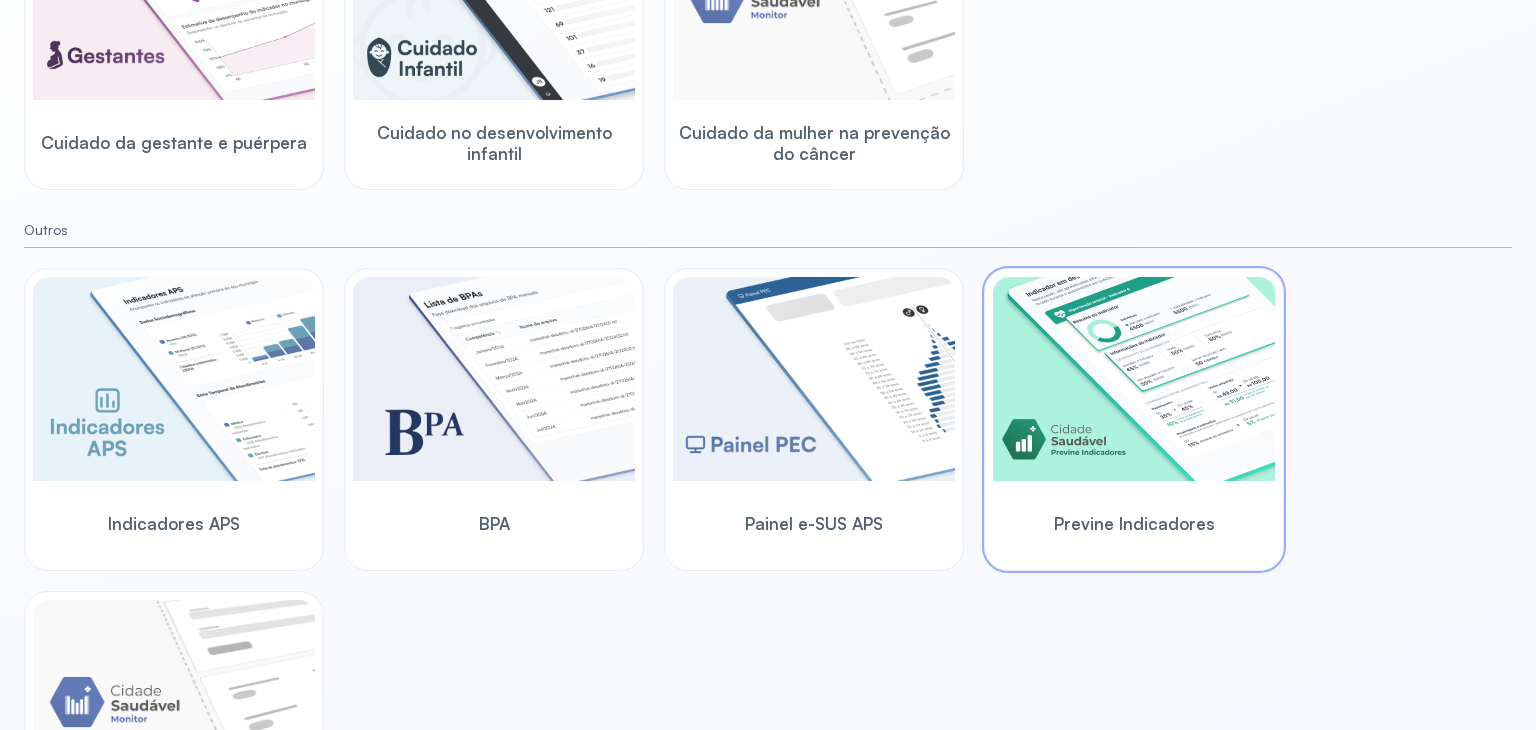 click at bounding box center [1134, 379] 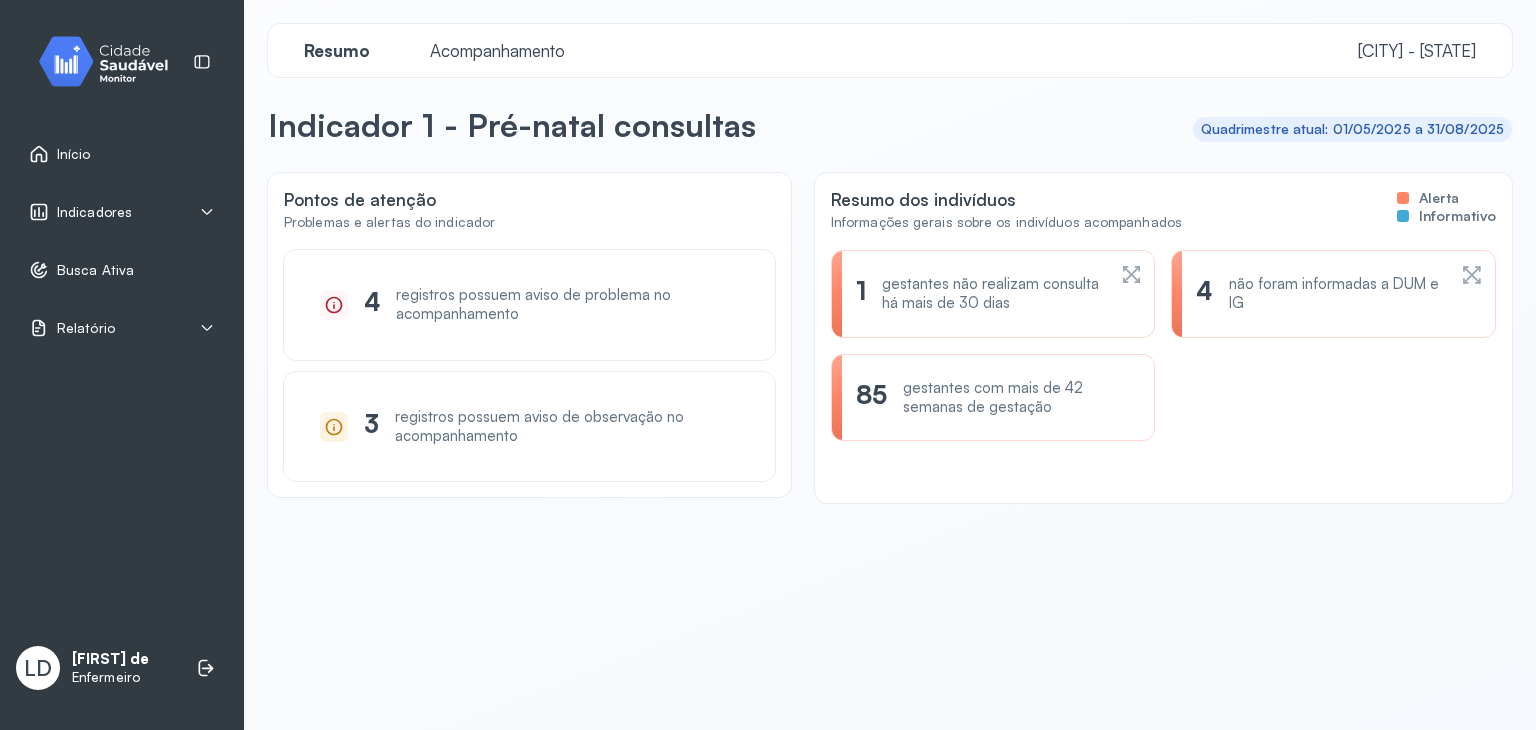 click on "Indicadores" at bounding box center (94, 212) 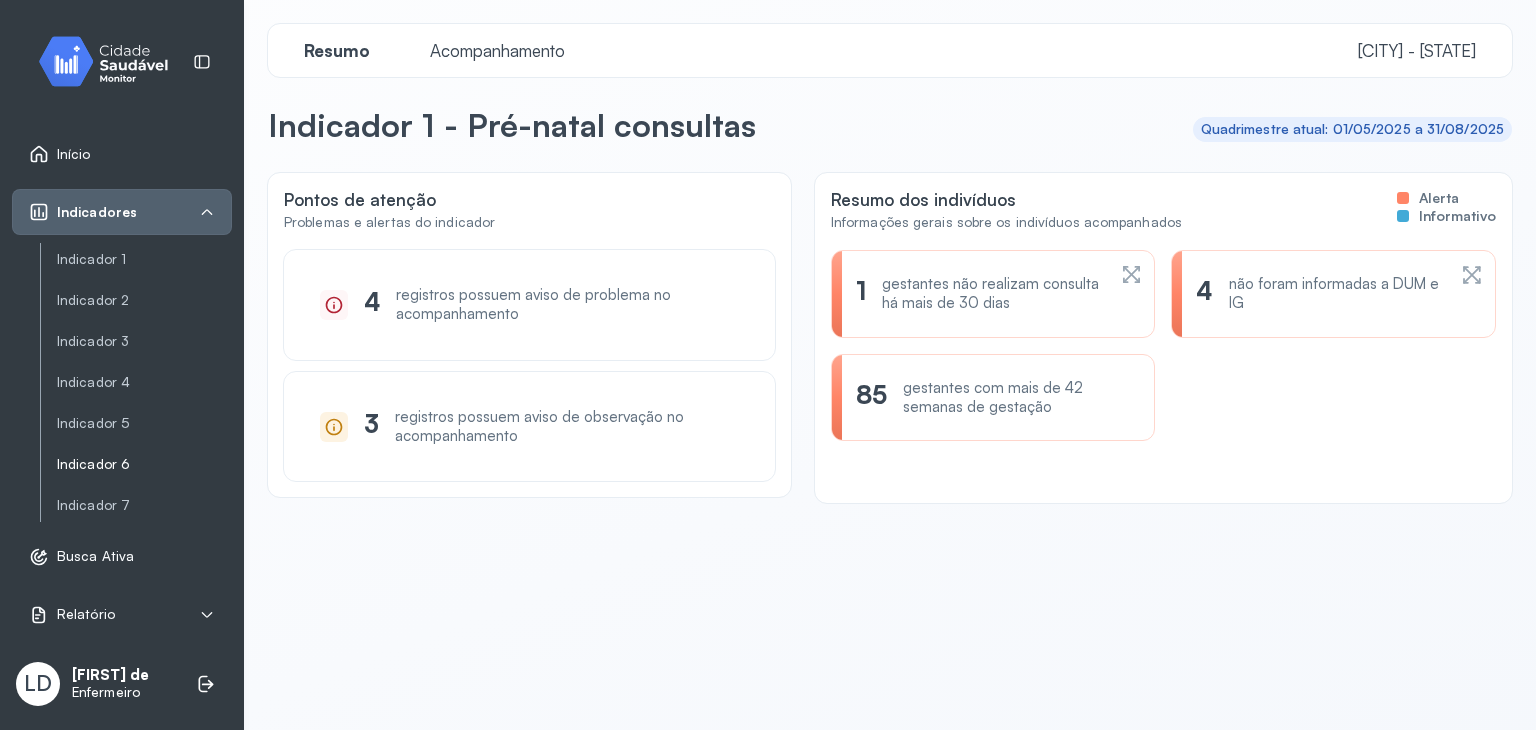 click on "Indicador 6" at bounding box center (144, 464) 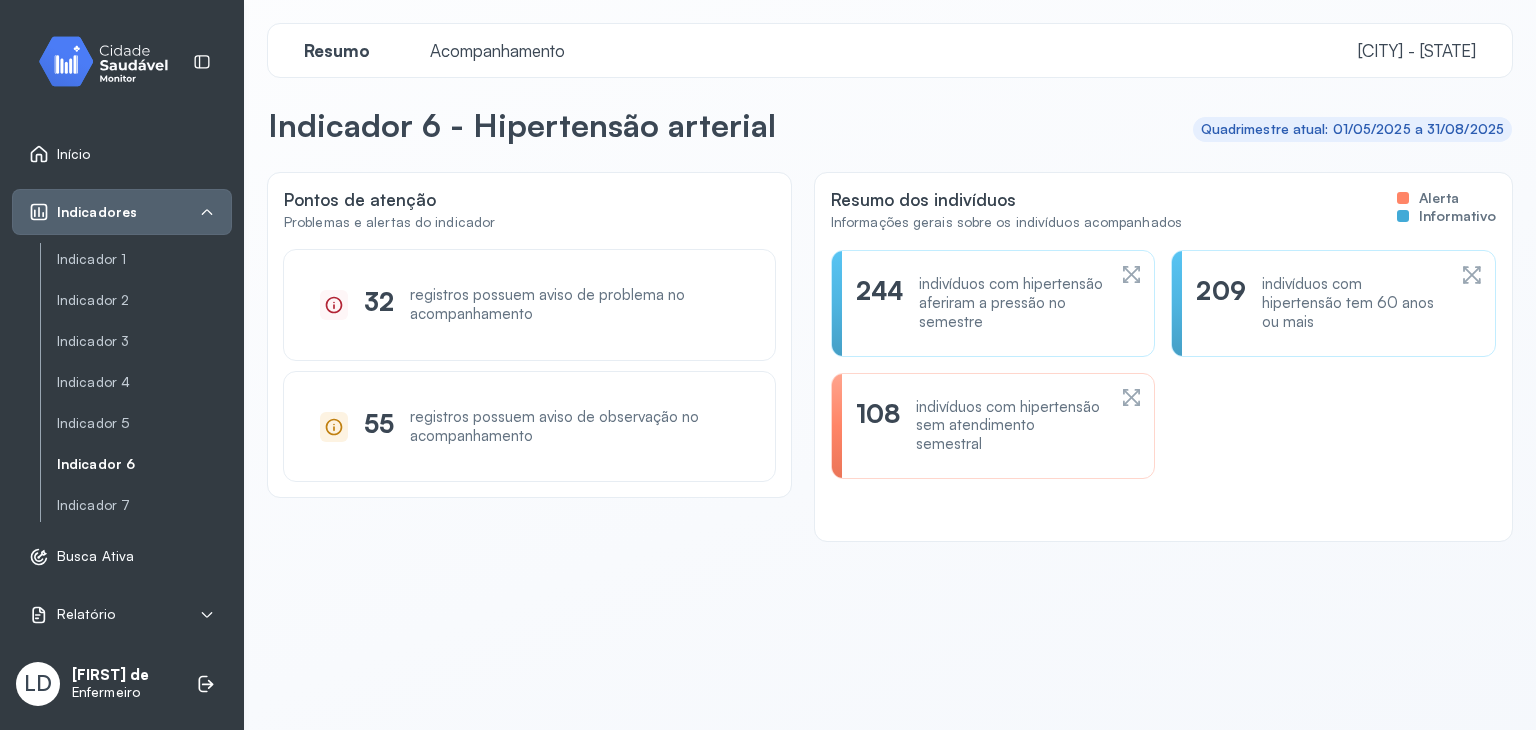 click on "Indicador 6 - Hipertensão arterial Quadrimestre atual: 01/05/2025
a 31/08/2025" at bounding box center (890, 129) 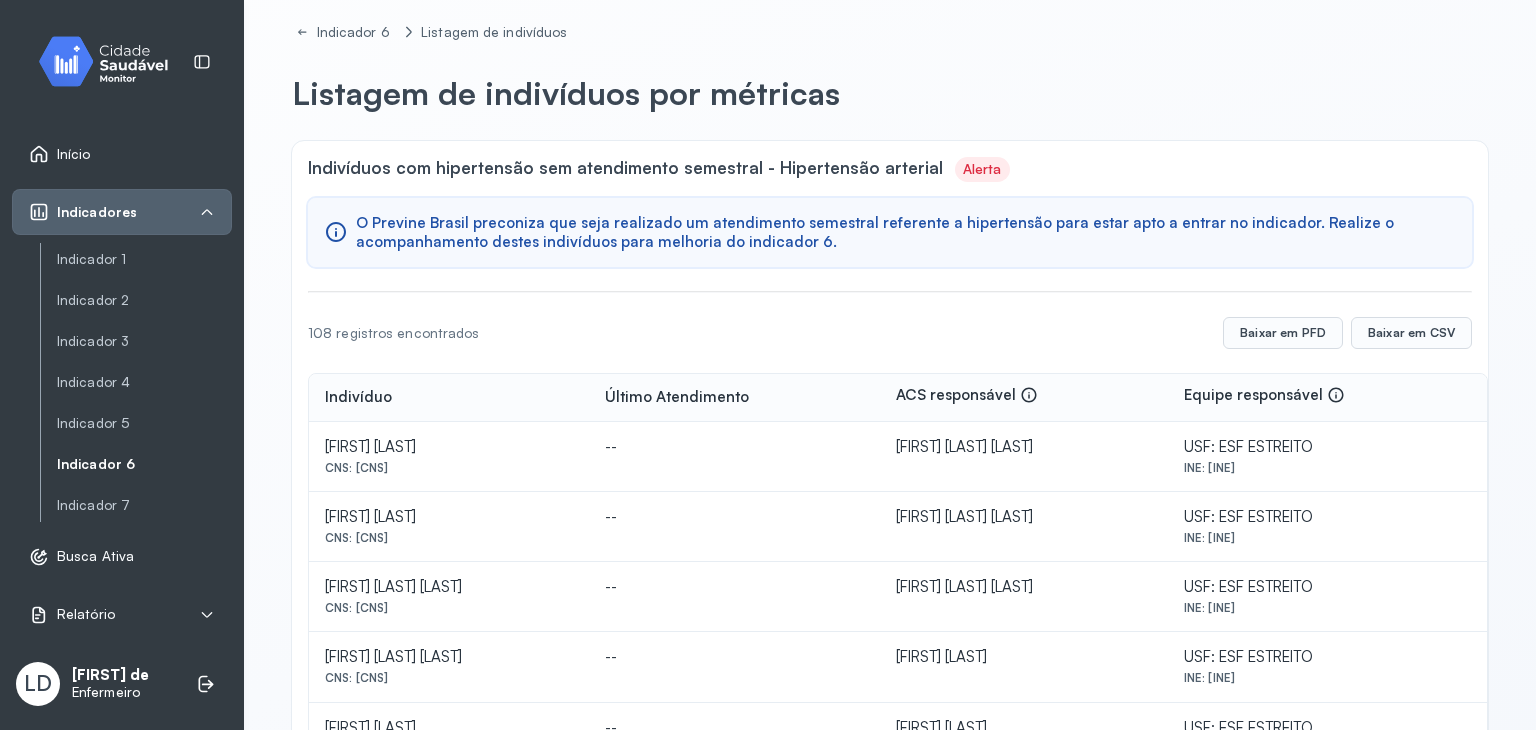 scroll, scrollTop: 0, scrollLeft: 0, axis: both 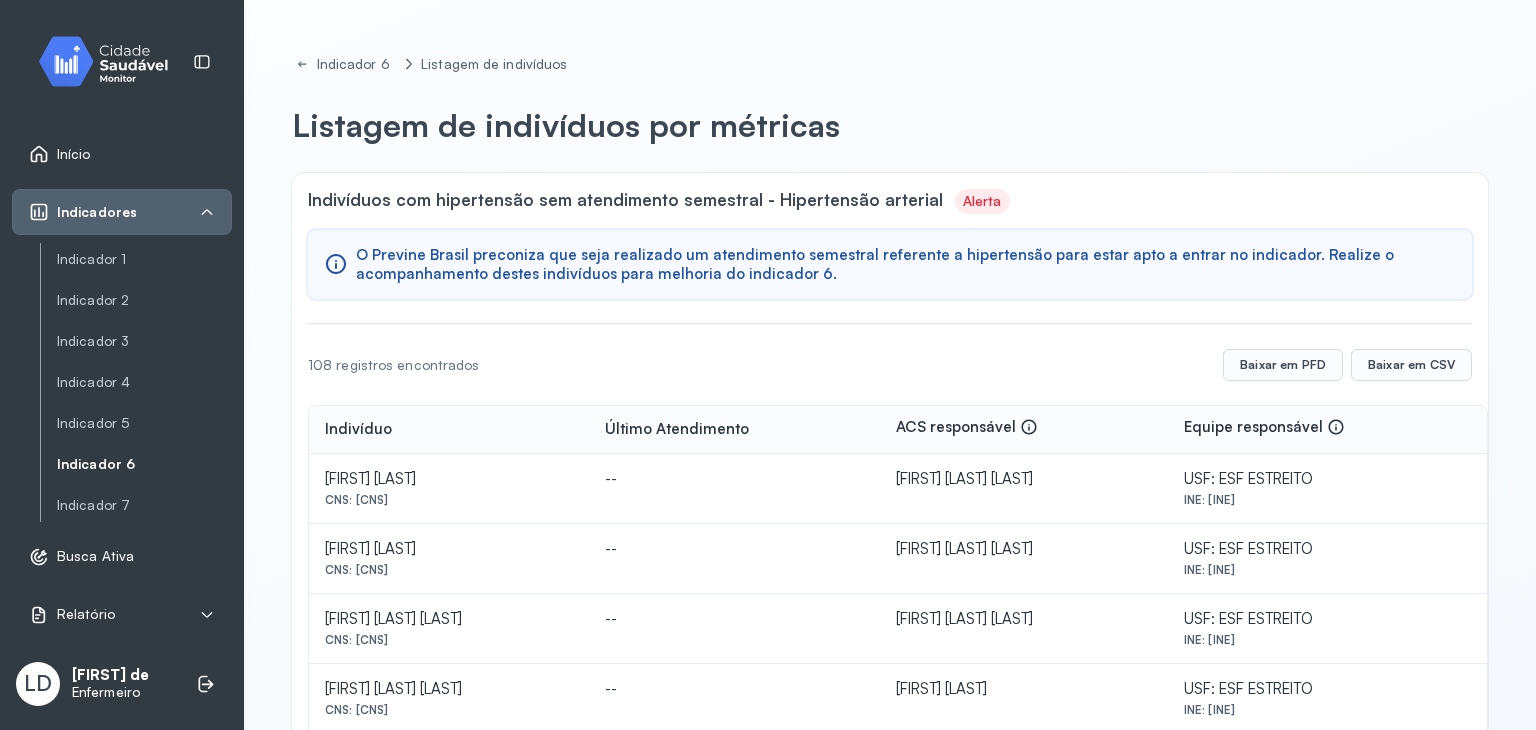 click on "ACS responsável" 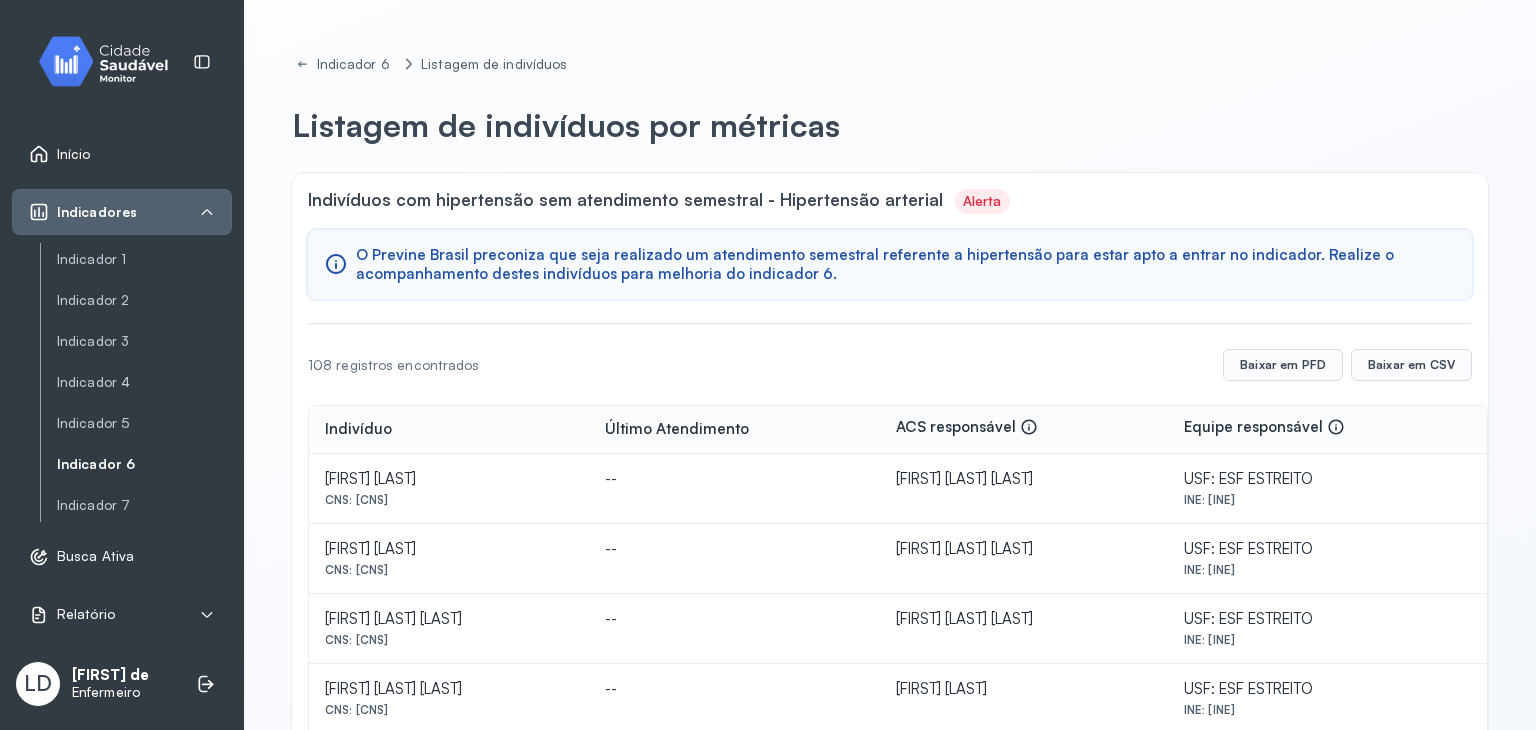 click on "Início" at bounding box center [74, 154] 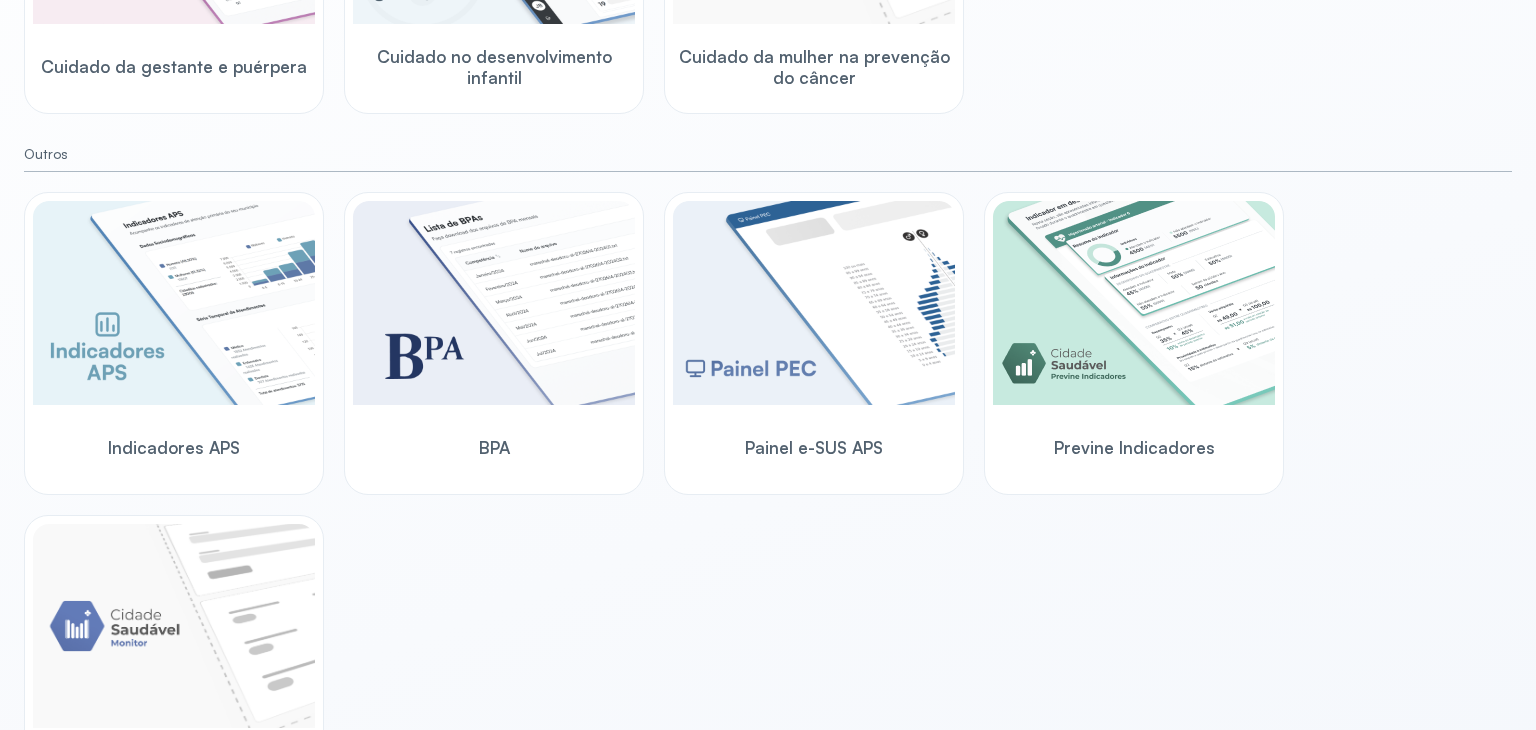 scroll, scrollTop: 564, scrollLeft: 0, axis: vertical 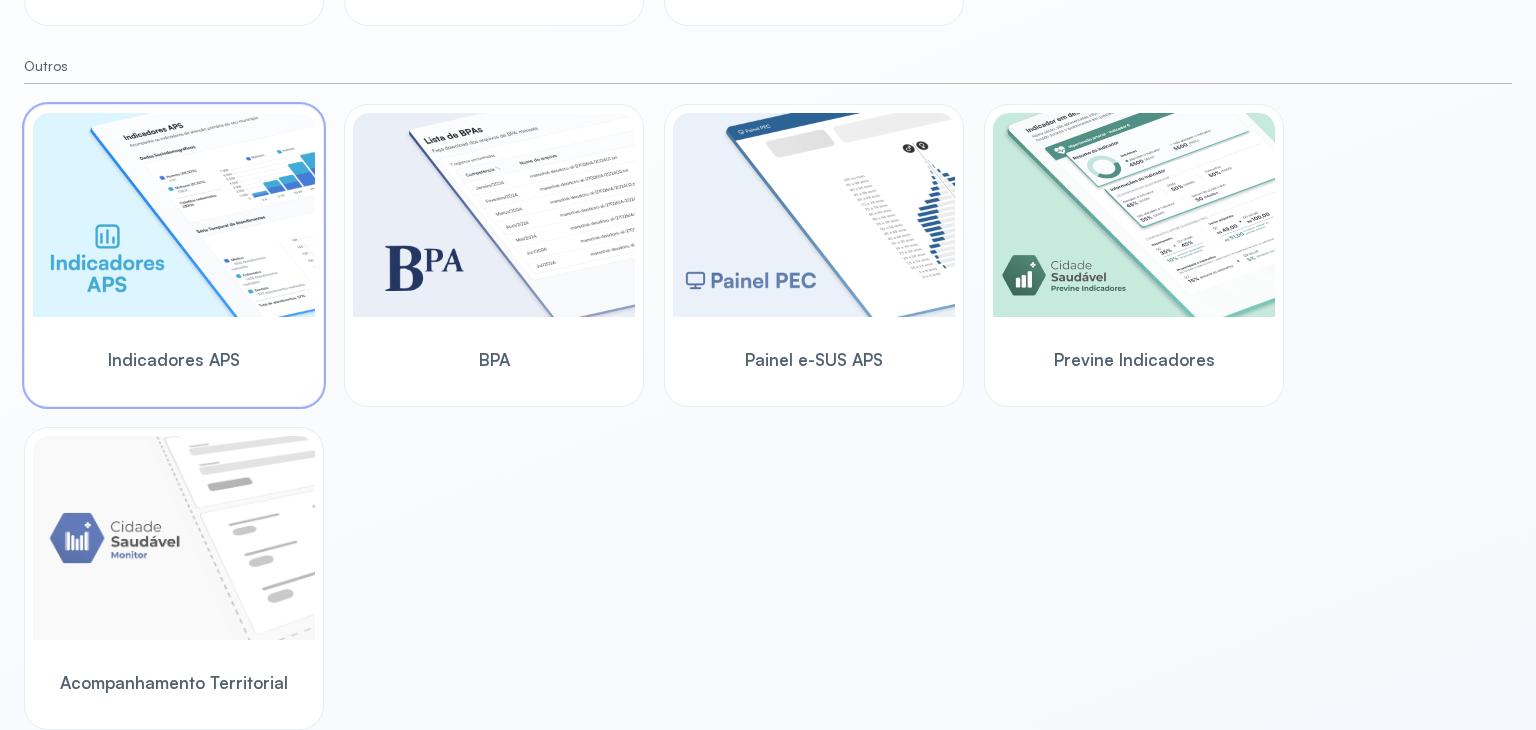 click at bounding box center [174, 215] 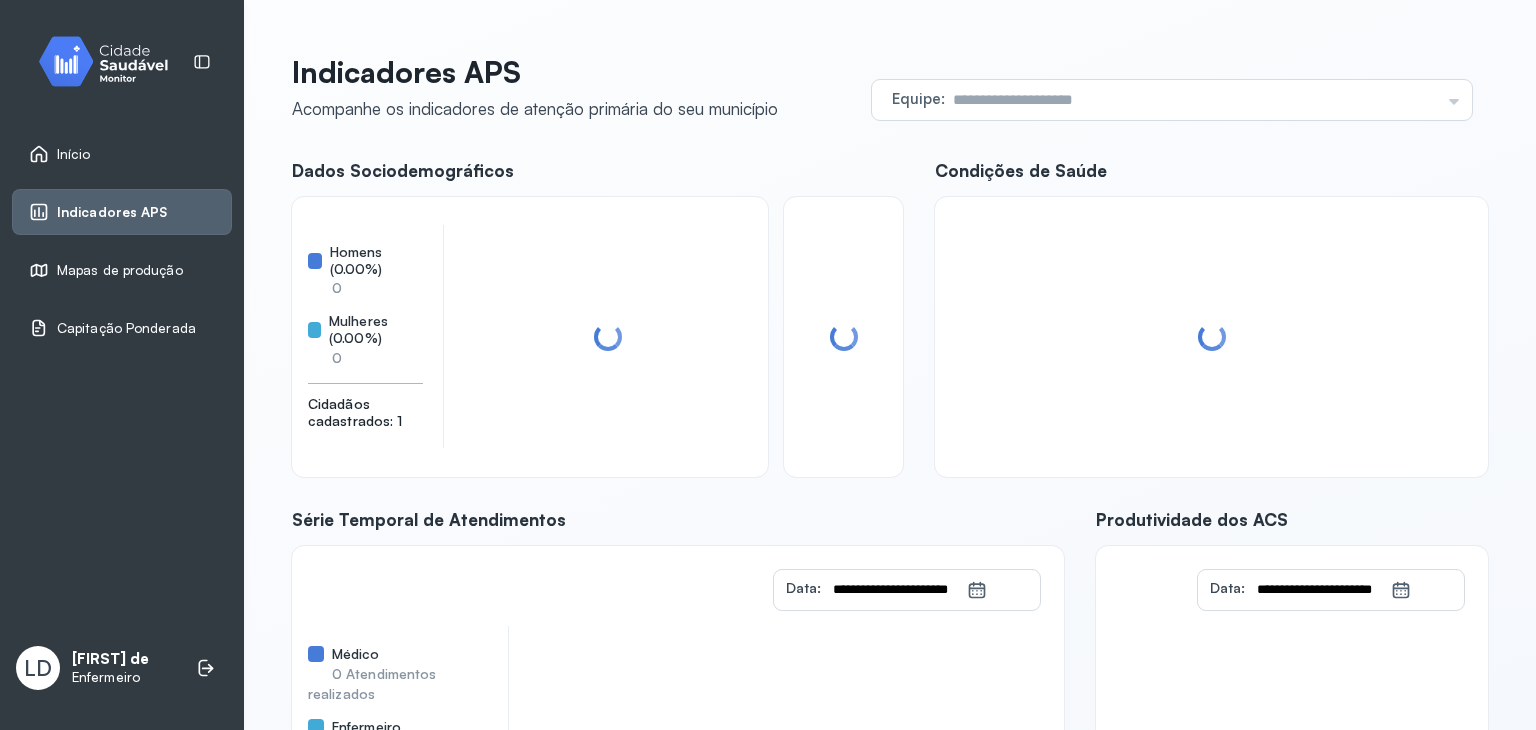 scroll, scrollTop: 0, scrollLeft: 0, axis: both 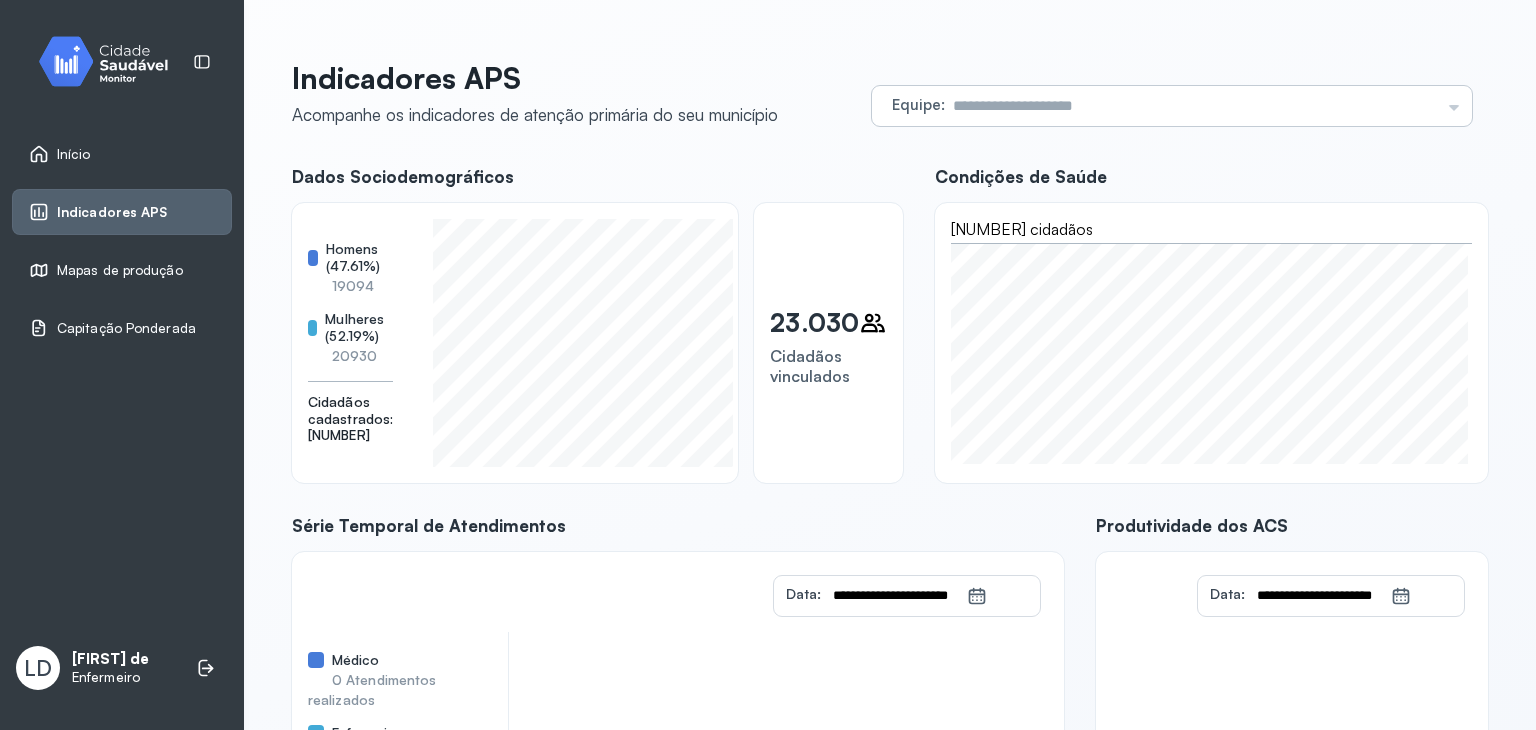 click at bounding box center (1192, 106) 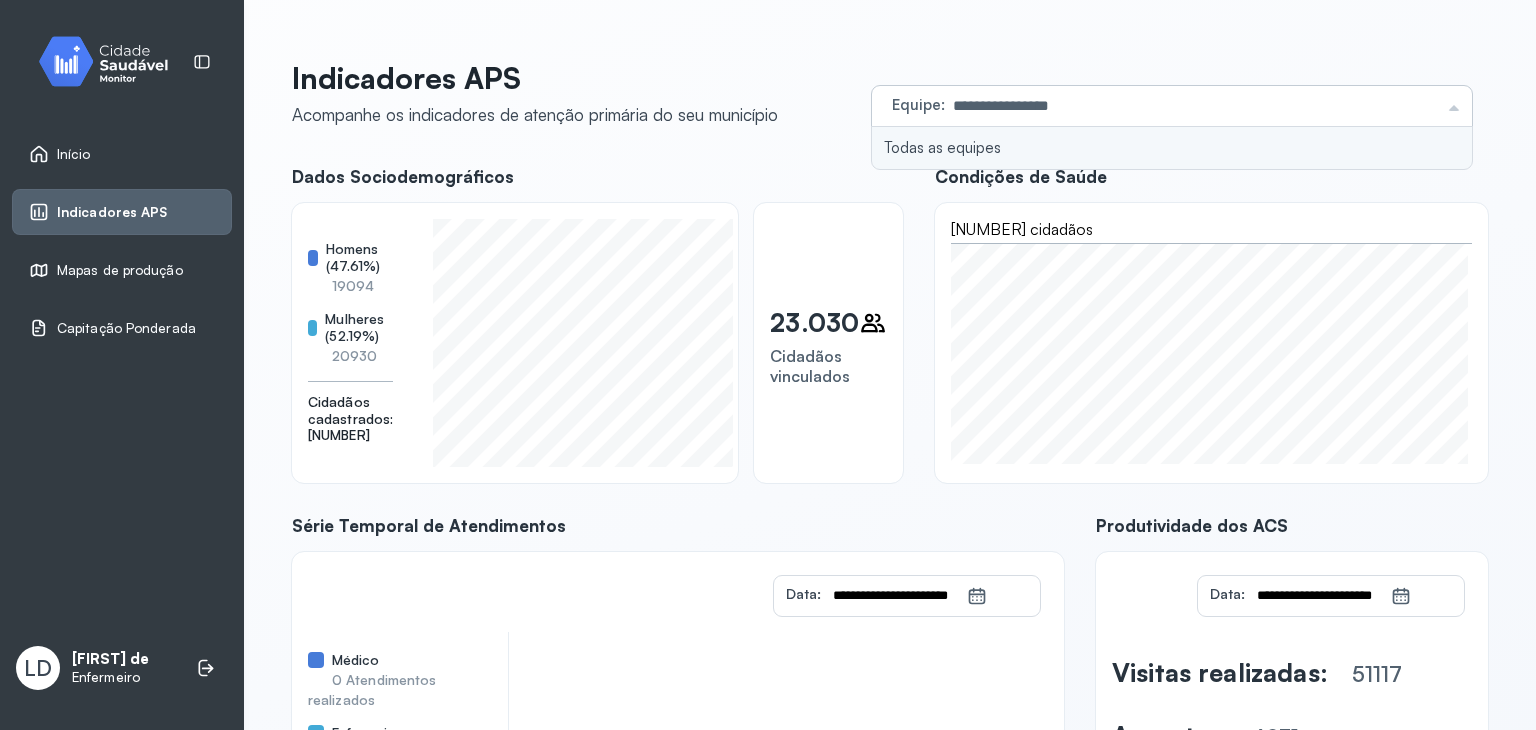 click on "**********" 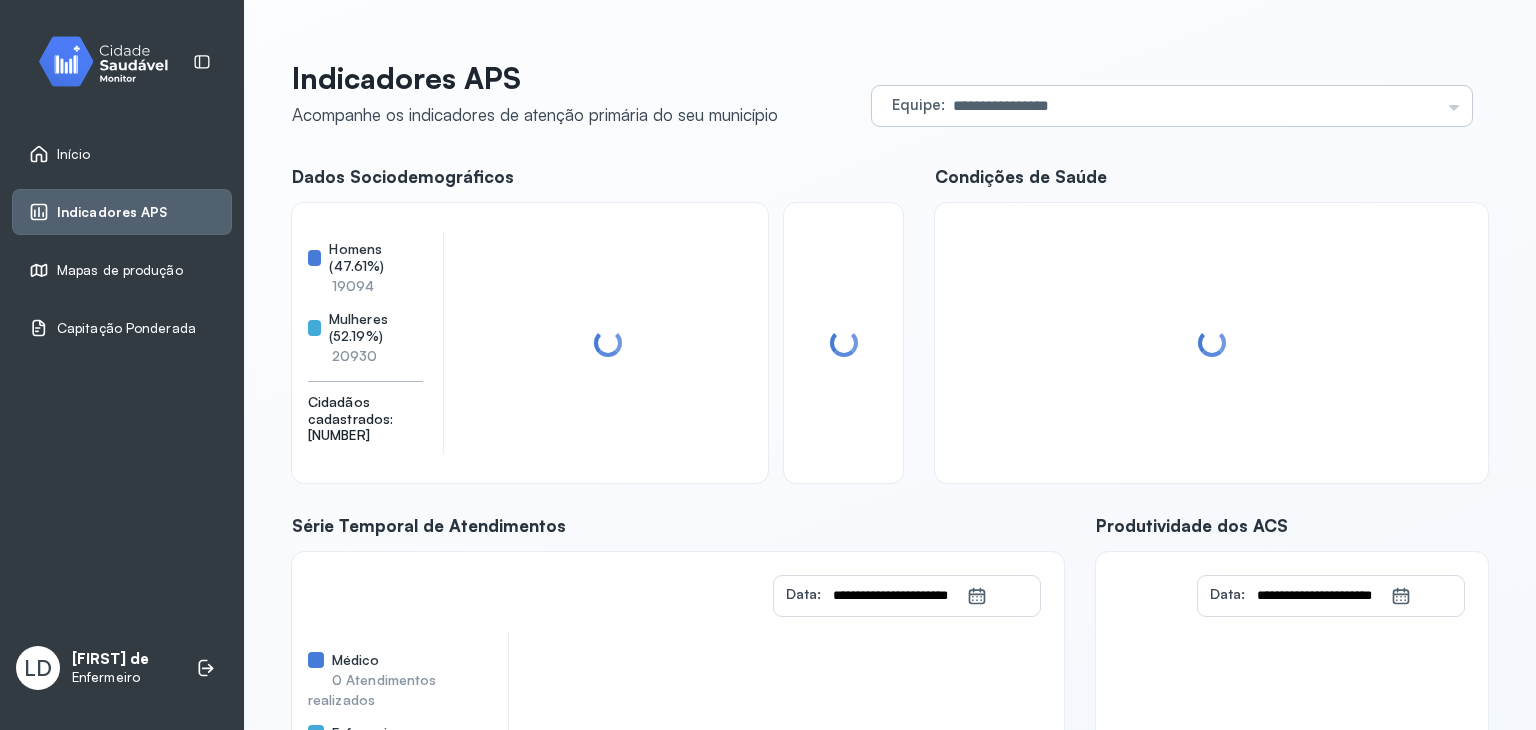 click on "**********" at bounding box center (1192, 106) 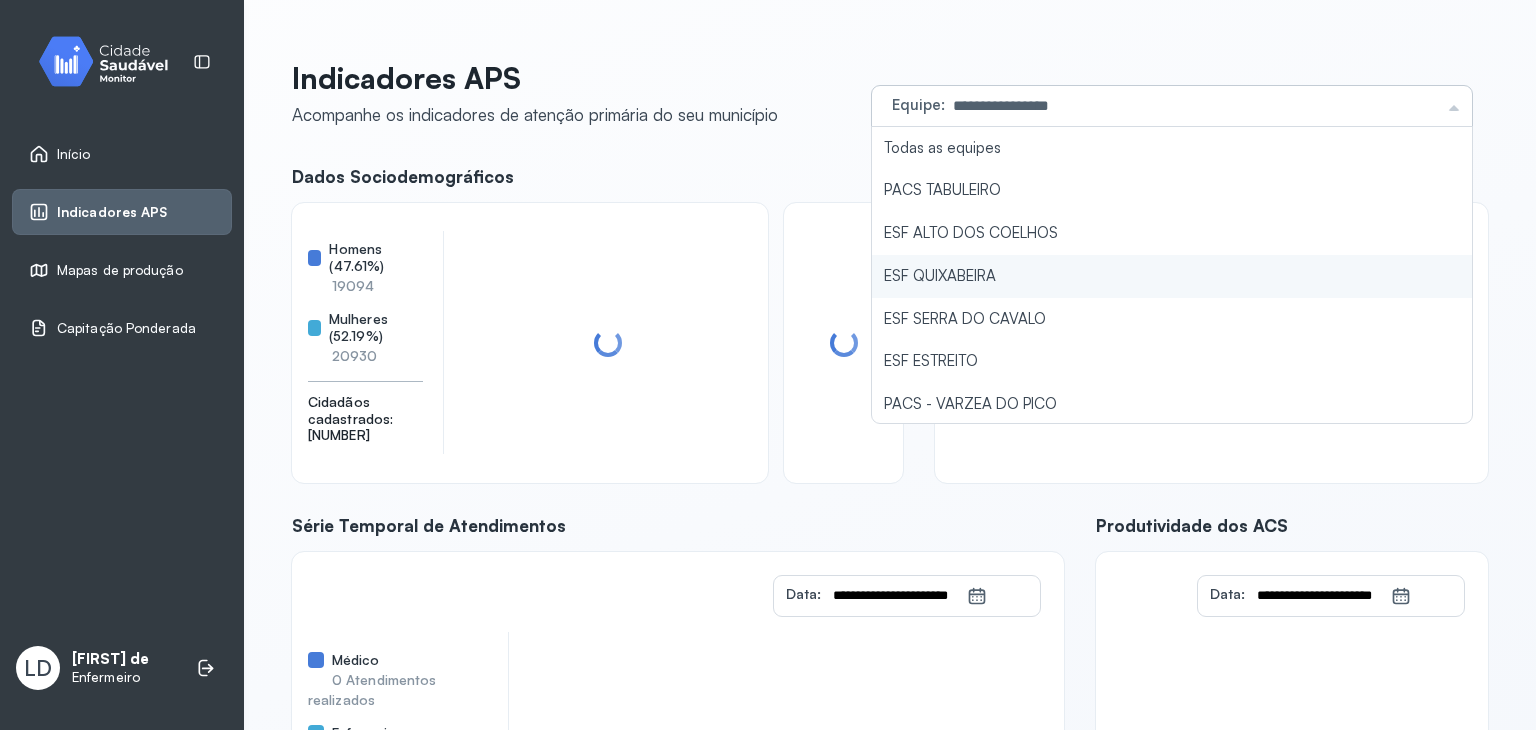 type on "**********" 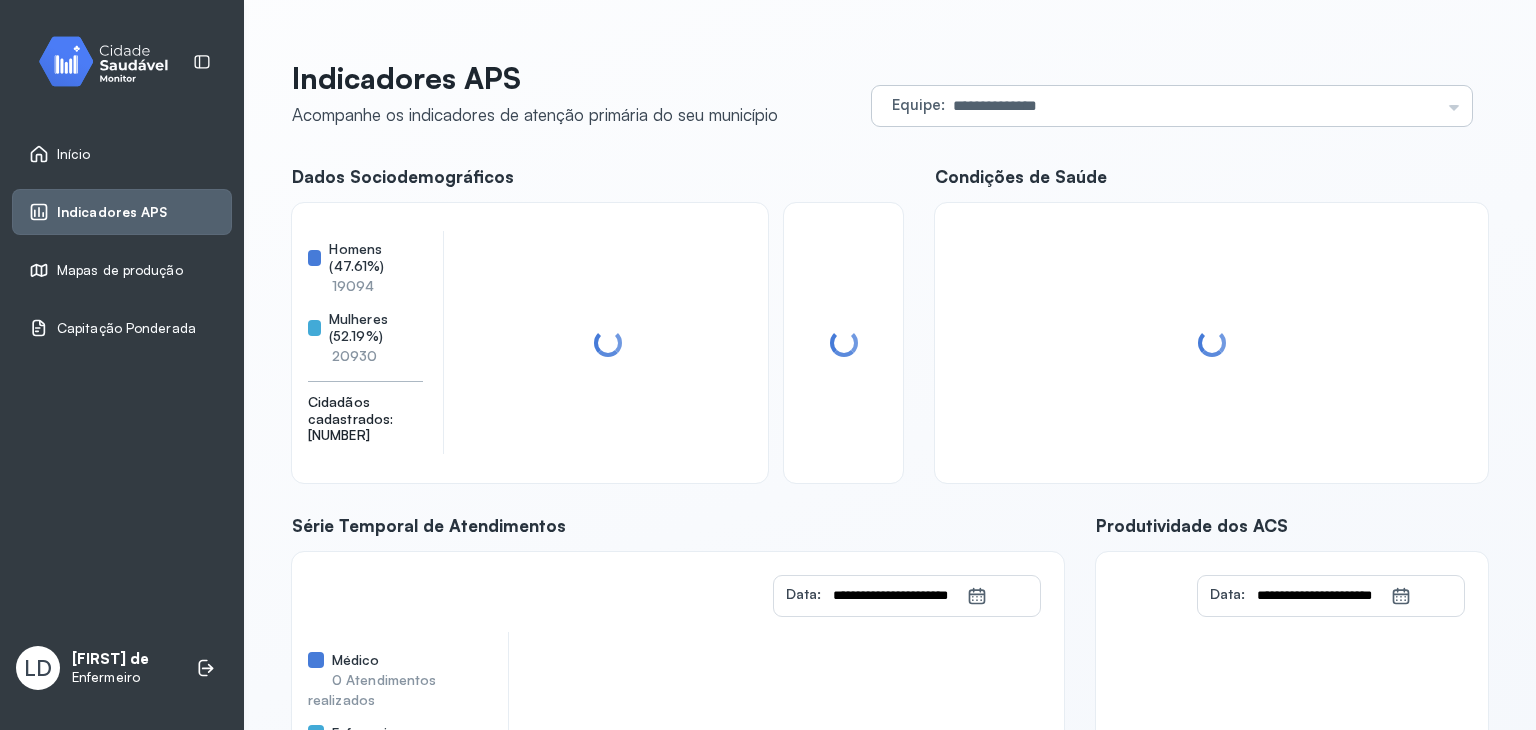 click on "**********" 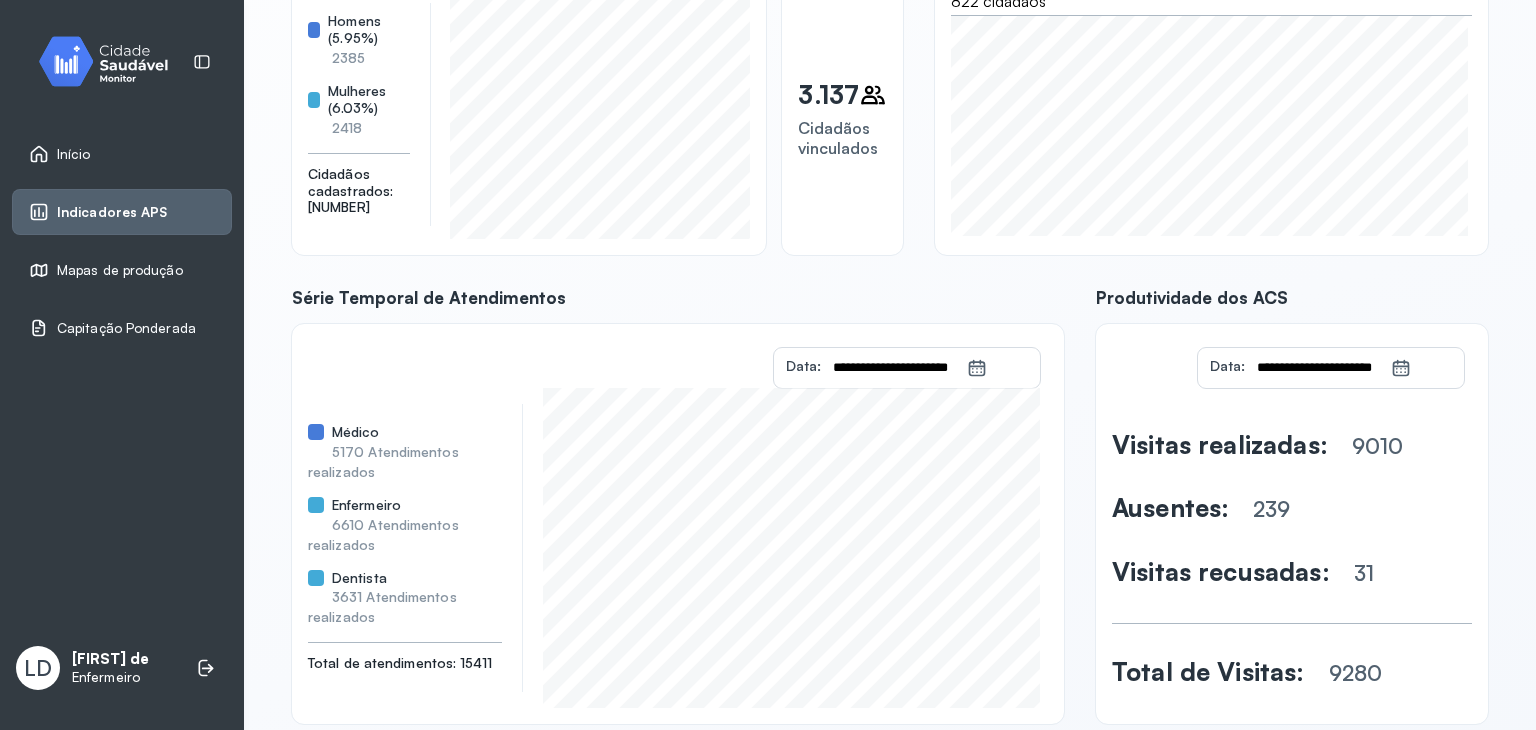scroll, scrollTop: 270, scrollLeft: 0, axis: vertical 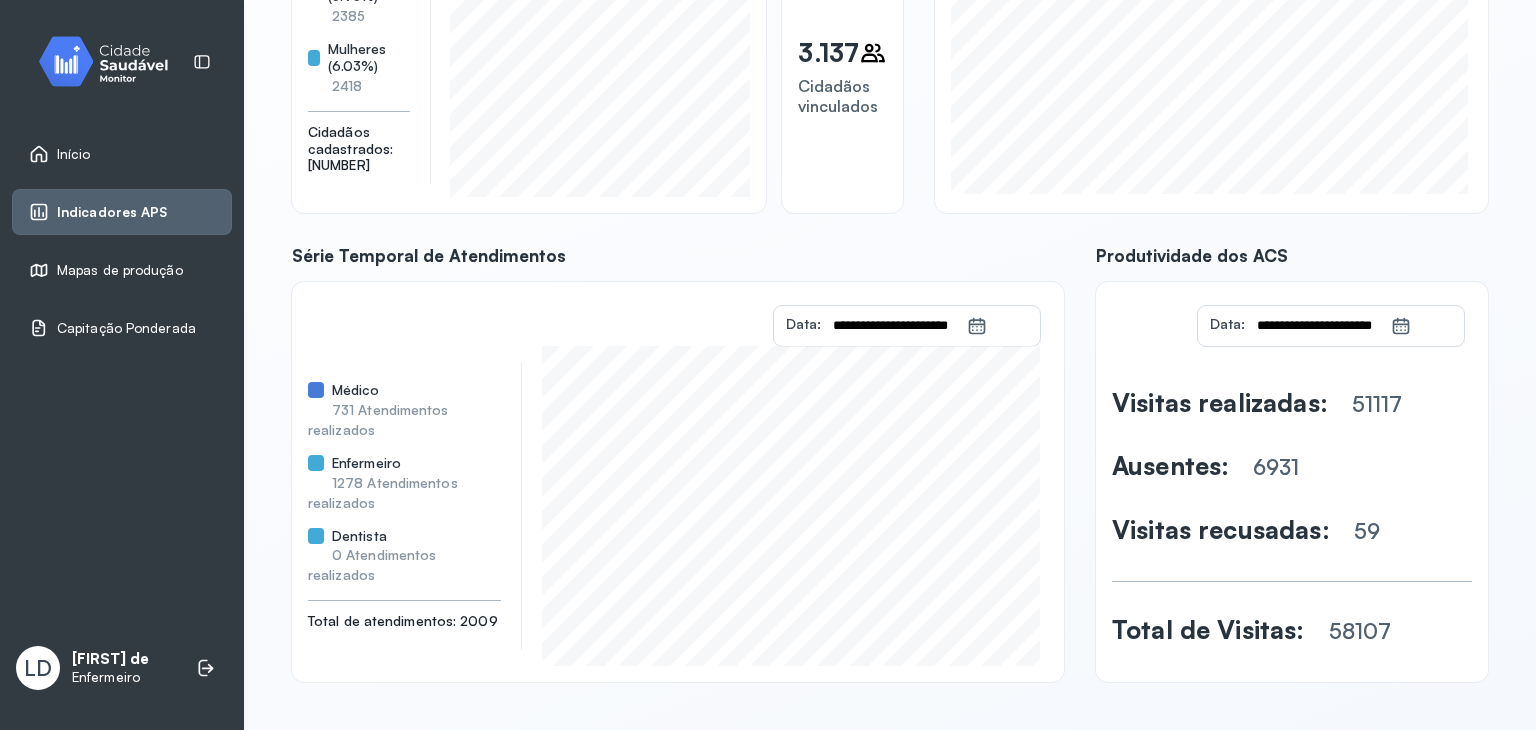 click on "Início" at bounding box center (122, 154) 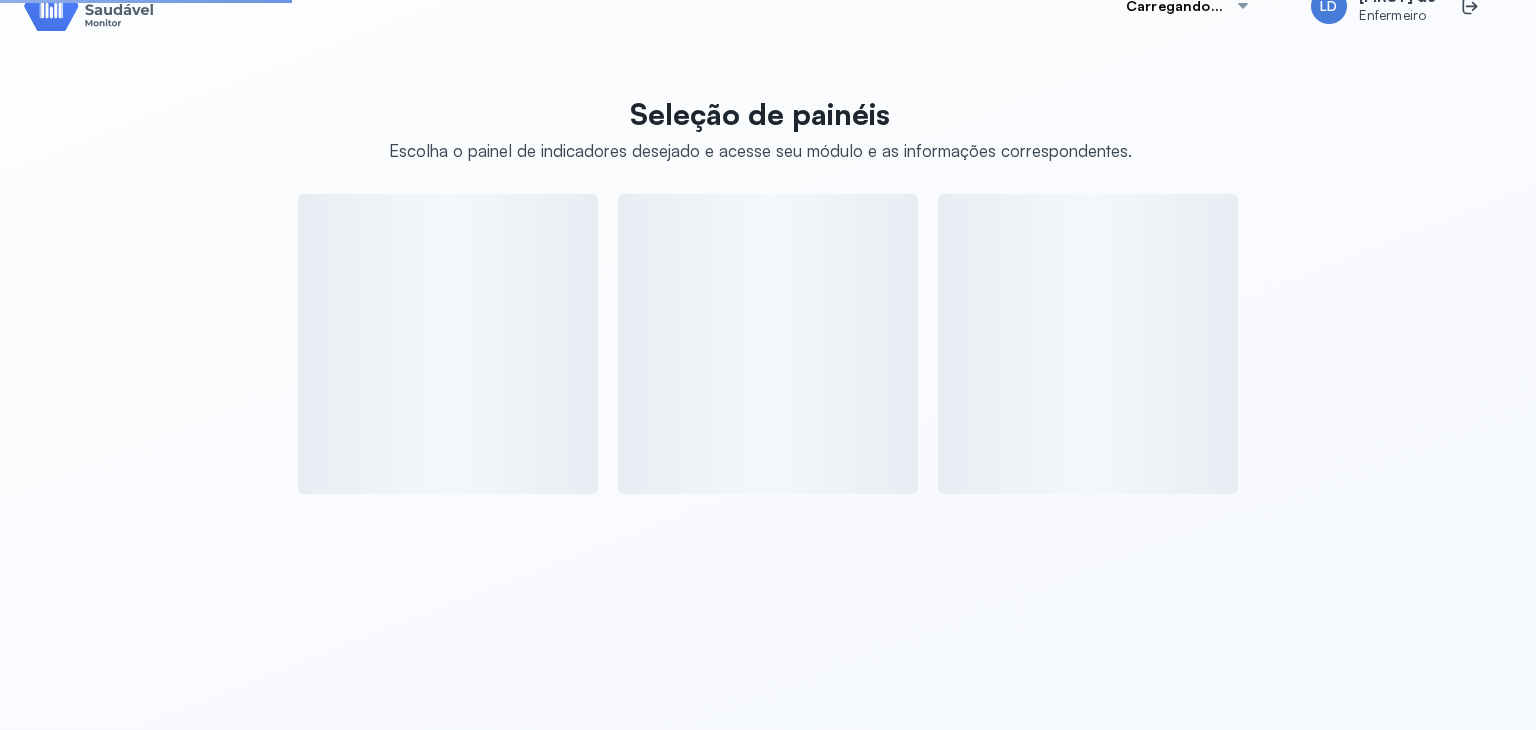 scroll, scrollTop: 270, scrollLeft: 0, axis: vertical 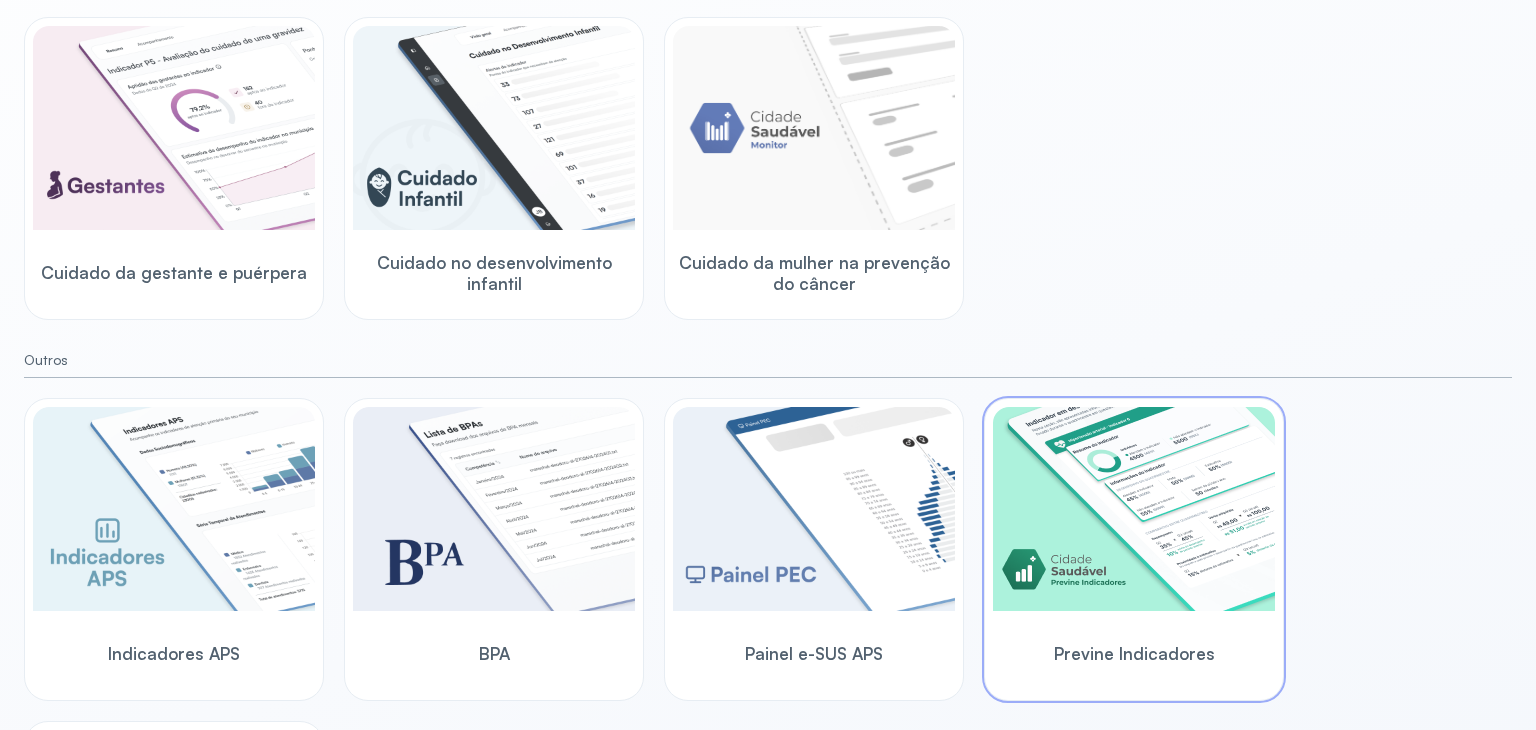 click at bounding box center (1134, 509) 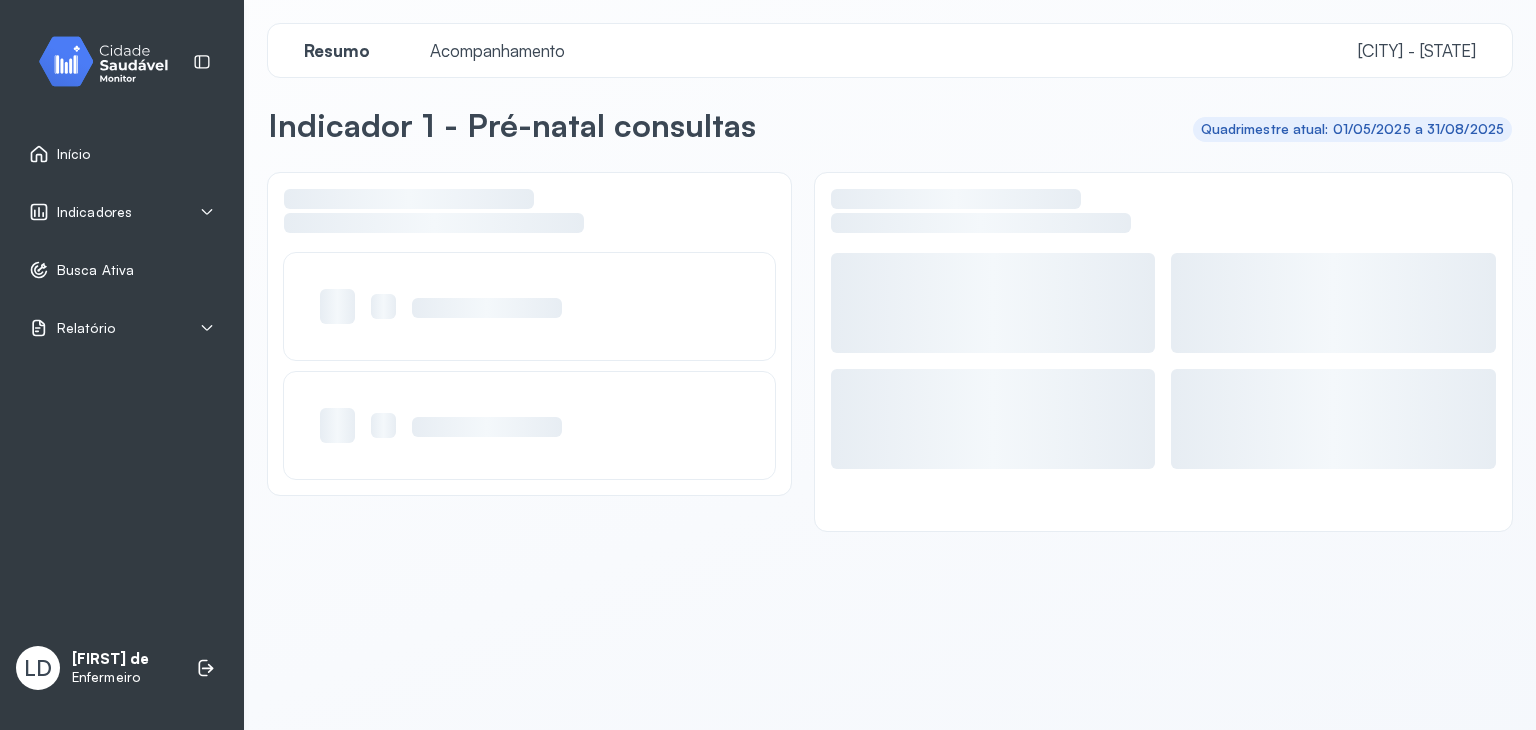 scroll, scrollTop: 0, scrollLeft: 0, axis: both 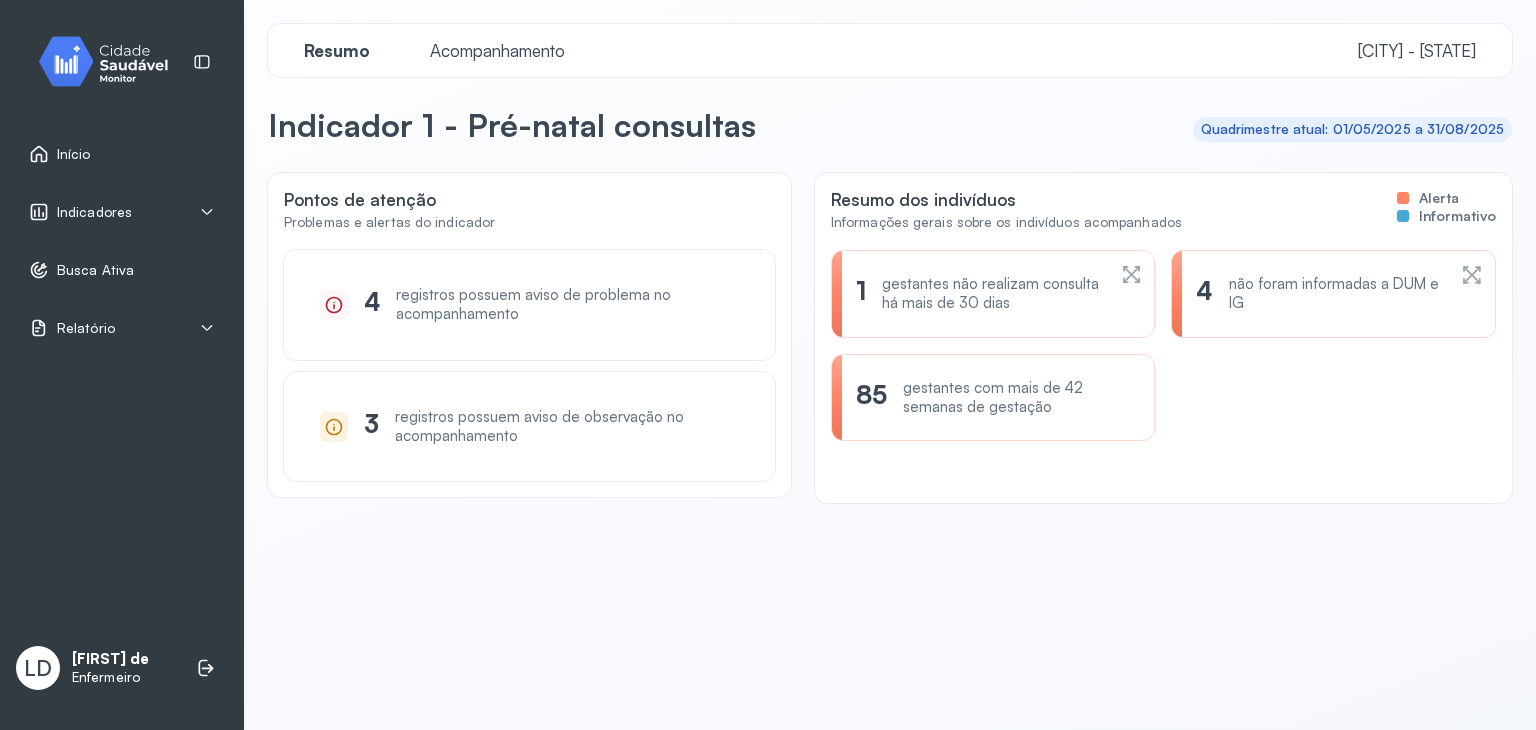 click on "Indicadores" at bounding box center [122, 212] 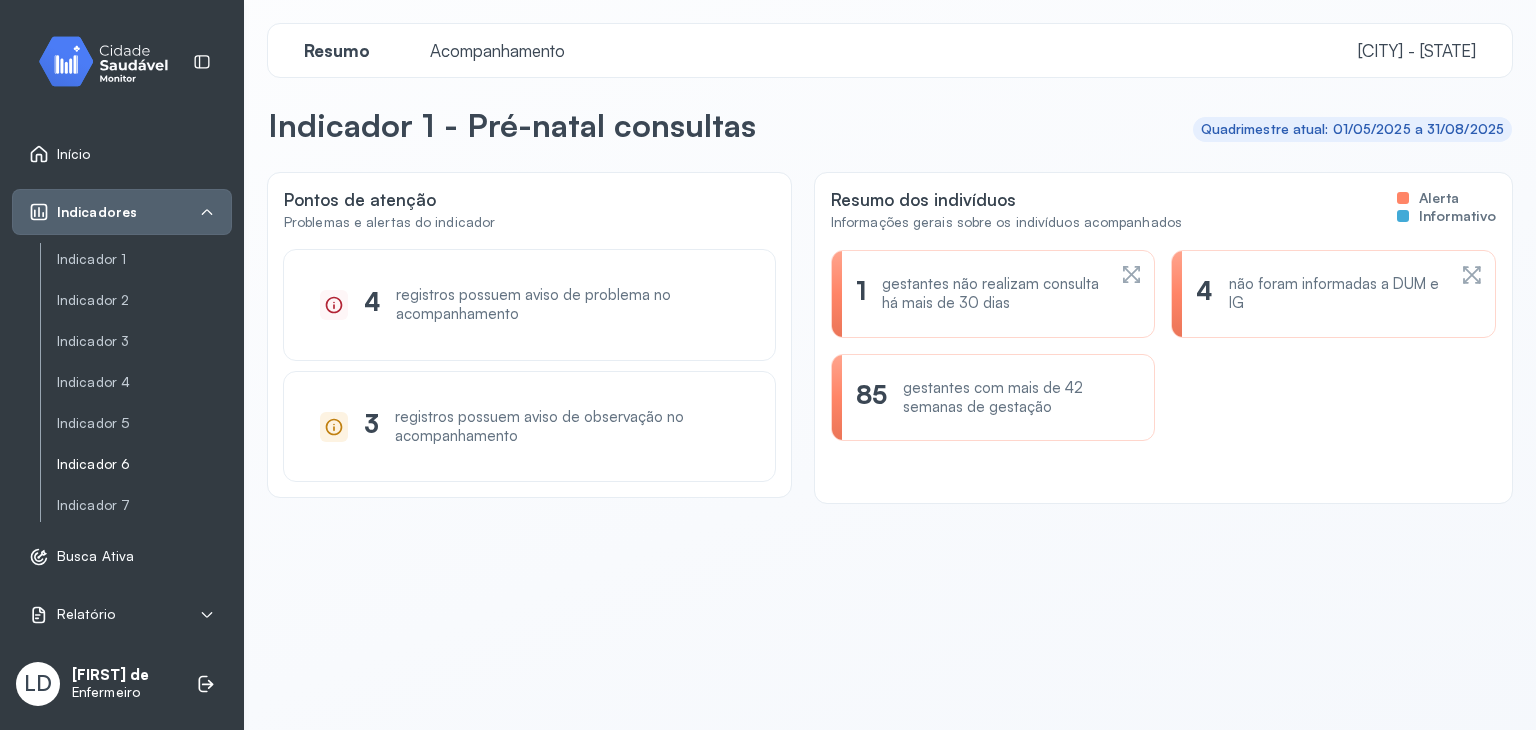 click on "Indicador 6" at bounding box center (144, 464) 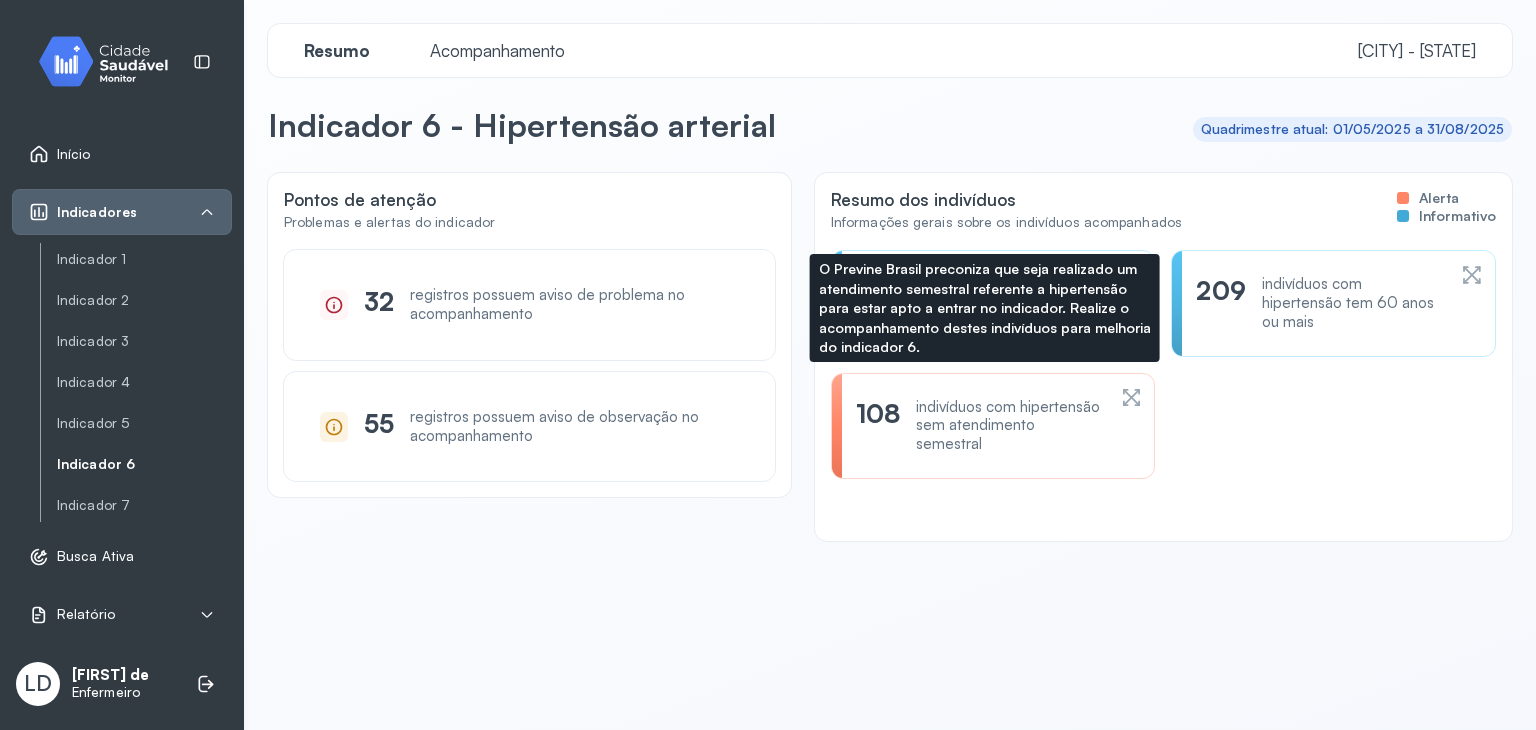 click on "108 indivíduos com hipertensão sem atendimento semestral" 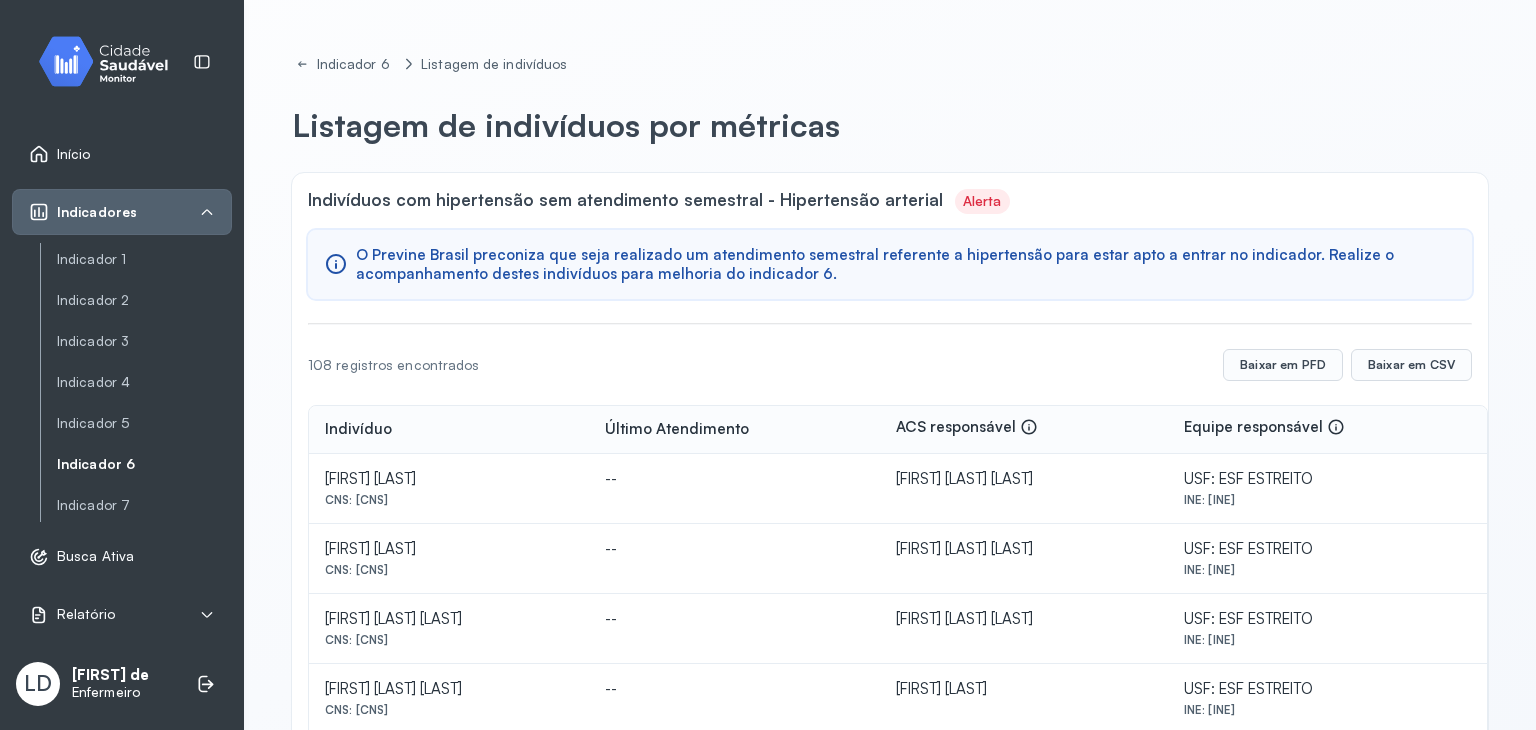 scroll, scrollTop: 0, scrollLeft: 0, axis: both 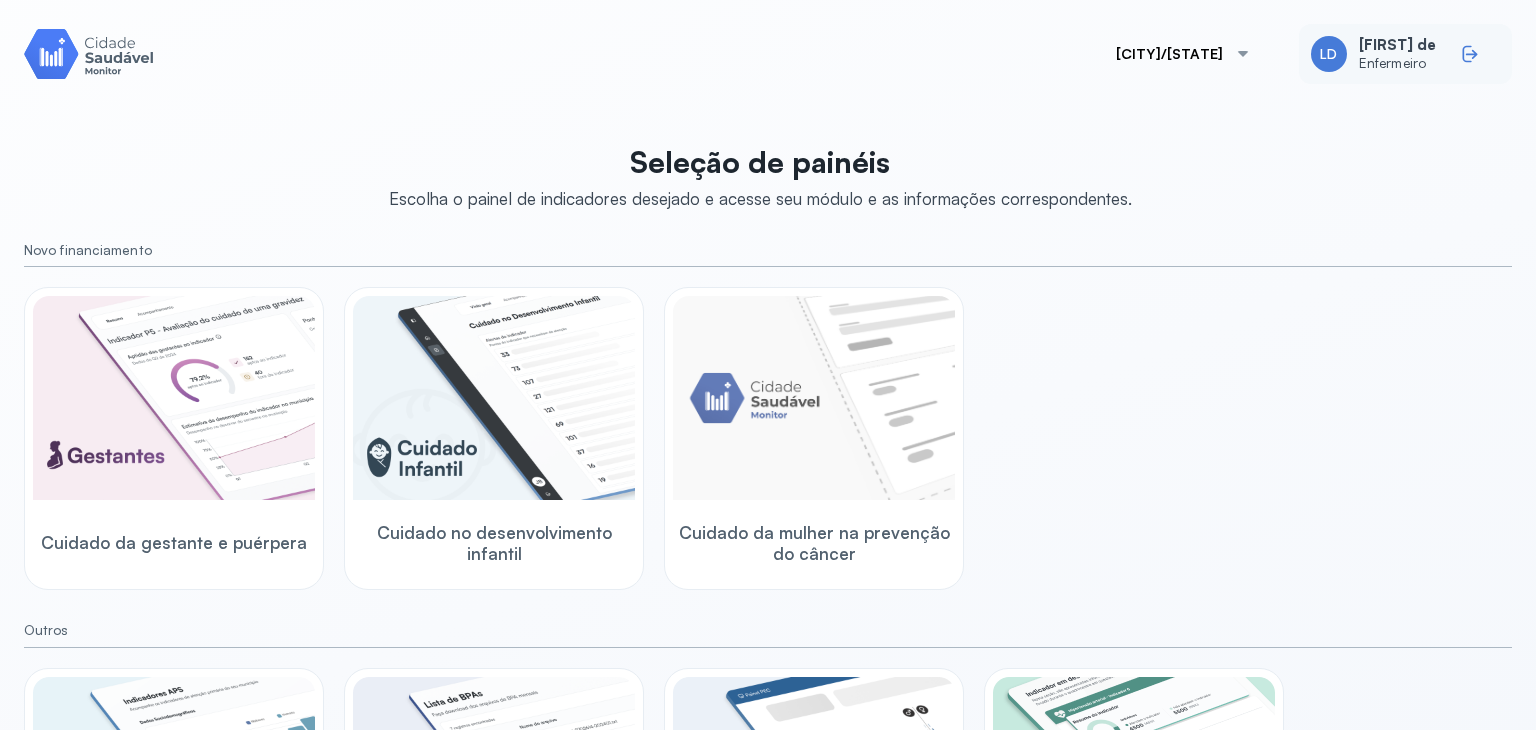 click at bounding box center [1476, 54] 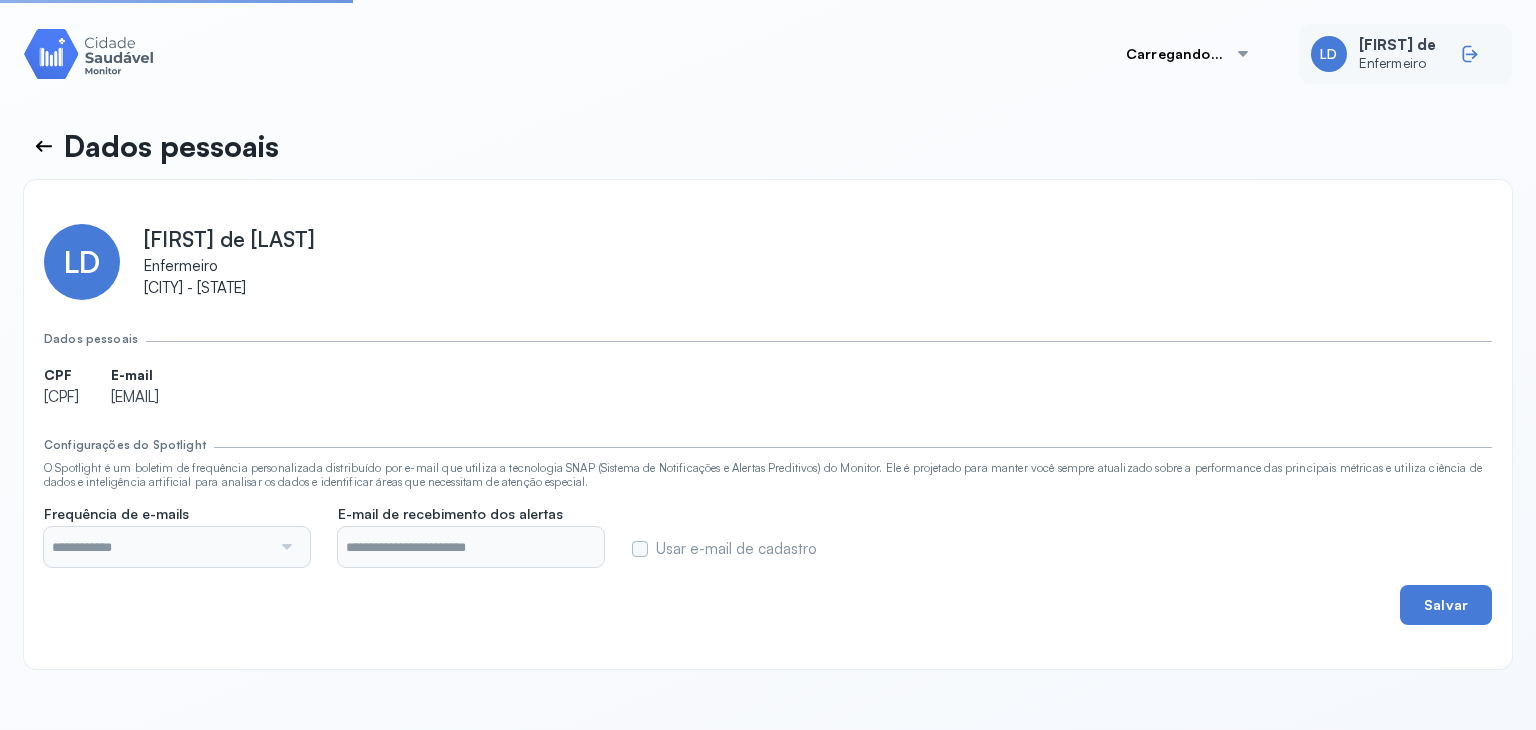 type on "**********" 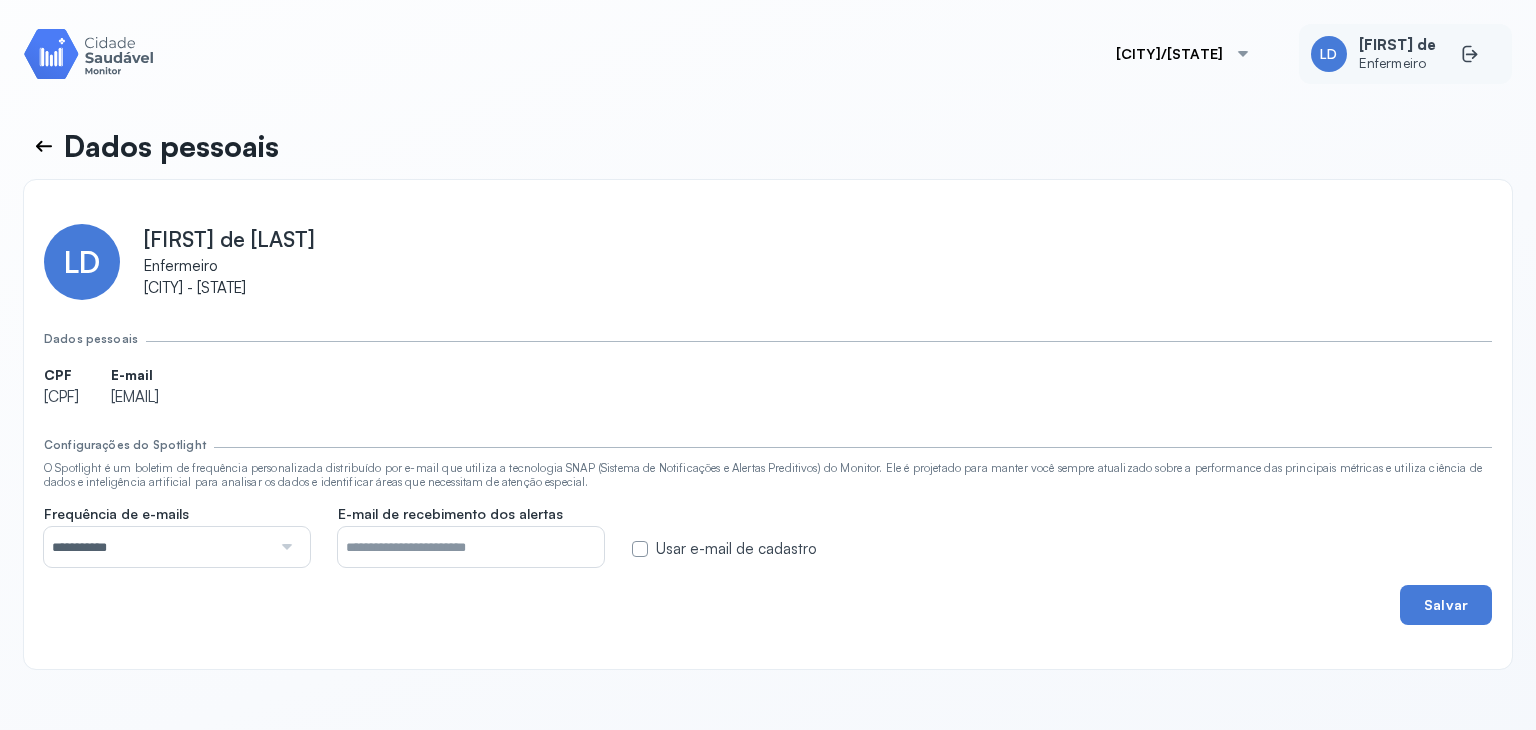 click on "LD Laize de Enfermeiro" 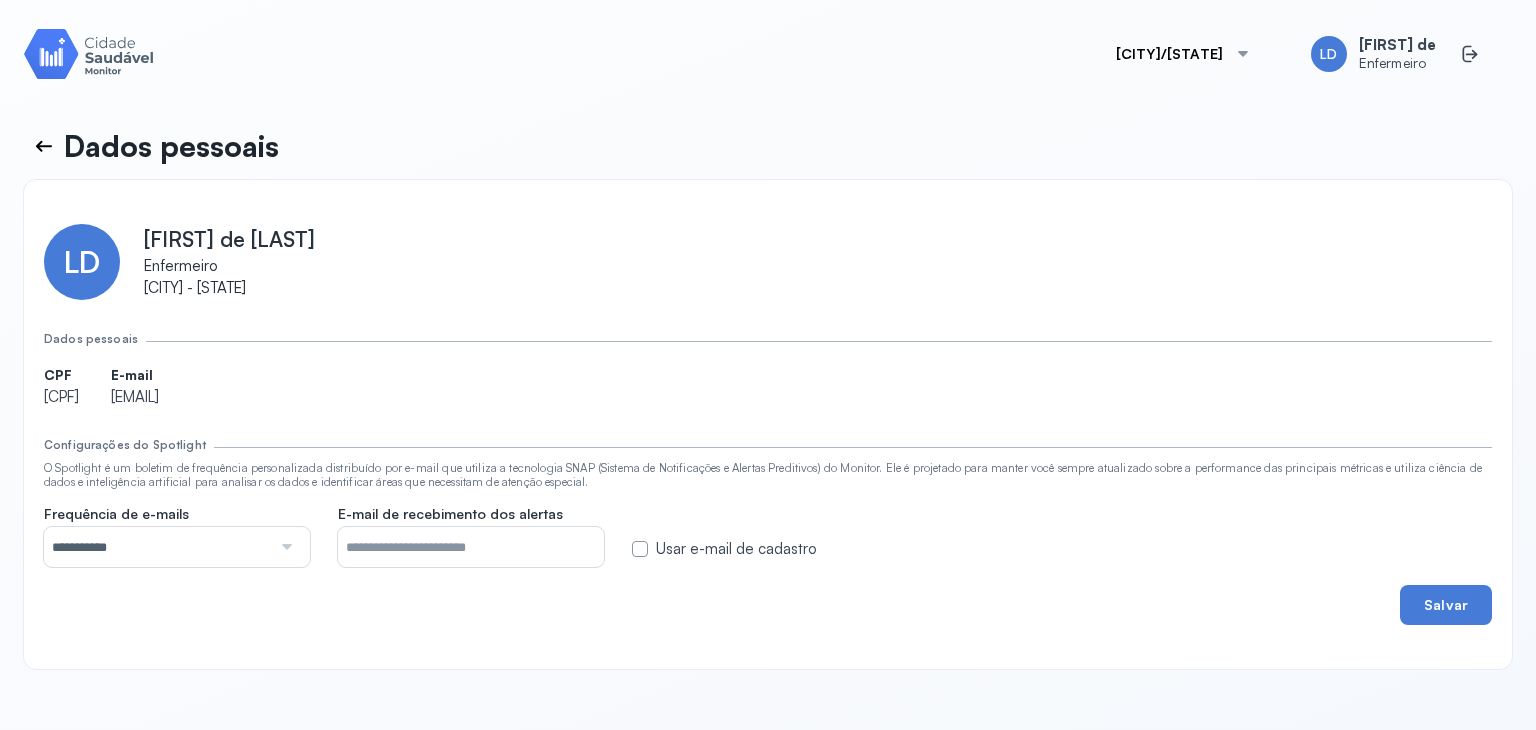 click on "[CITY]/[STATE]" at bounding box center (1183, 54) 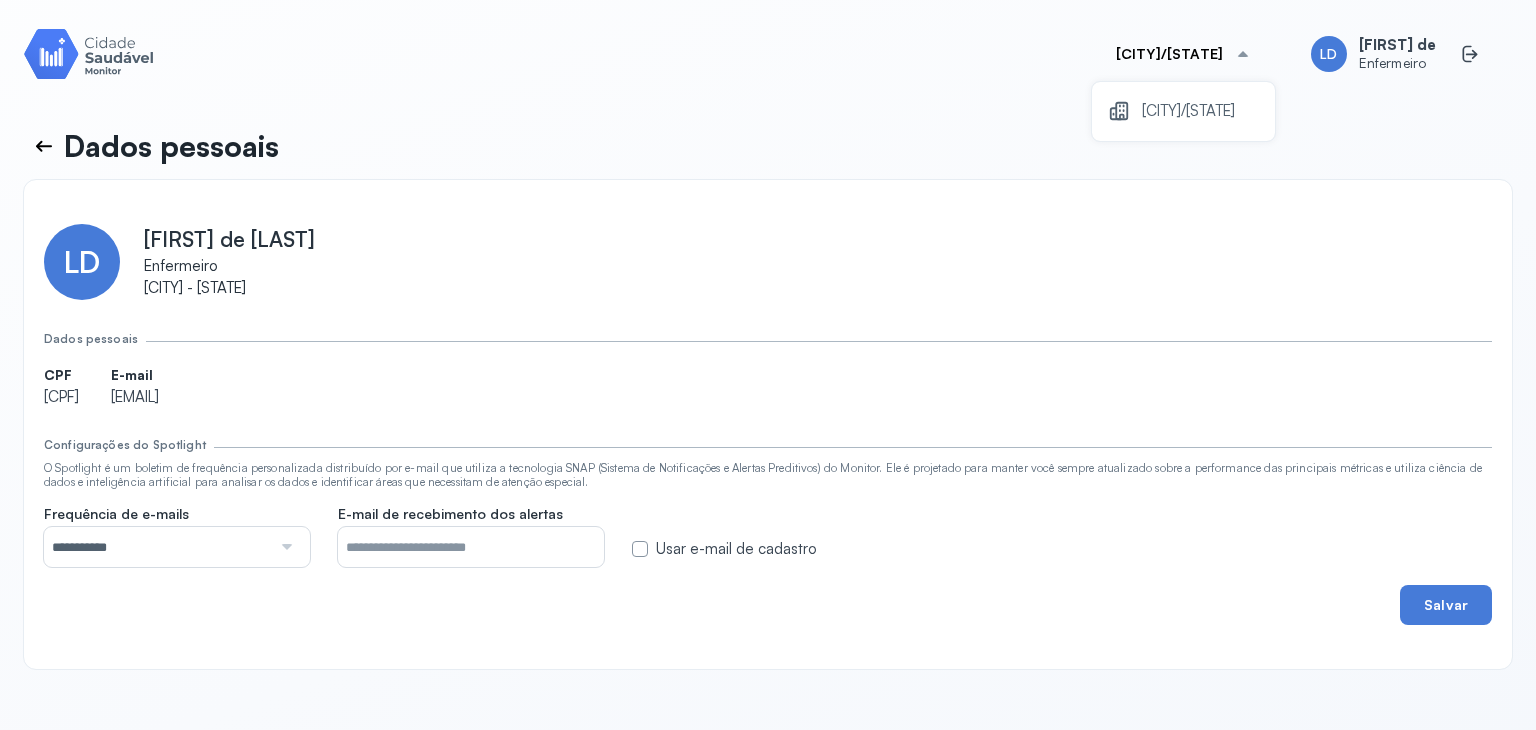 drag, startPoint x: 1360, startPoint y: 72, endPoint x: 1461, endPoint y: 85, distance: 101.8332 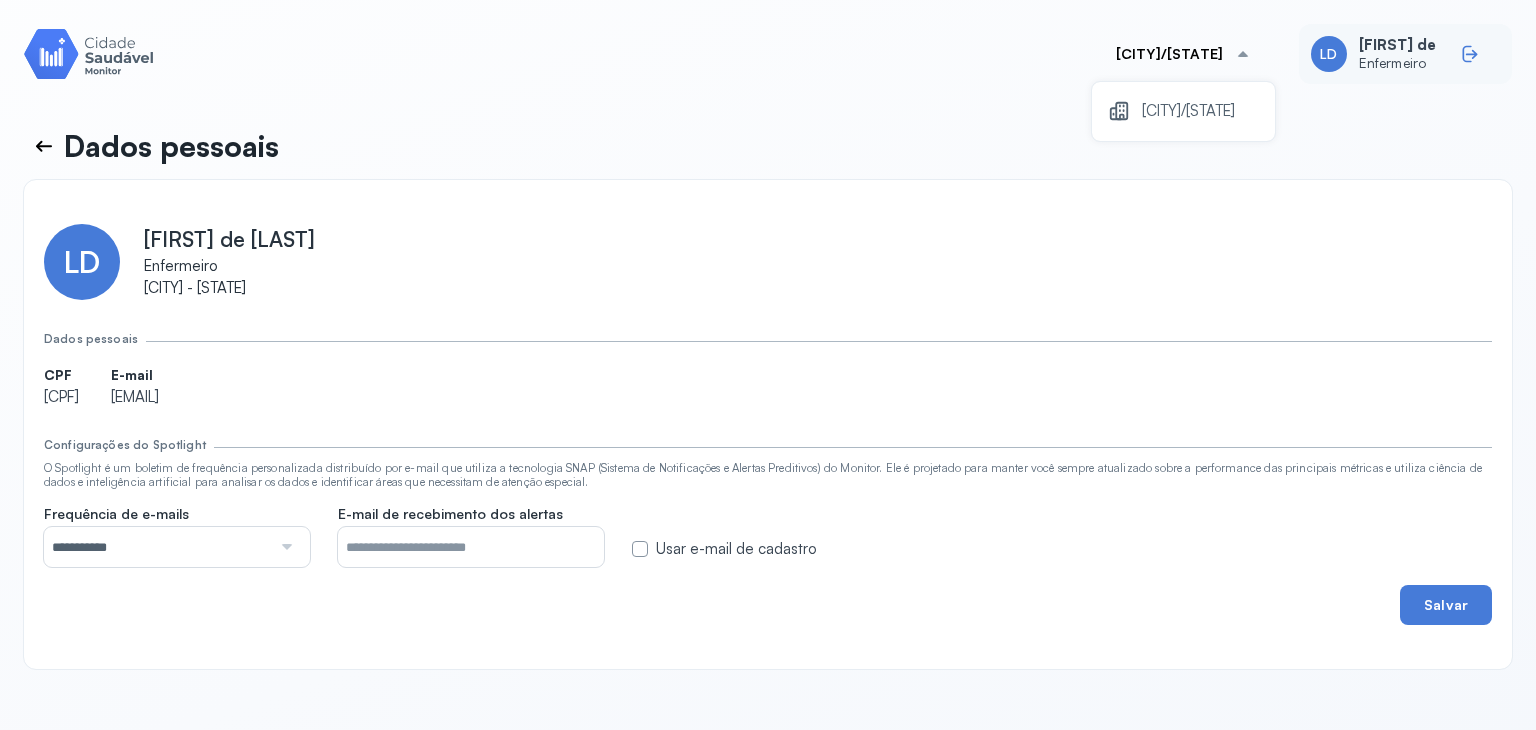 click 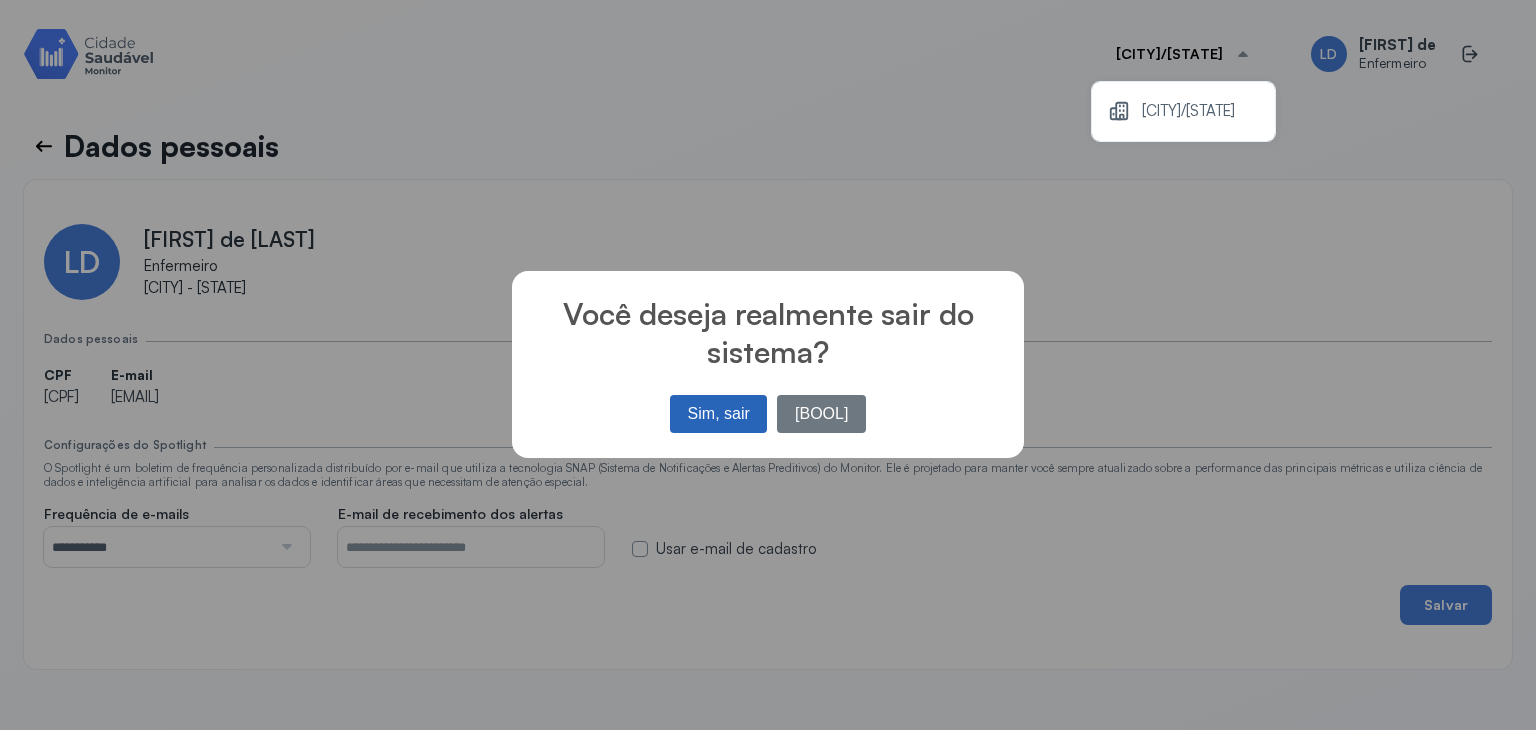 click on "Sim, sair" at bounding box center [718, 414] 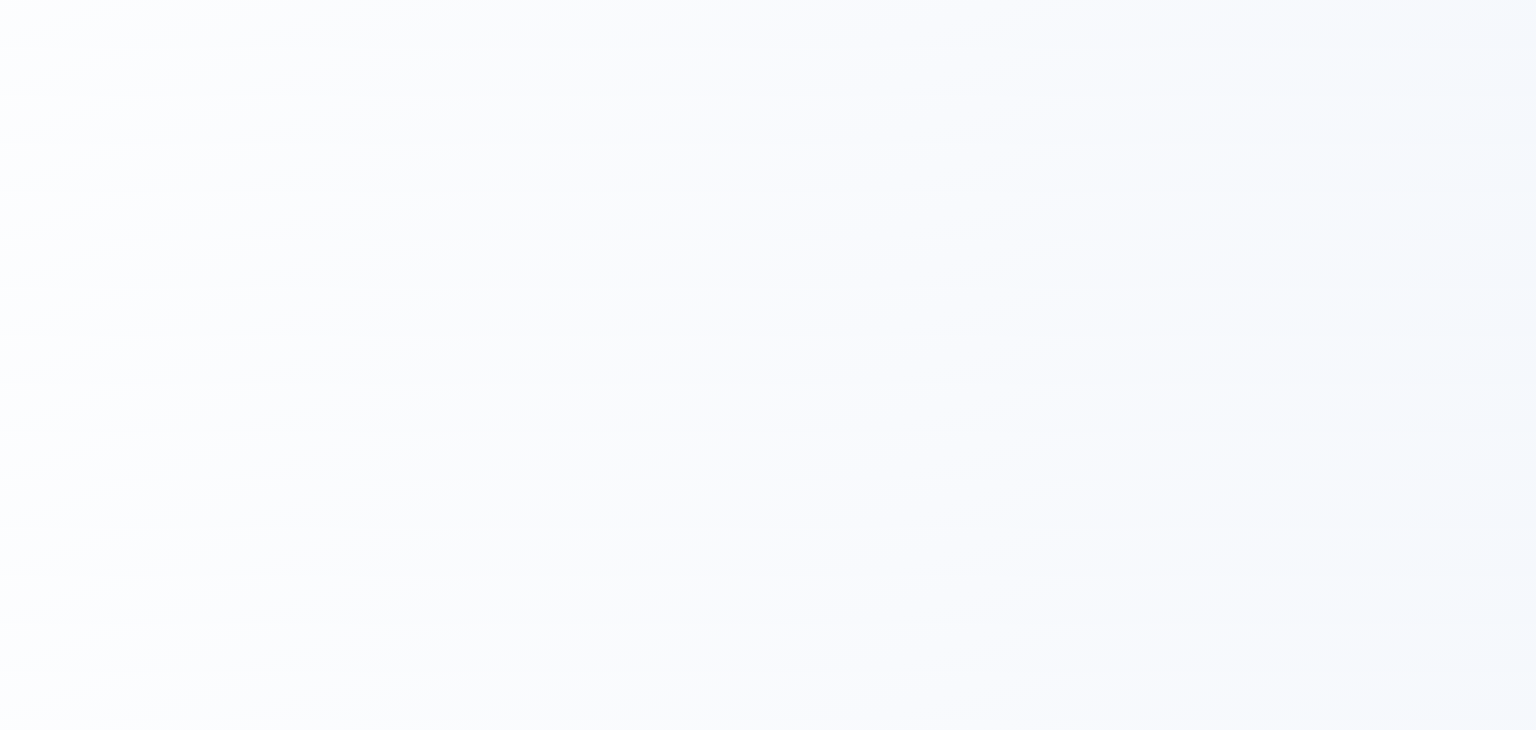 scroll, scrollTop: 0, scrollLeft: 0, axis: both 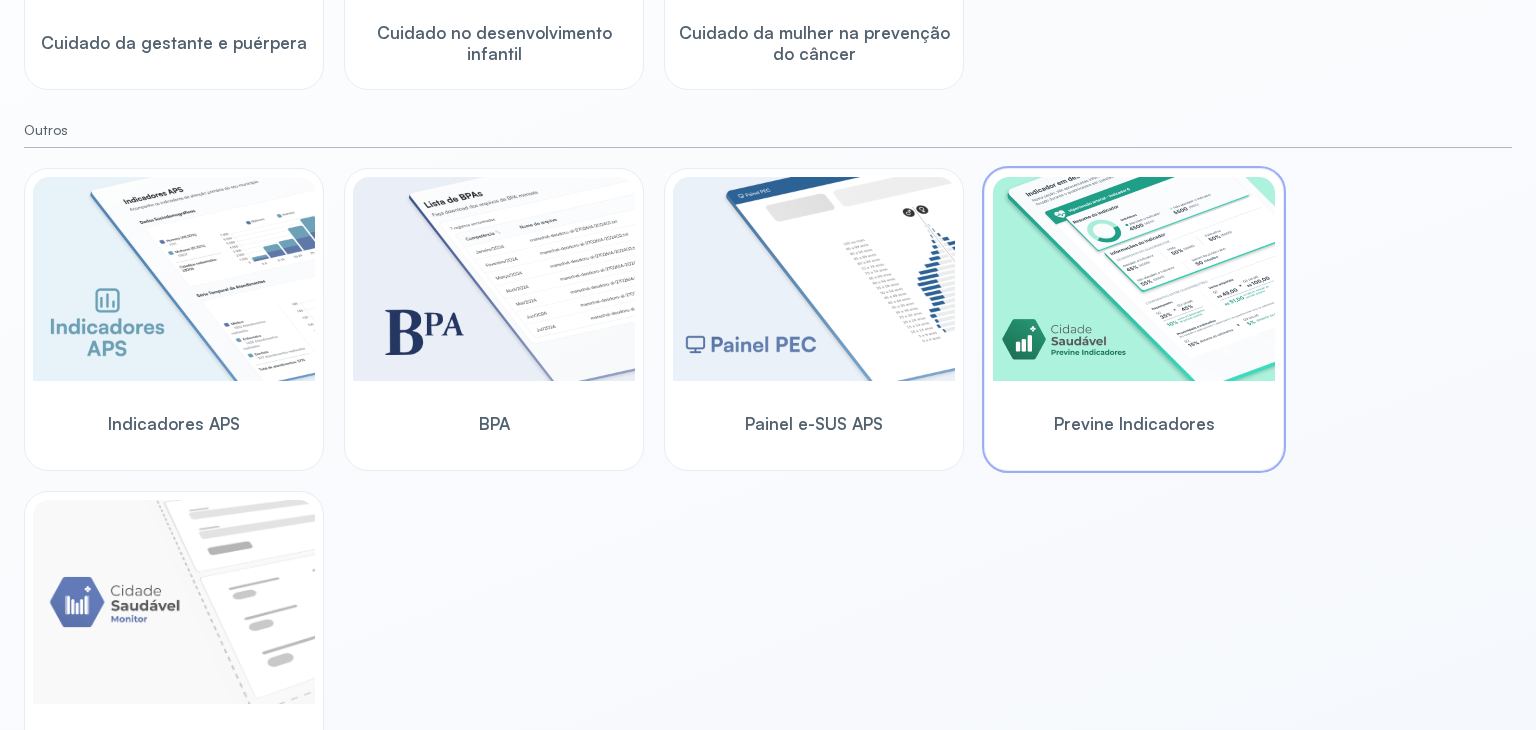 click at bounding box center [1134, 279] 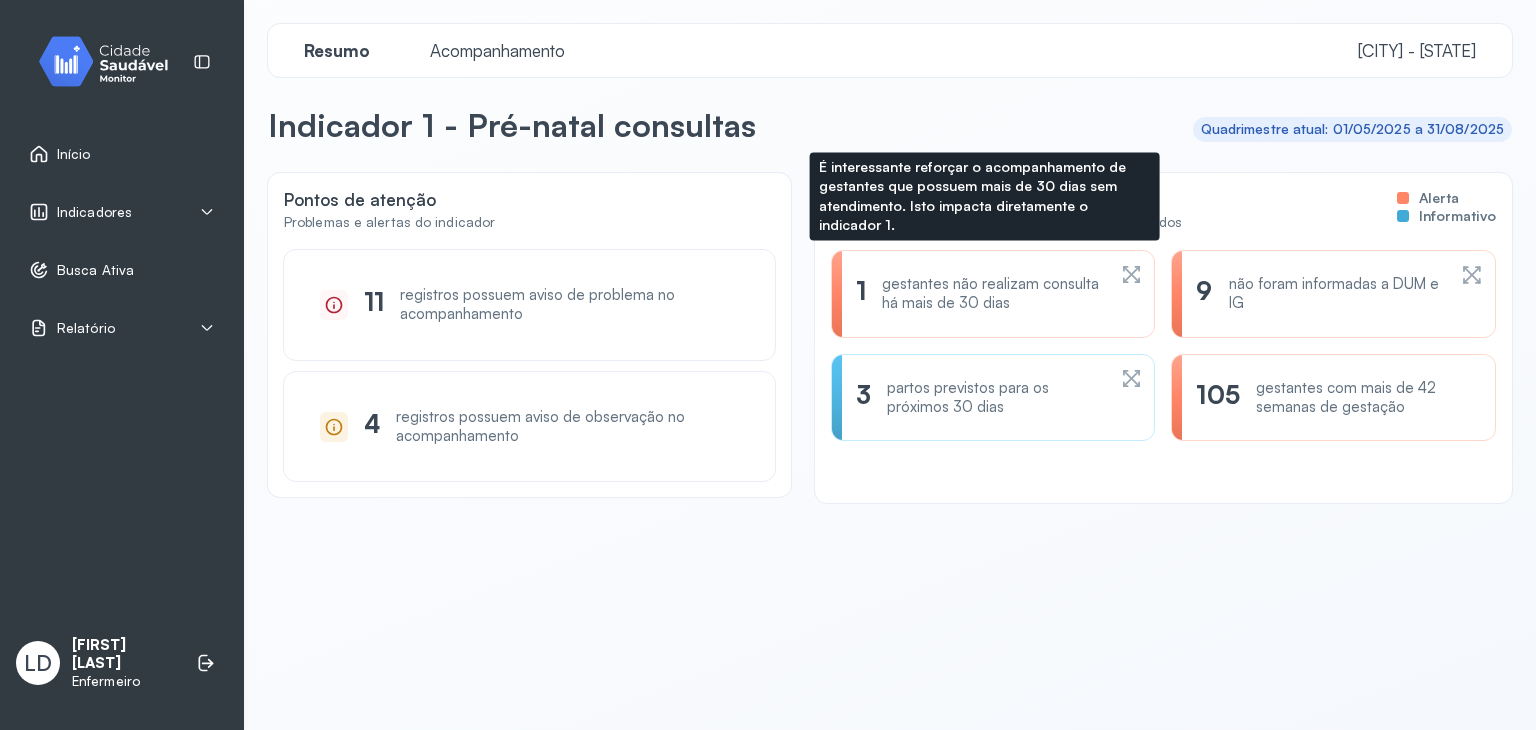 click on "gestantes não realizam consulta há mais de 30 dias" at bounding box center (993, 294) 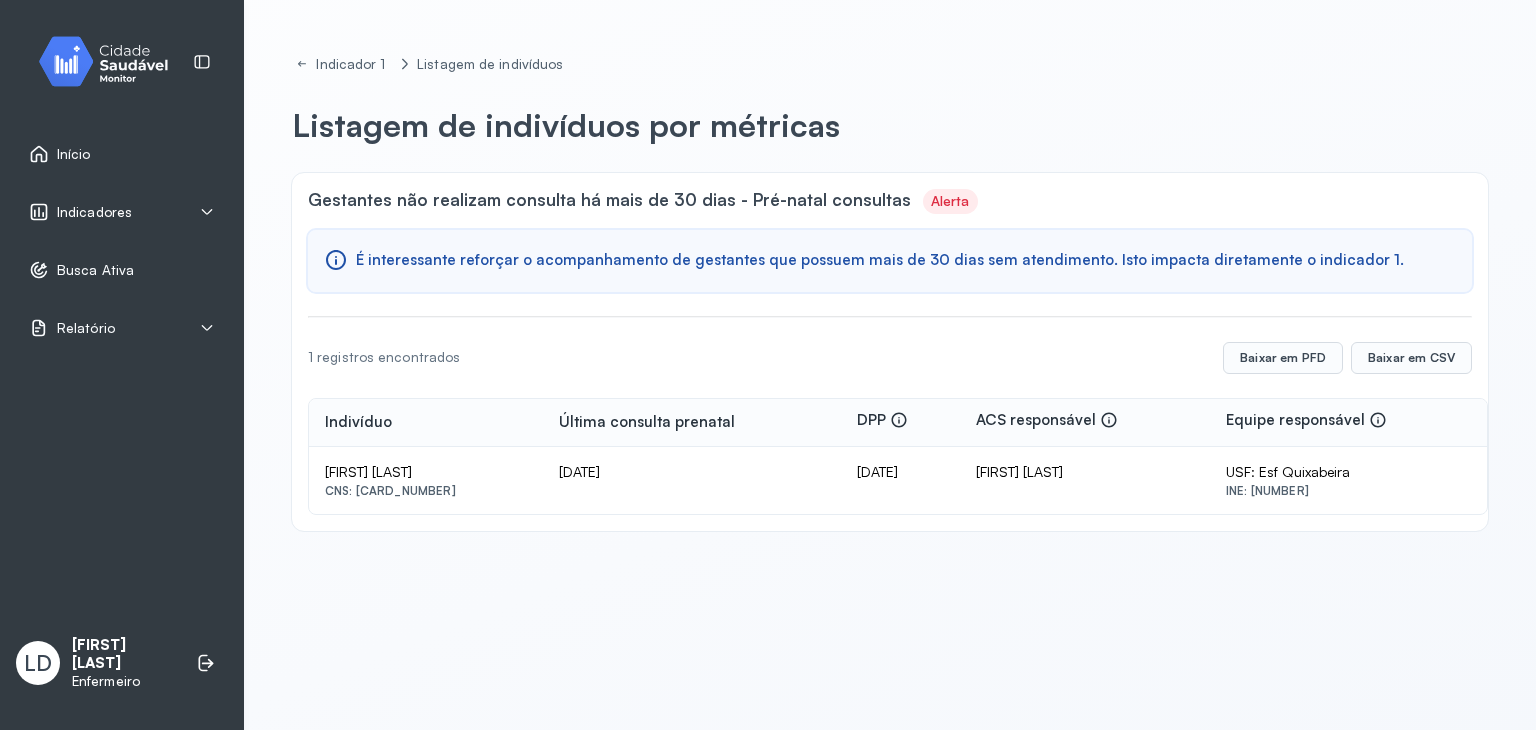click on "Indicadores" at bounding box center (94, 212) 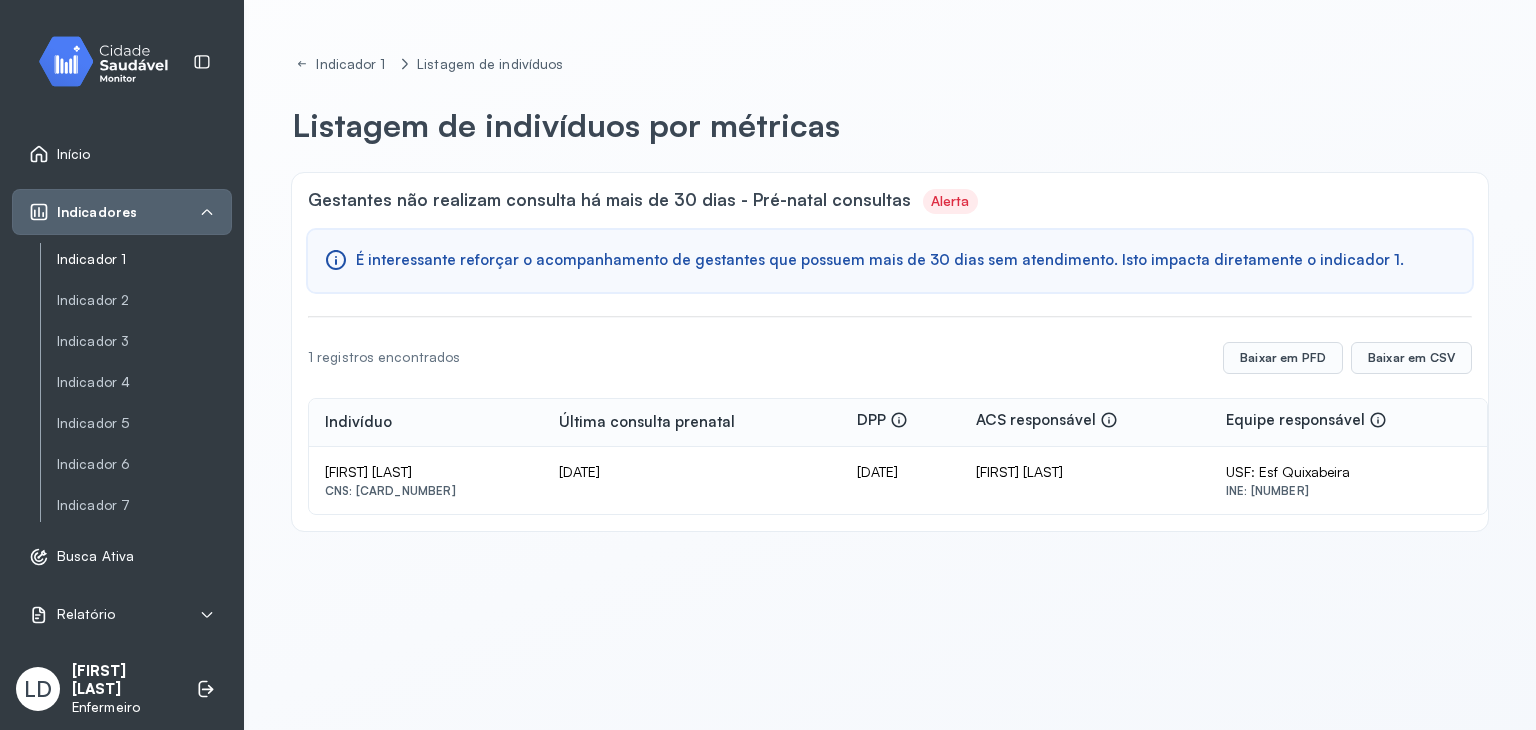 click on "Indicador 1" at bounding box center [144, 259] 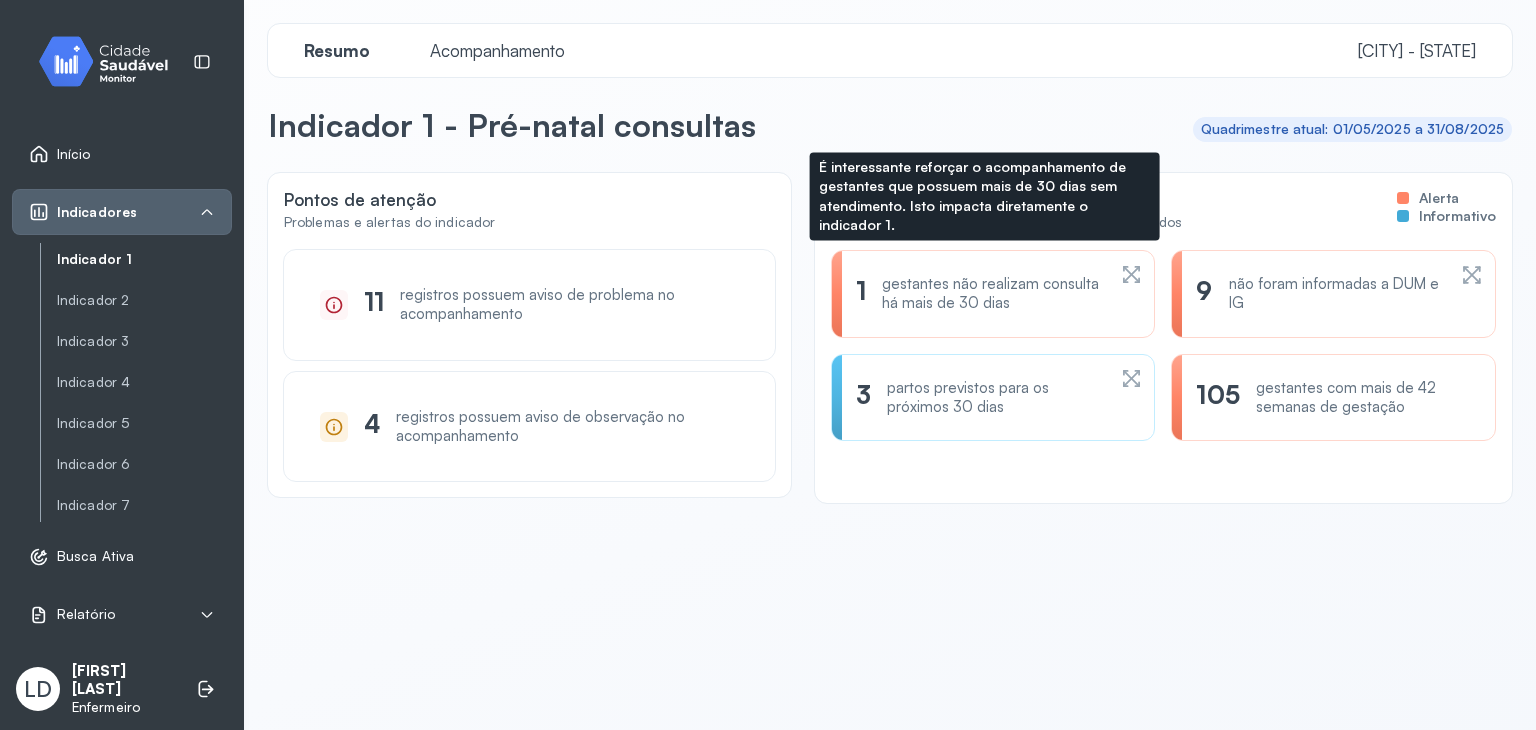 click on "gestantes não realizam consulta há mais de 30 dias" at bounding box center [993, 294] 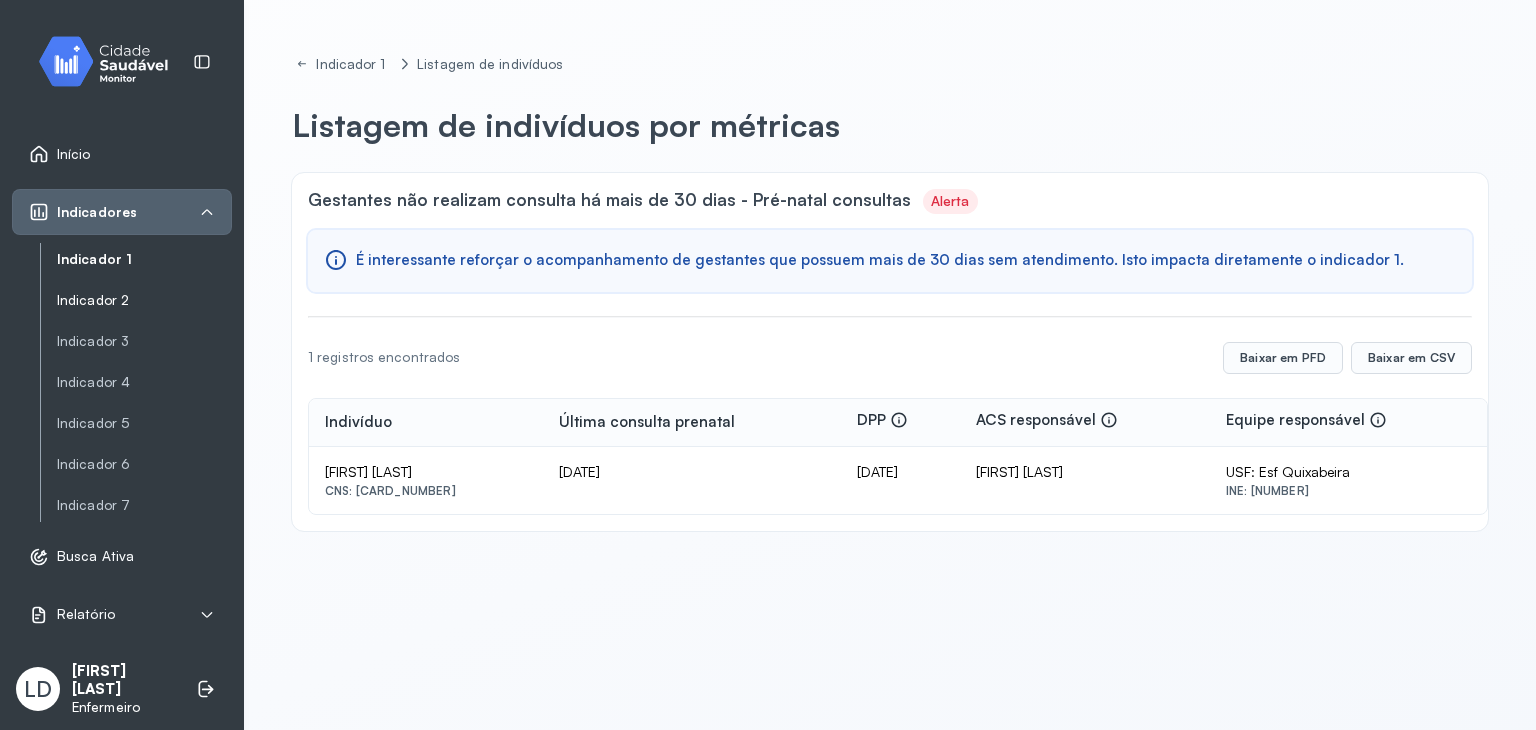 click on "Indicador 2" 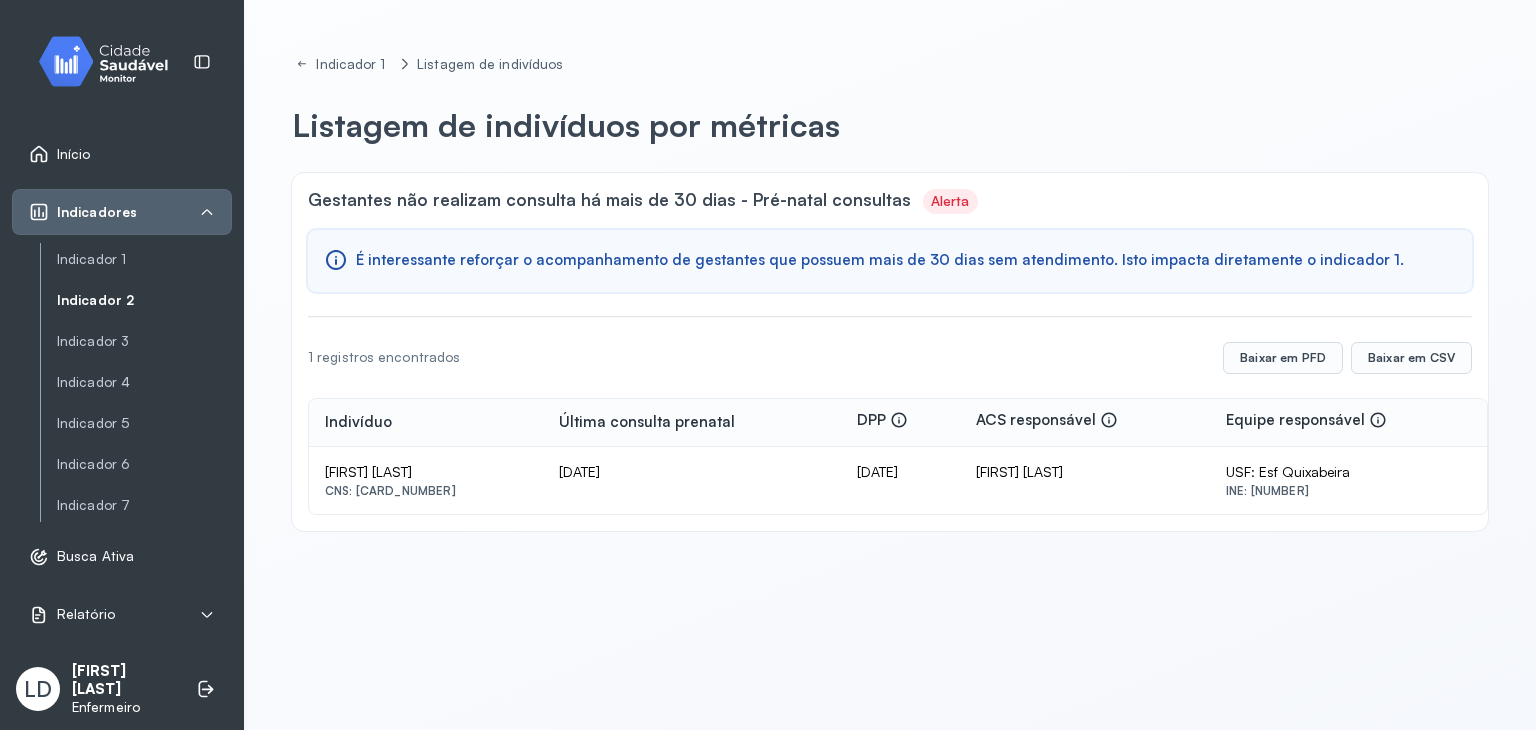 click on "Indicador 2" at bounding box center (144, 300) 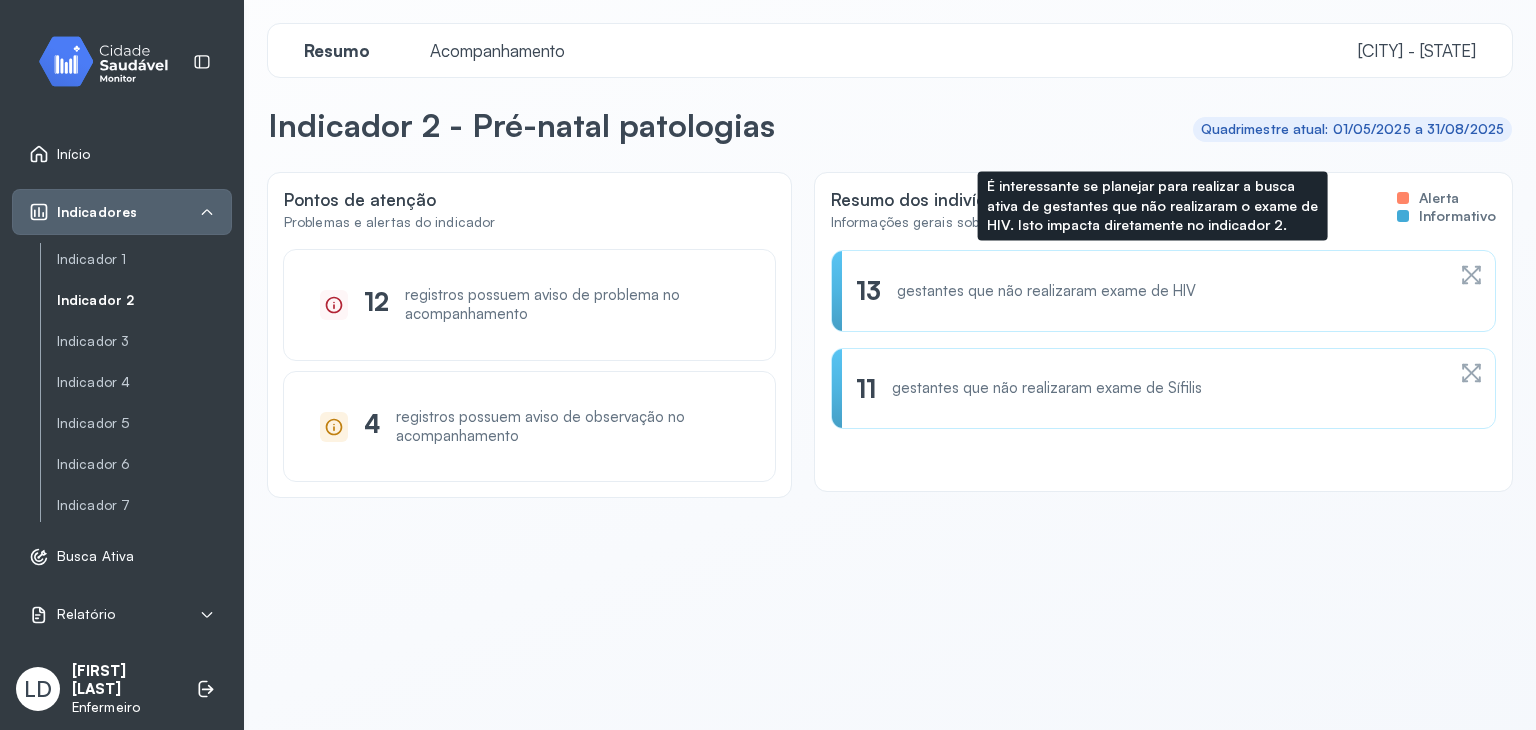 click on "gestantes que não realizaram exame de HIV" at bounding box center (1046, 291) 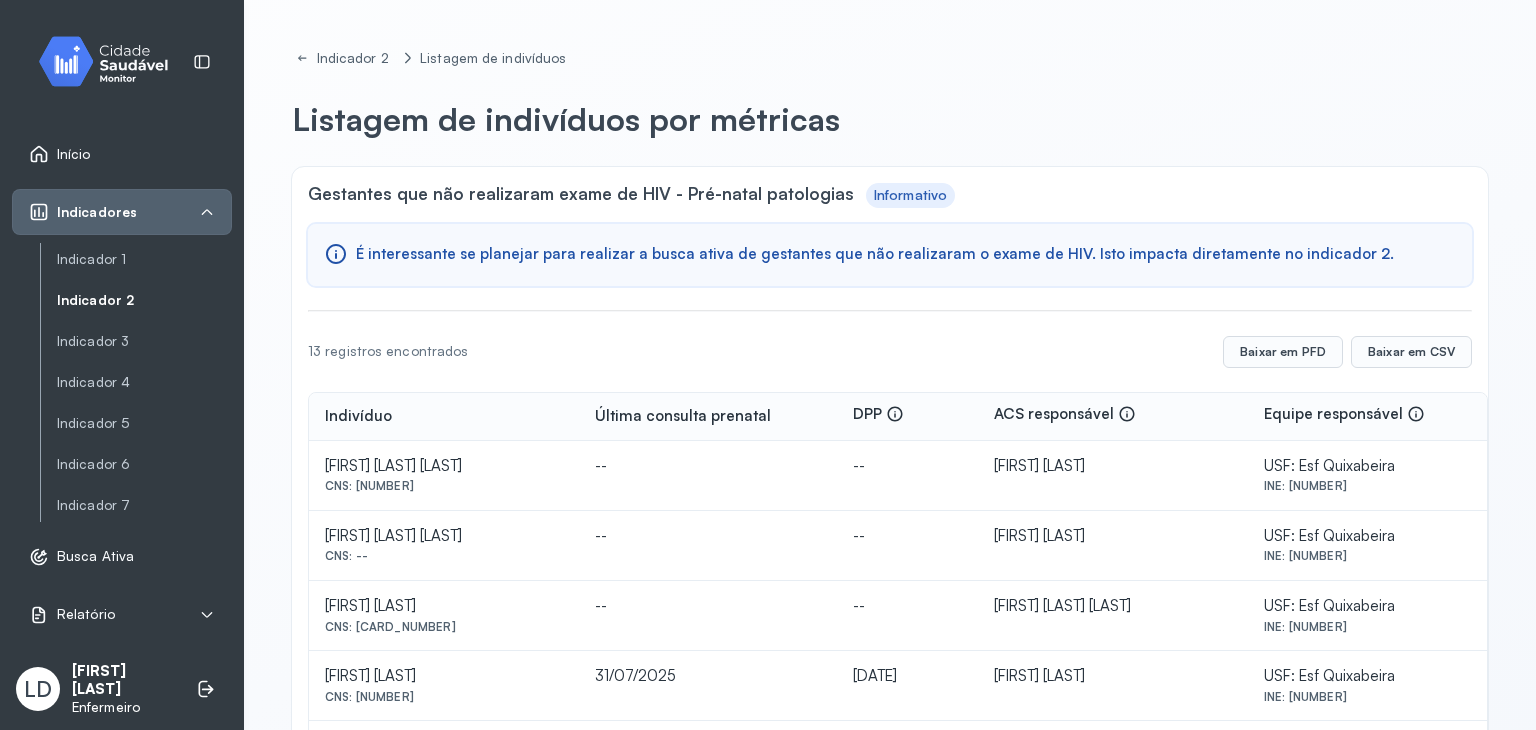 scroll, scrollTop: 0, scrollLeft: 0, axis: both 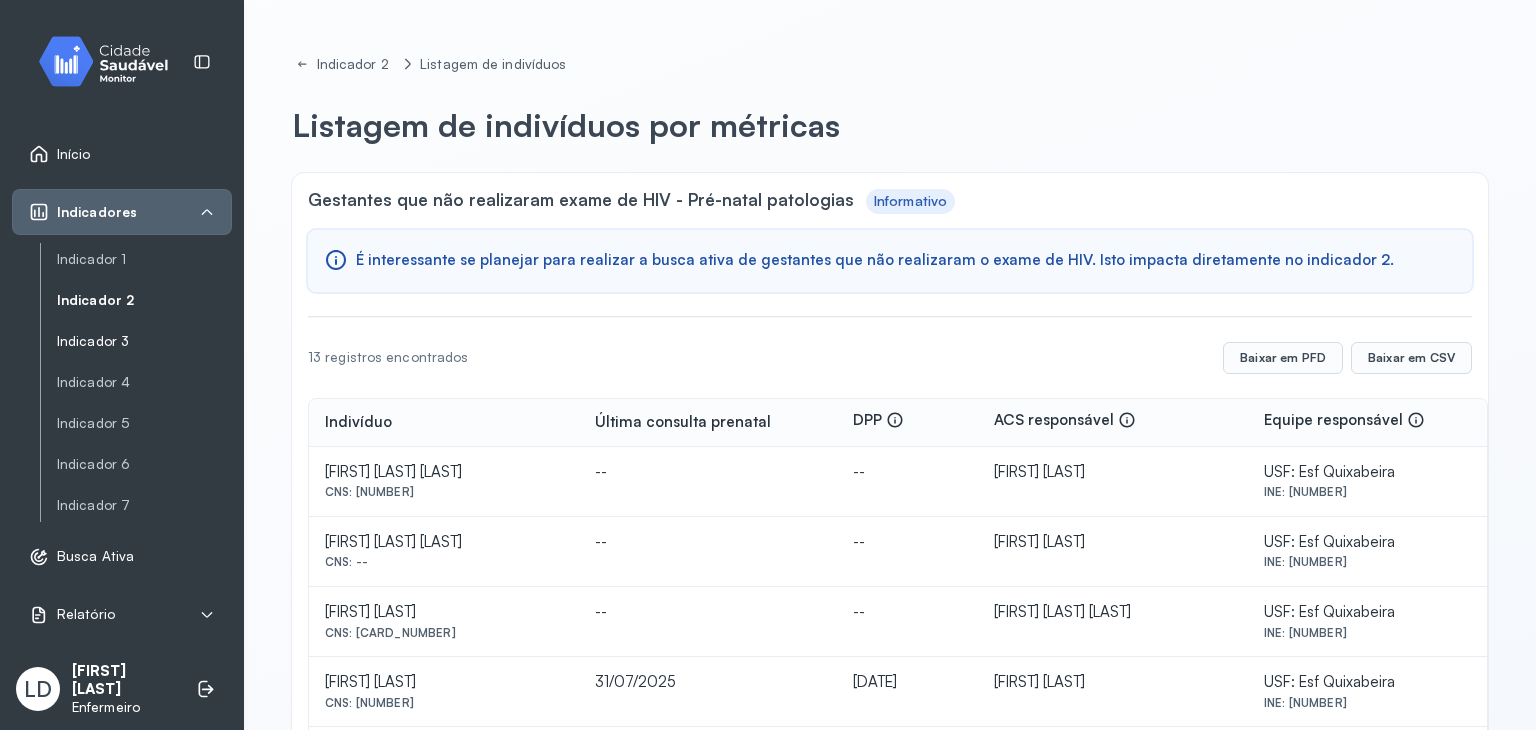 click on "Indicador 3" at bounding box center (144, 341) 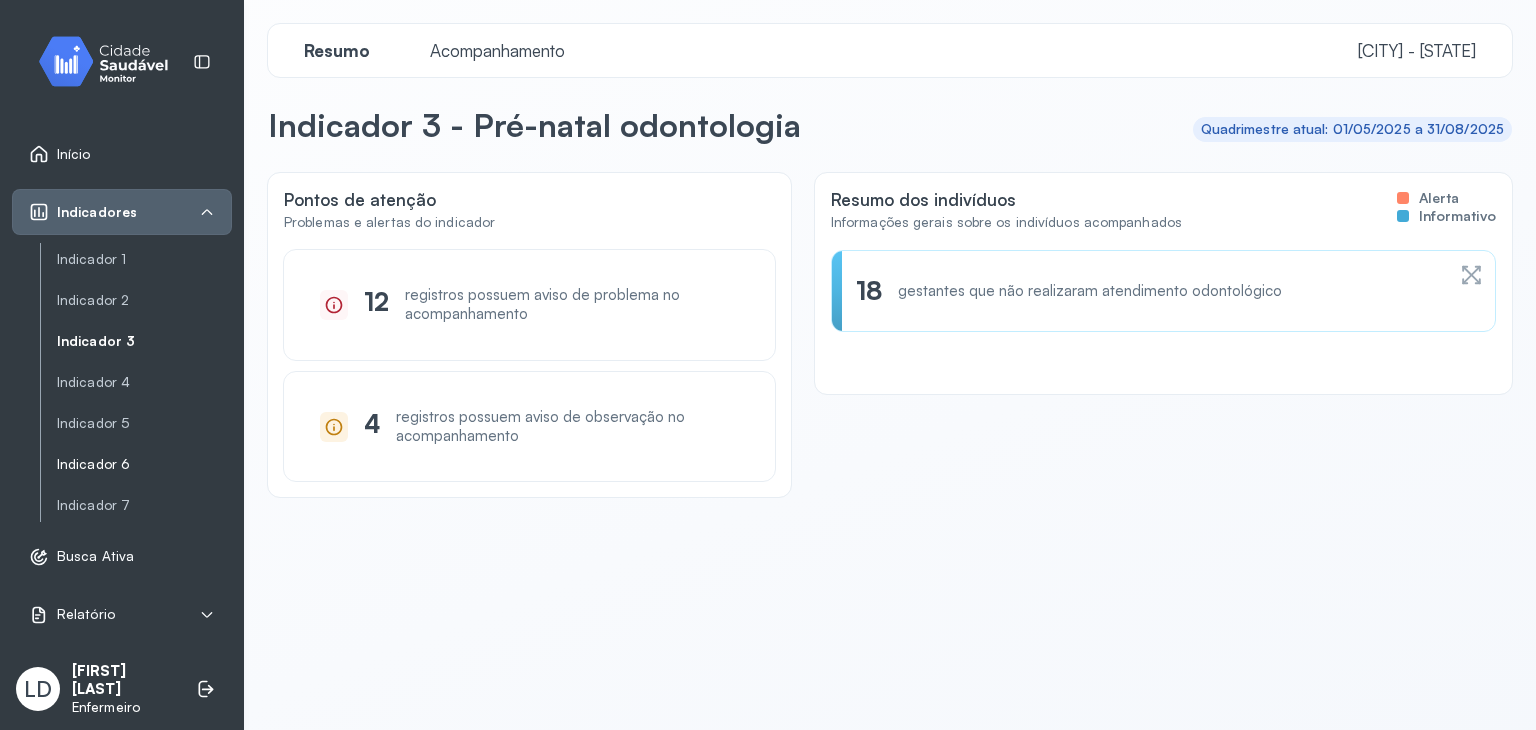 click on "Indicador 6" at bounding box center (144, 464) 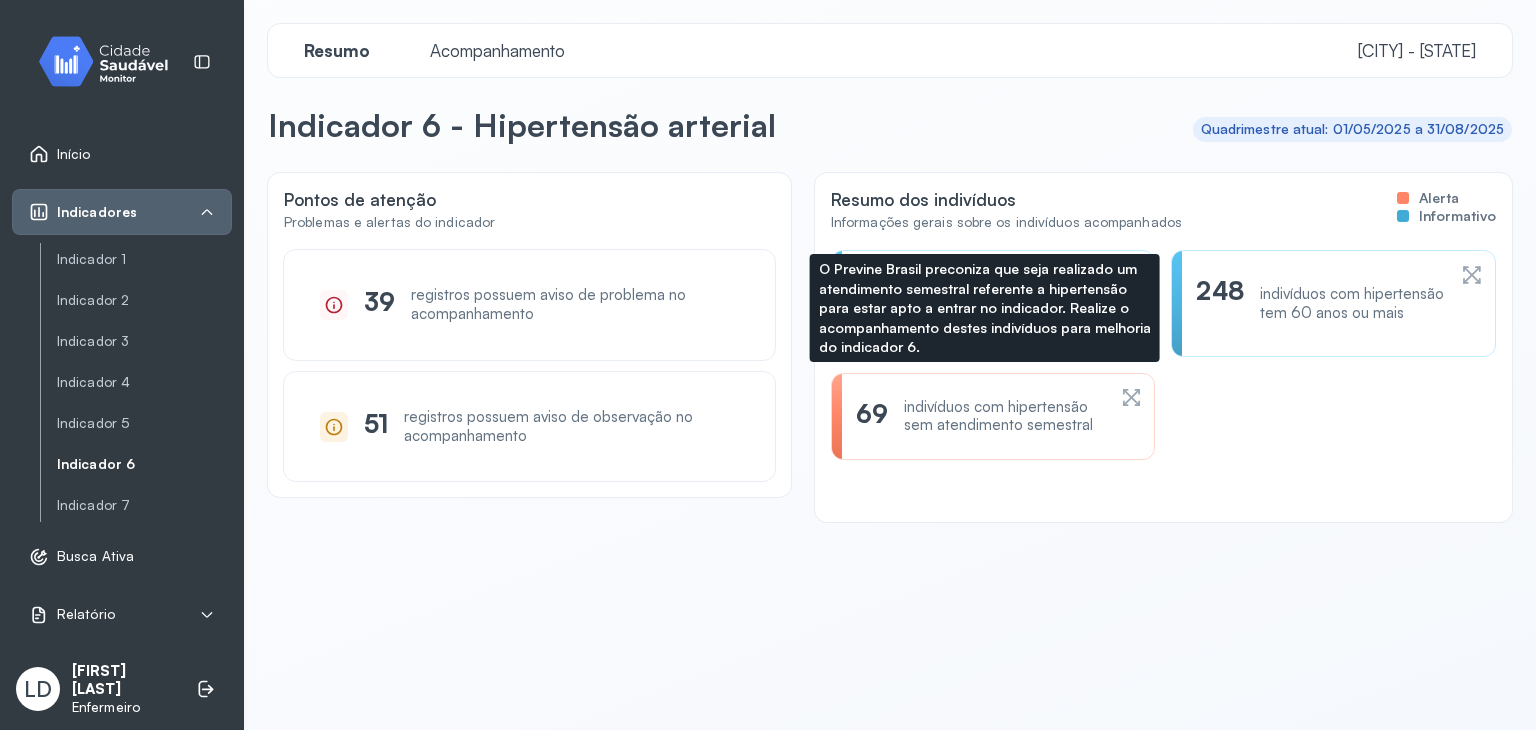 click on "69 indivíduos com hipertensão sem atendimento semestral" at bounding box center (980, 417) 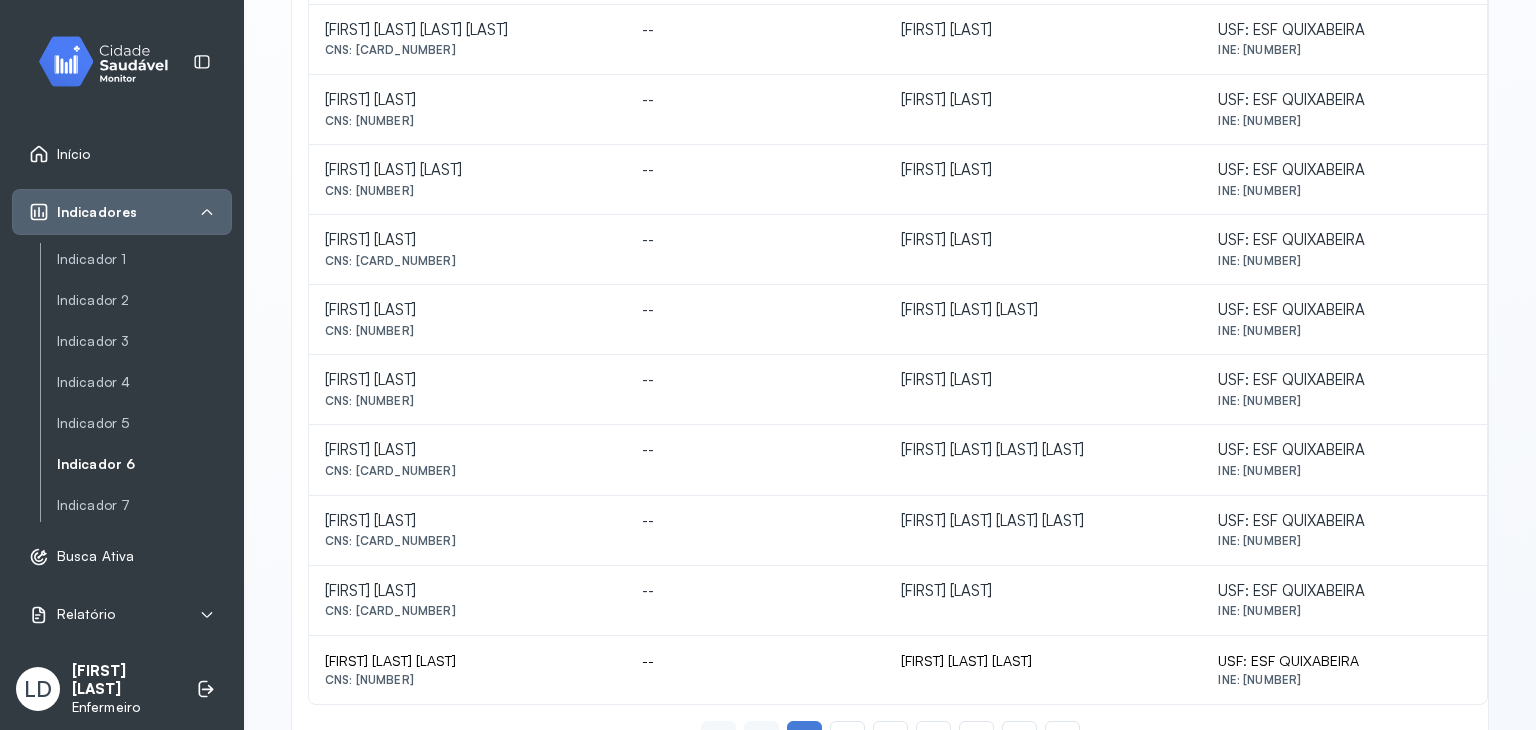 scroll, scrollTop: 888, scrollLeft: 0, axis: vertical 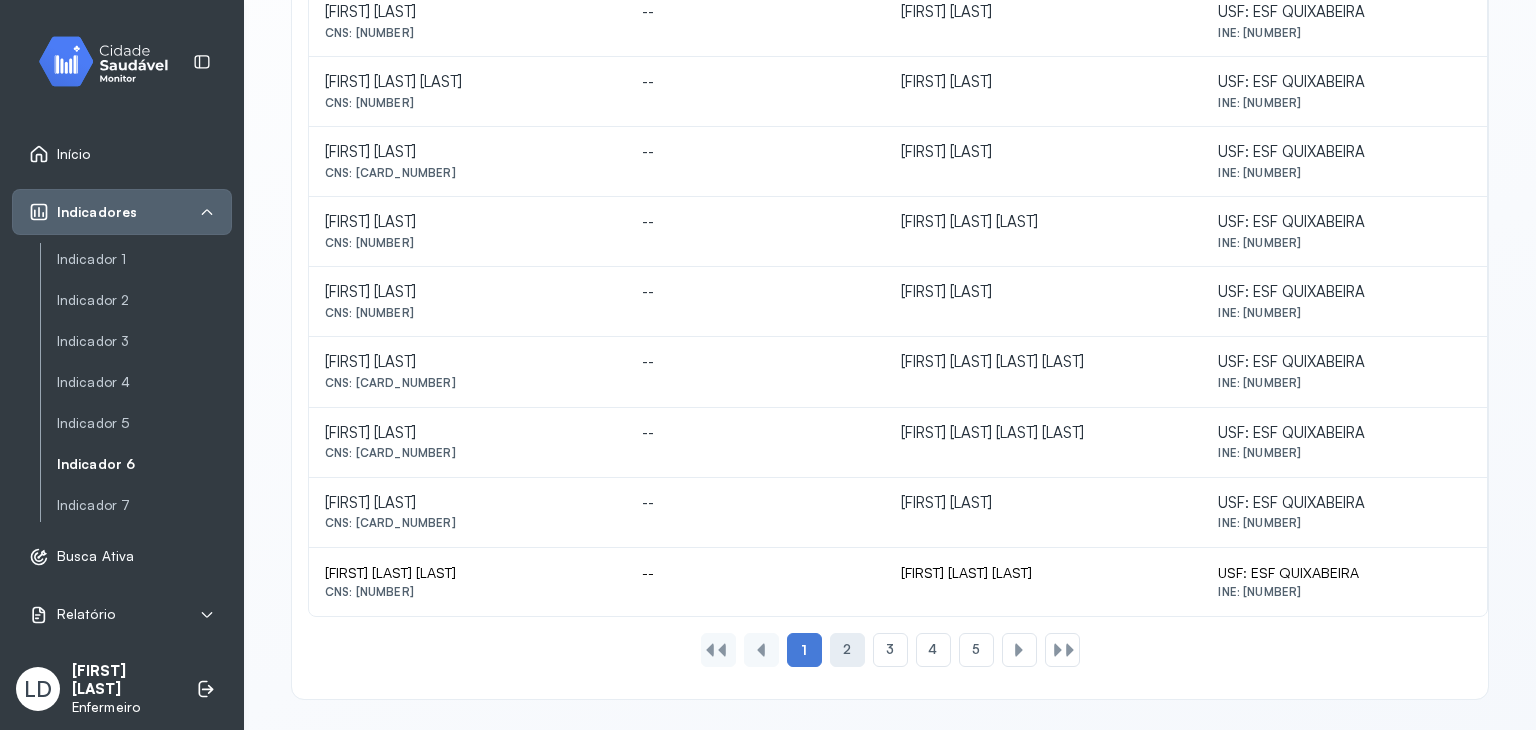 click on "2" at bounding box center (847, 649) 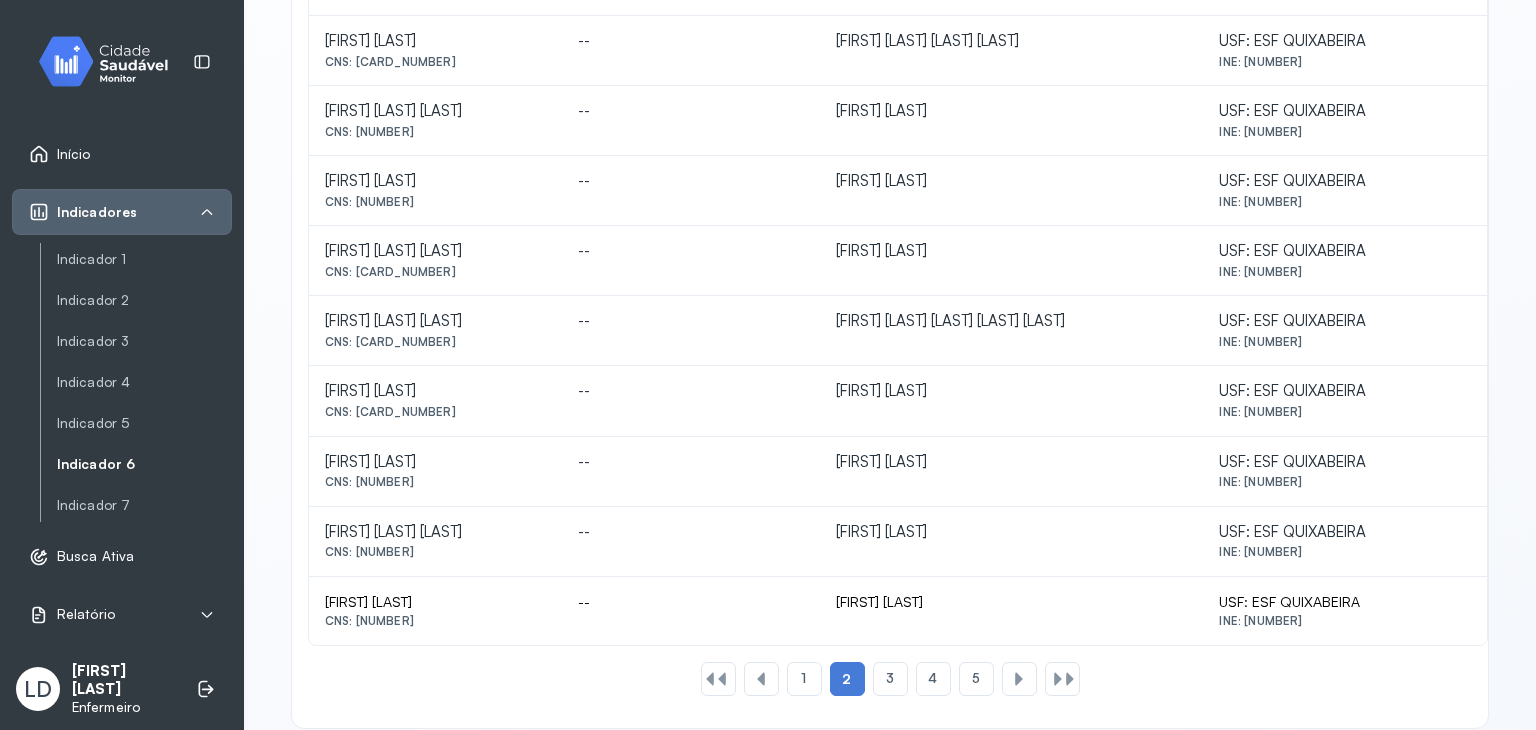 scroll, scrollTop: 888, scrollLeft: 0, axis: vertical 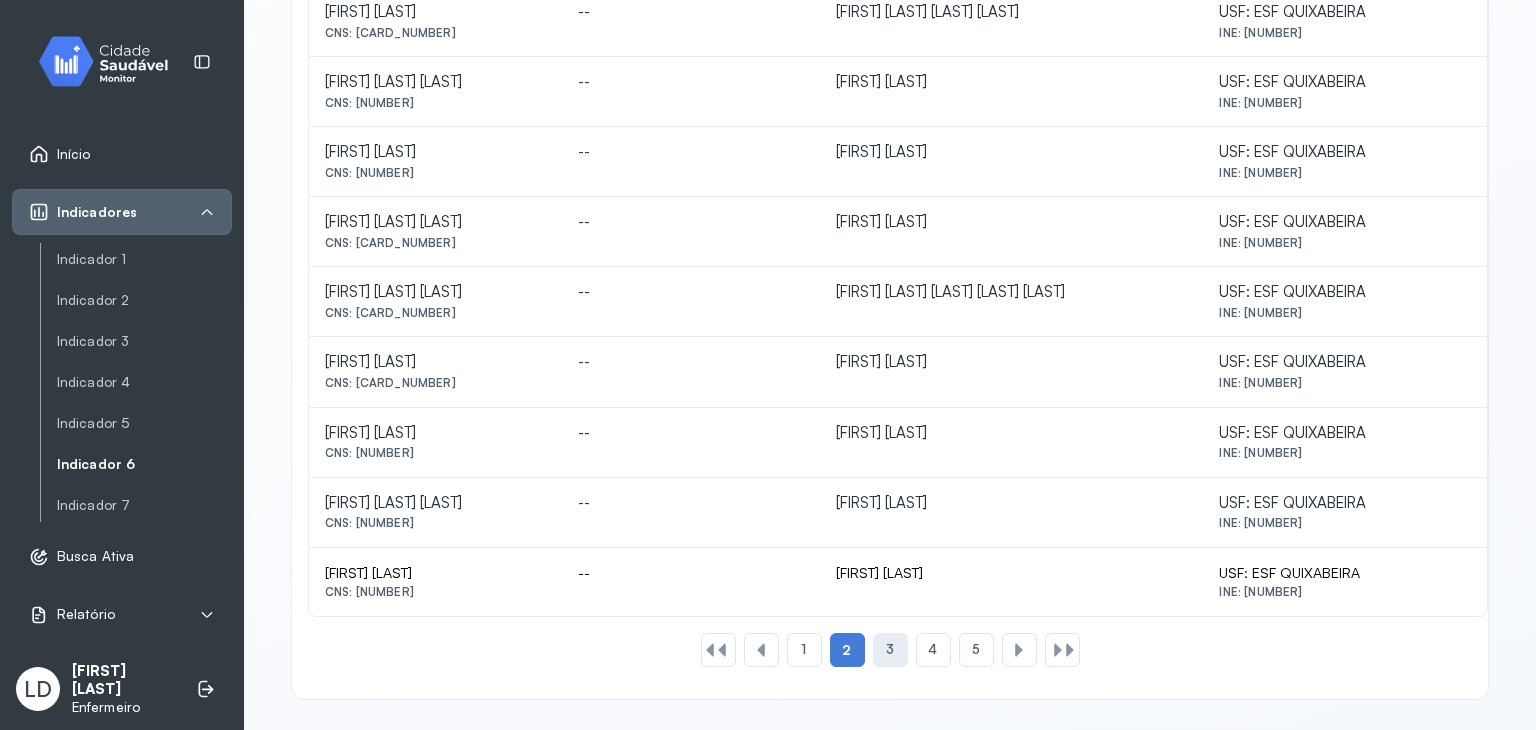 click on "3" 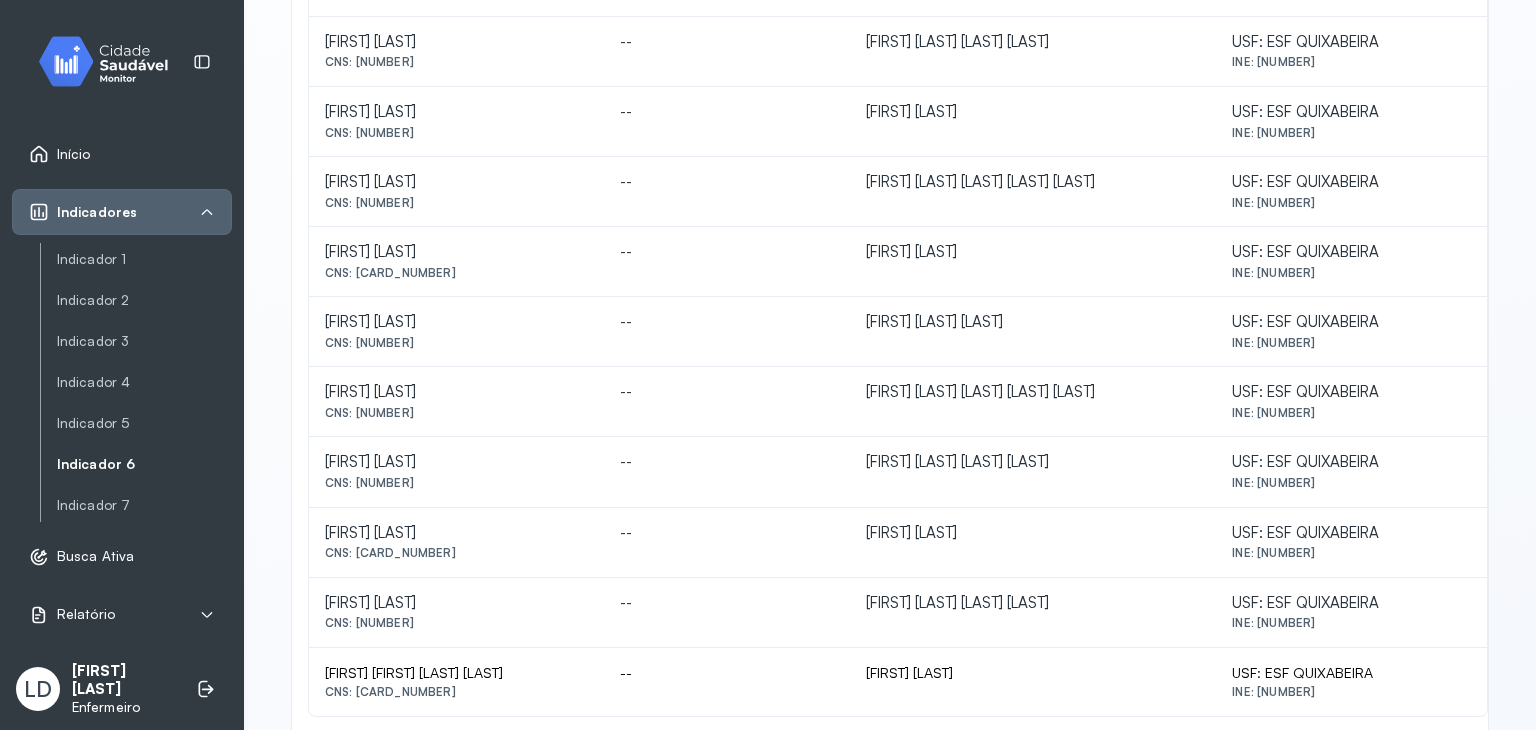 scroll, scrollTop: 888, scrollLeft: 0, axis: vertical 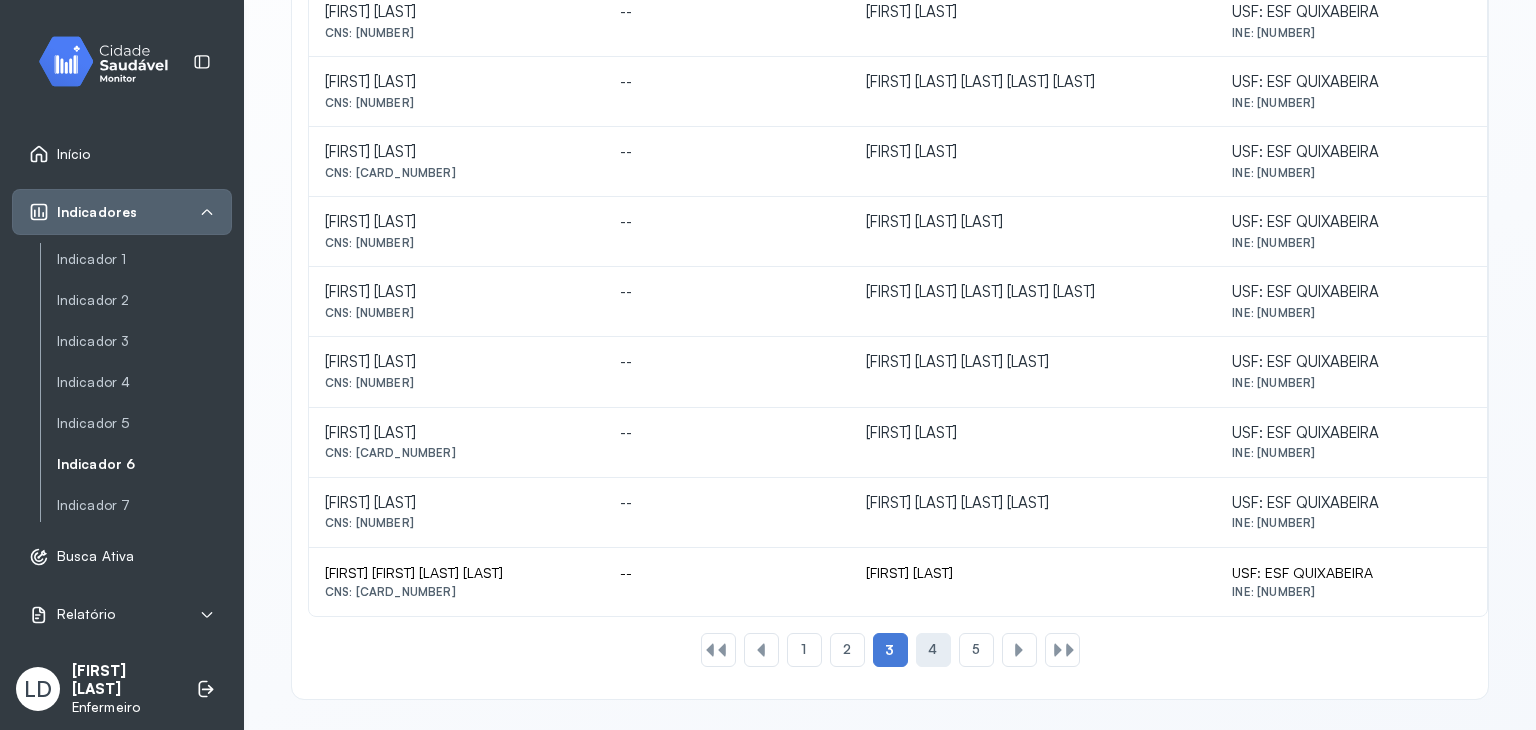 click on "4" at bounding box center (932, 649) 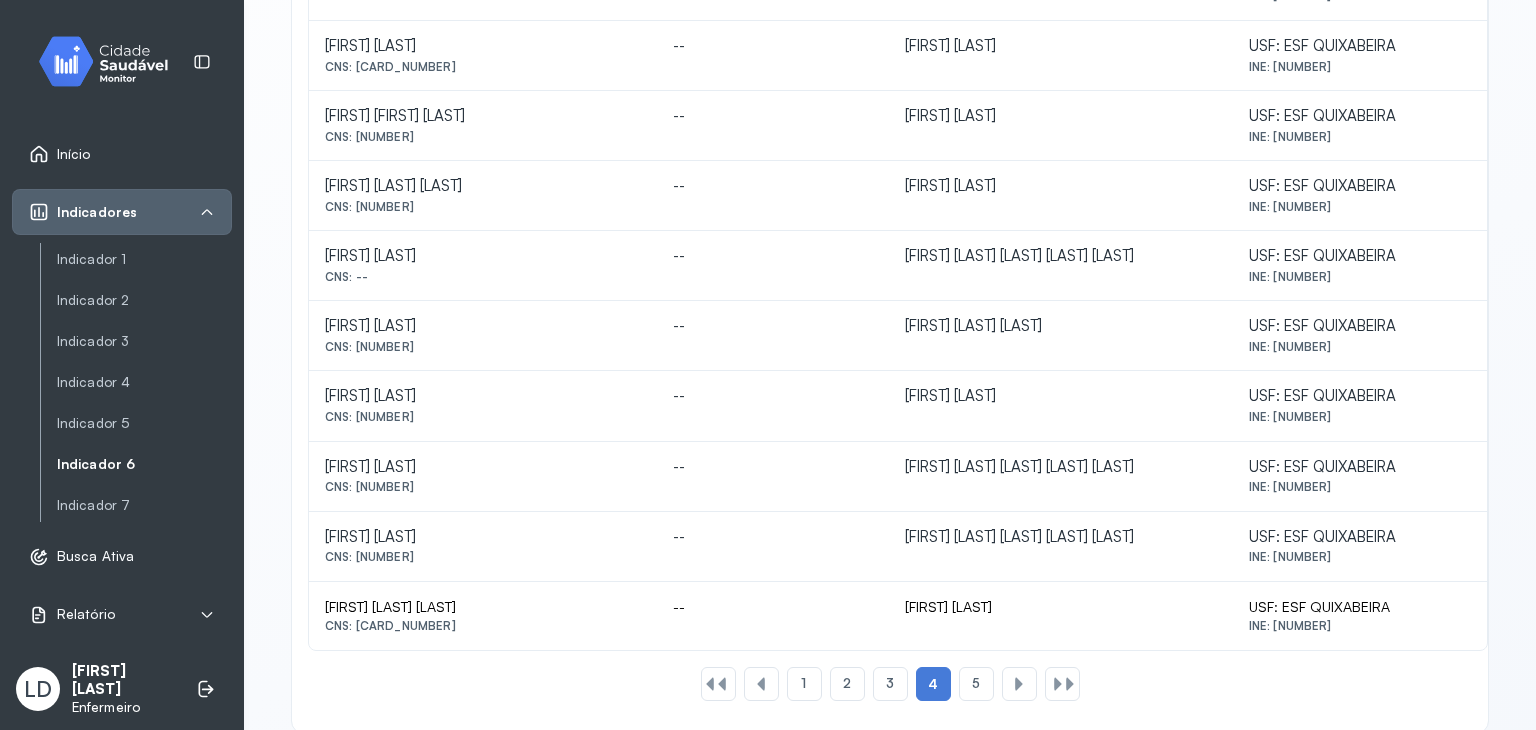 scroll, scrollTop: 888, scrollLeft: 0, axis: vertical 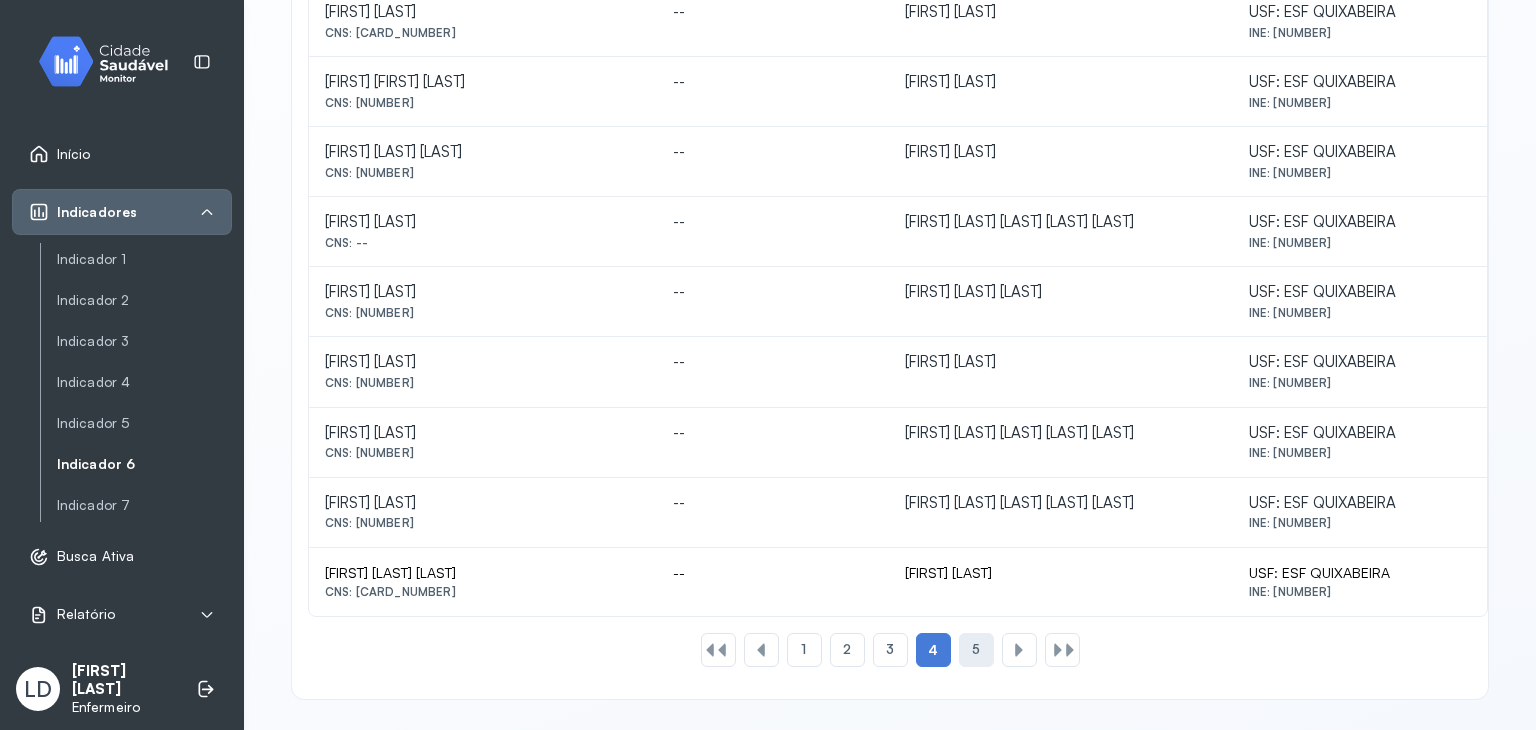 click on "5" at bounding box center [976, 649] 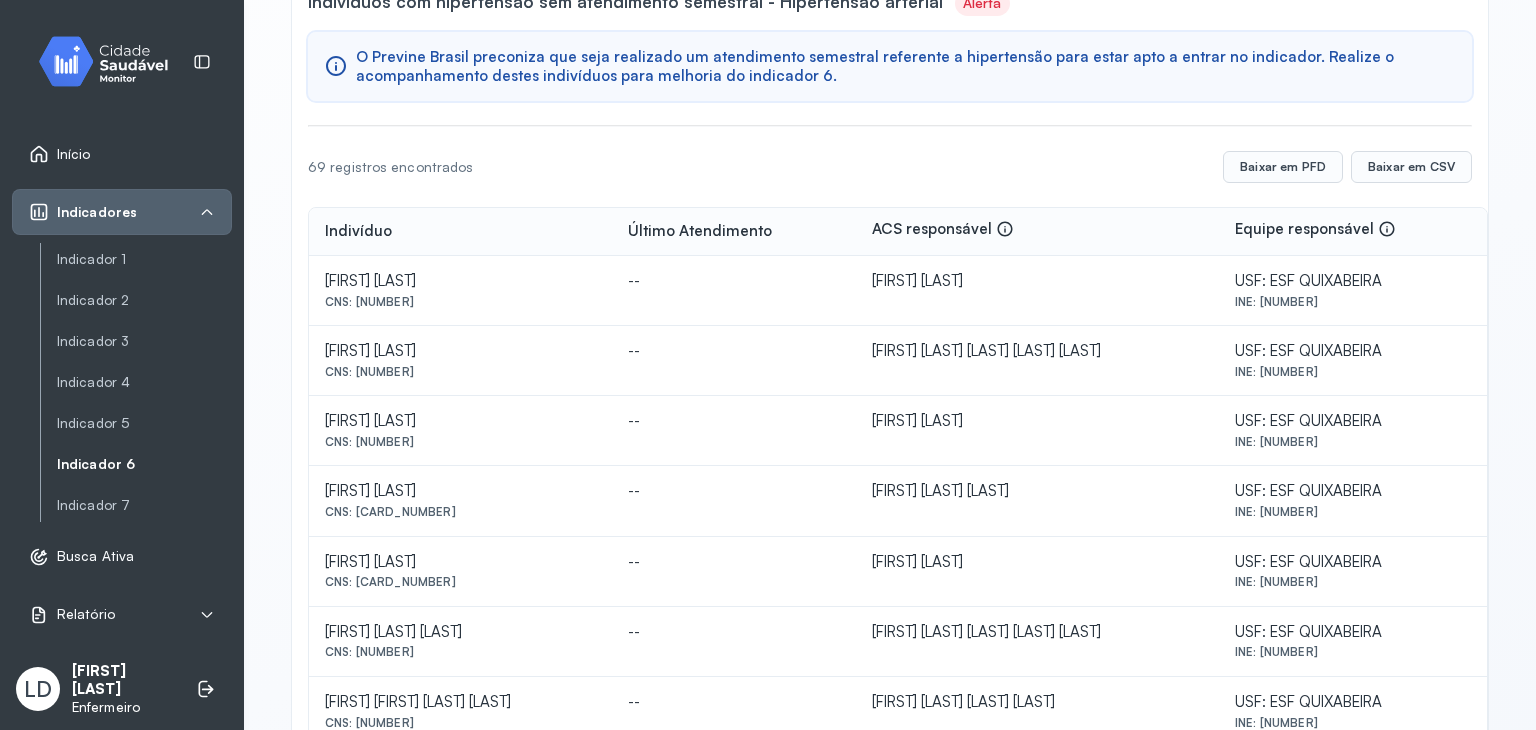 scroll, scrollTop: 169, scrollLeft: 0, axis: vertical 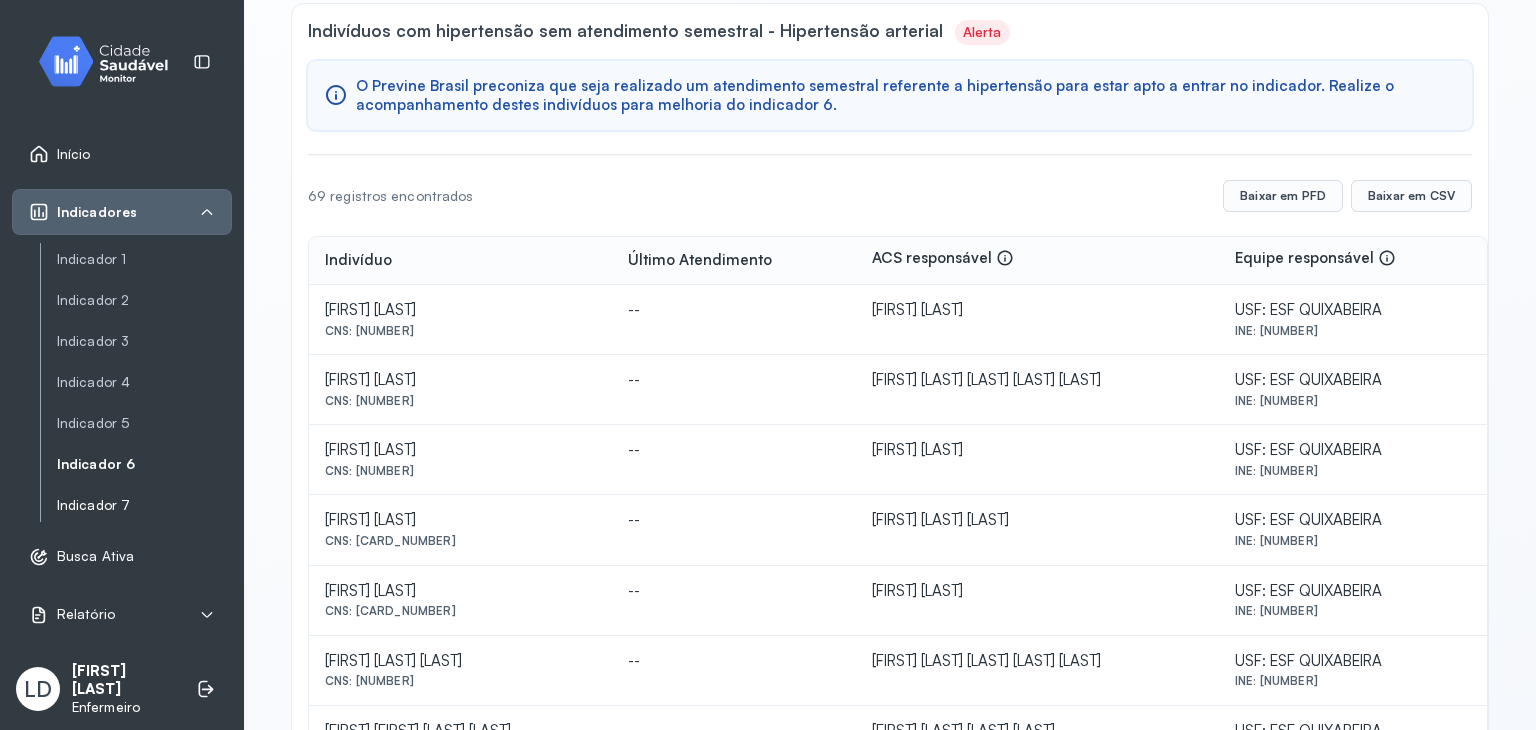 click on "Indicador 7" at bounding box center (144, 505) 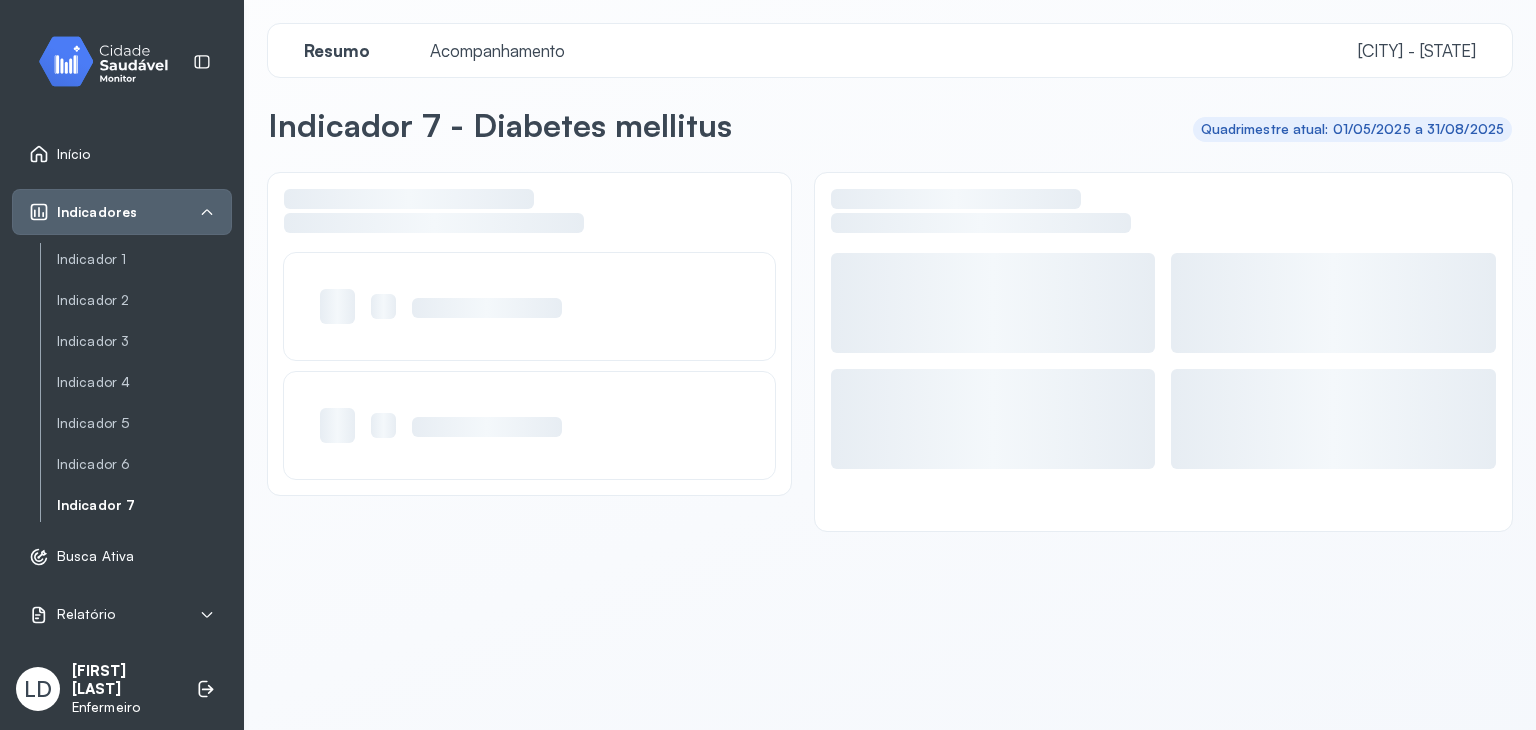 scroll, scrollTop: 0, scrollLeft: 0, axis: both 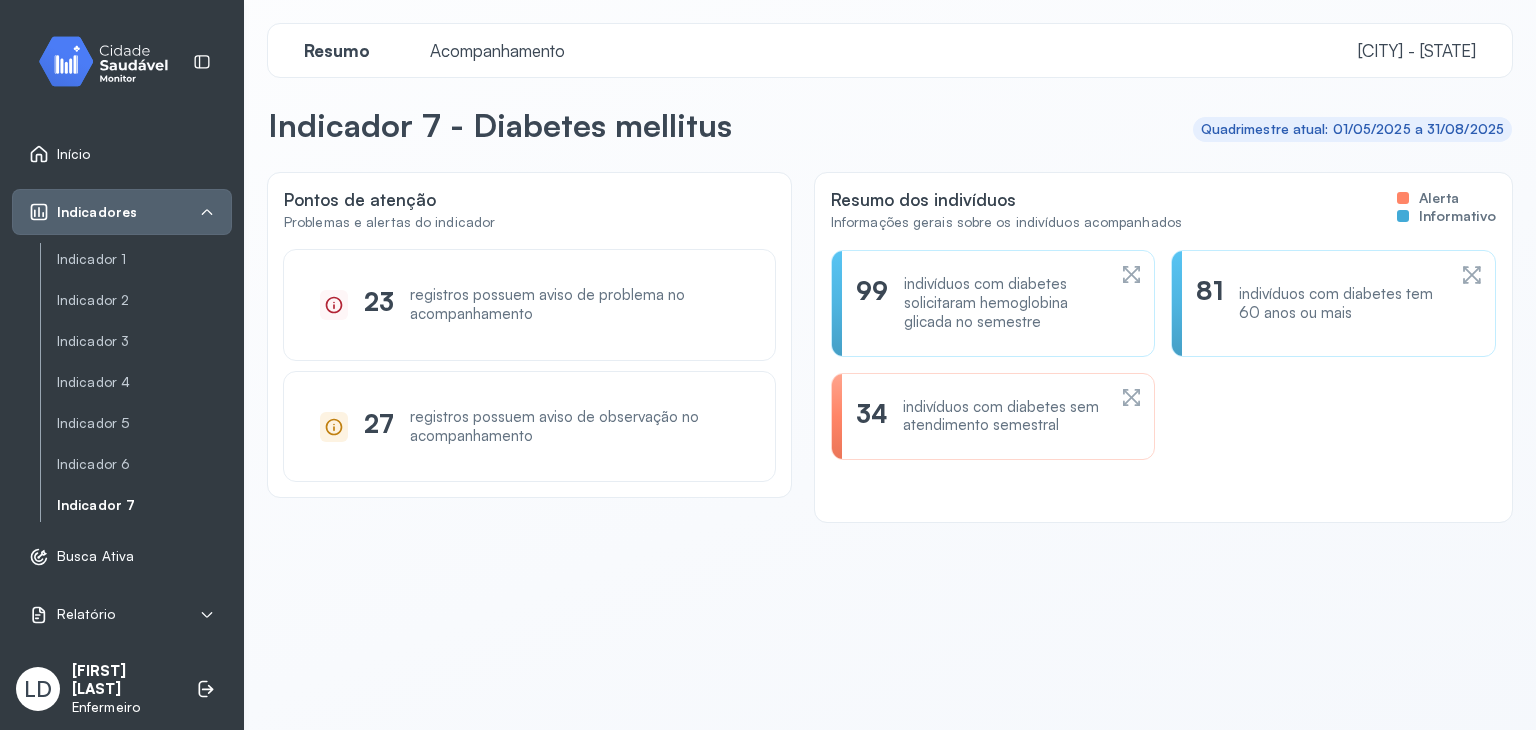 click on "indivíduos com diabetes sem atendimento semestral" at bounding box center [1004, 417] 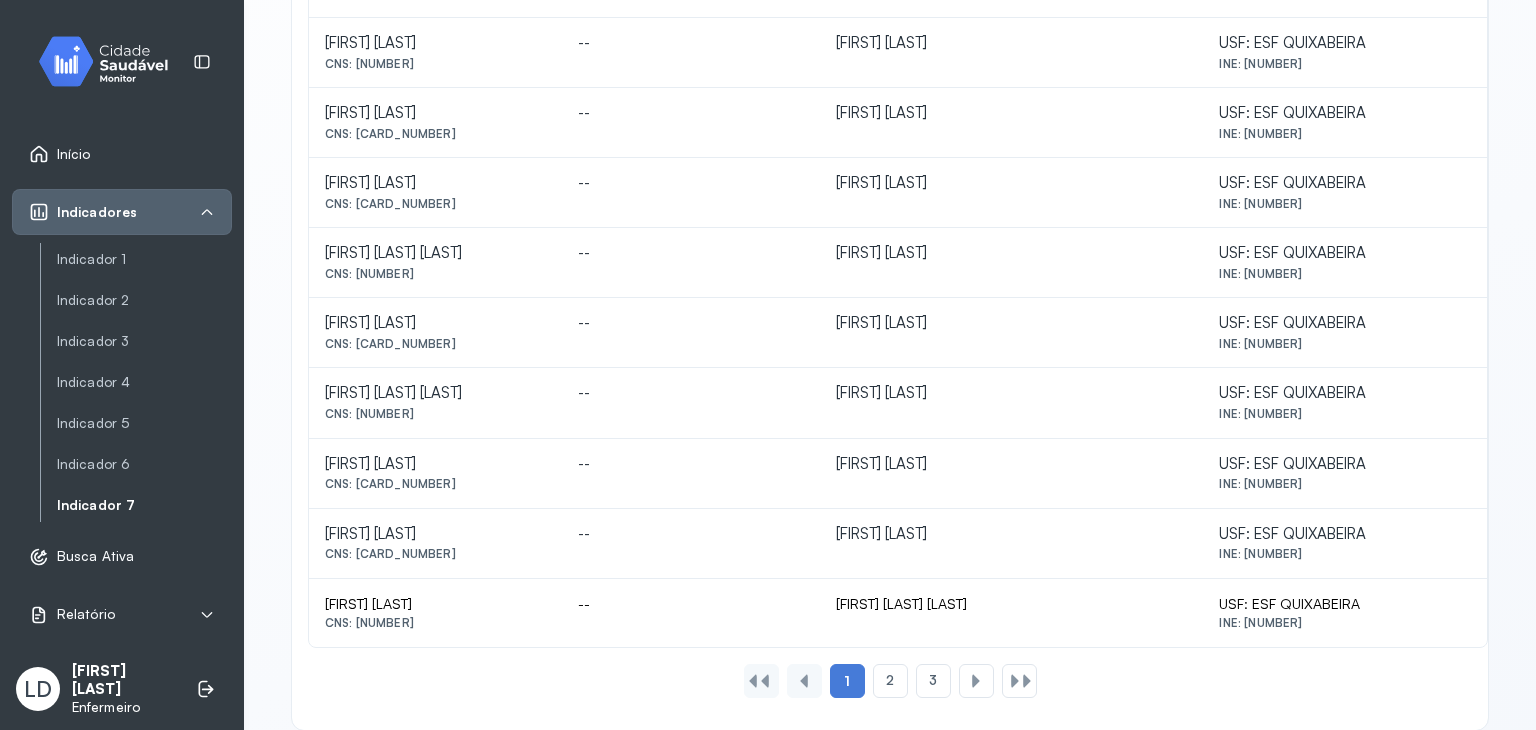scroll, scrollTop: 888, scrollLeft: 0, axis: vertical 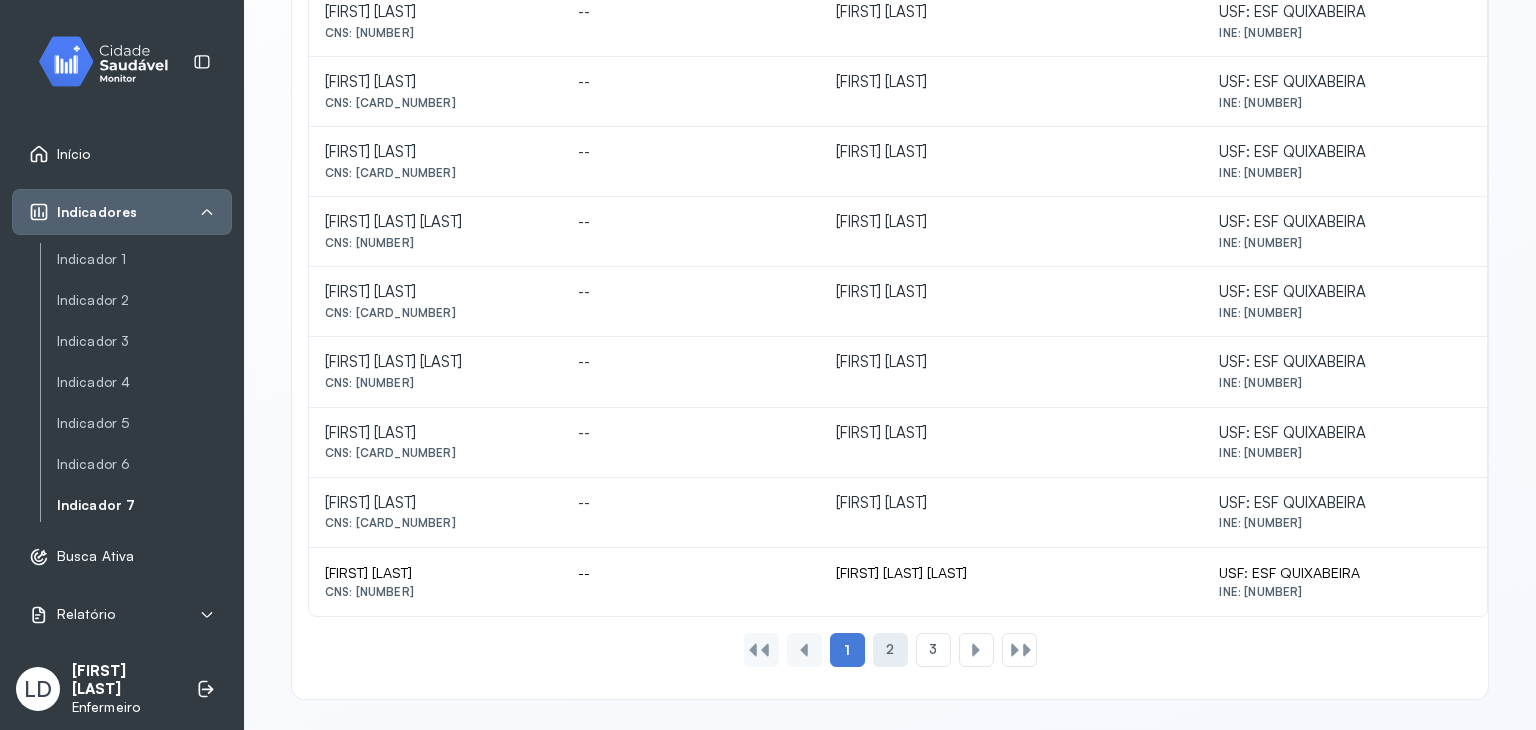 click on "2" 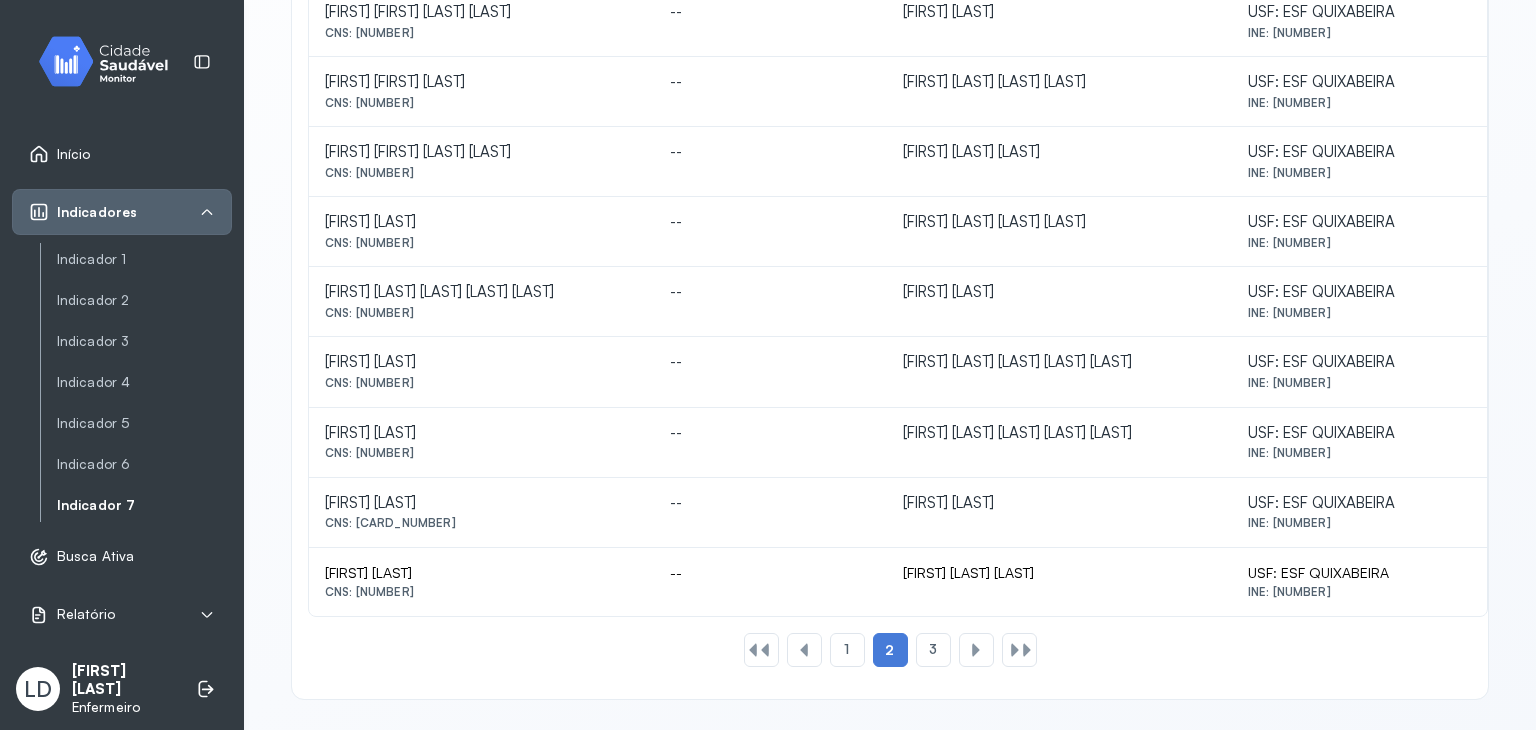 scroll, scrollTop: 888, scrollLeft: 0, axis: vertical 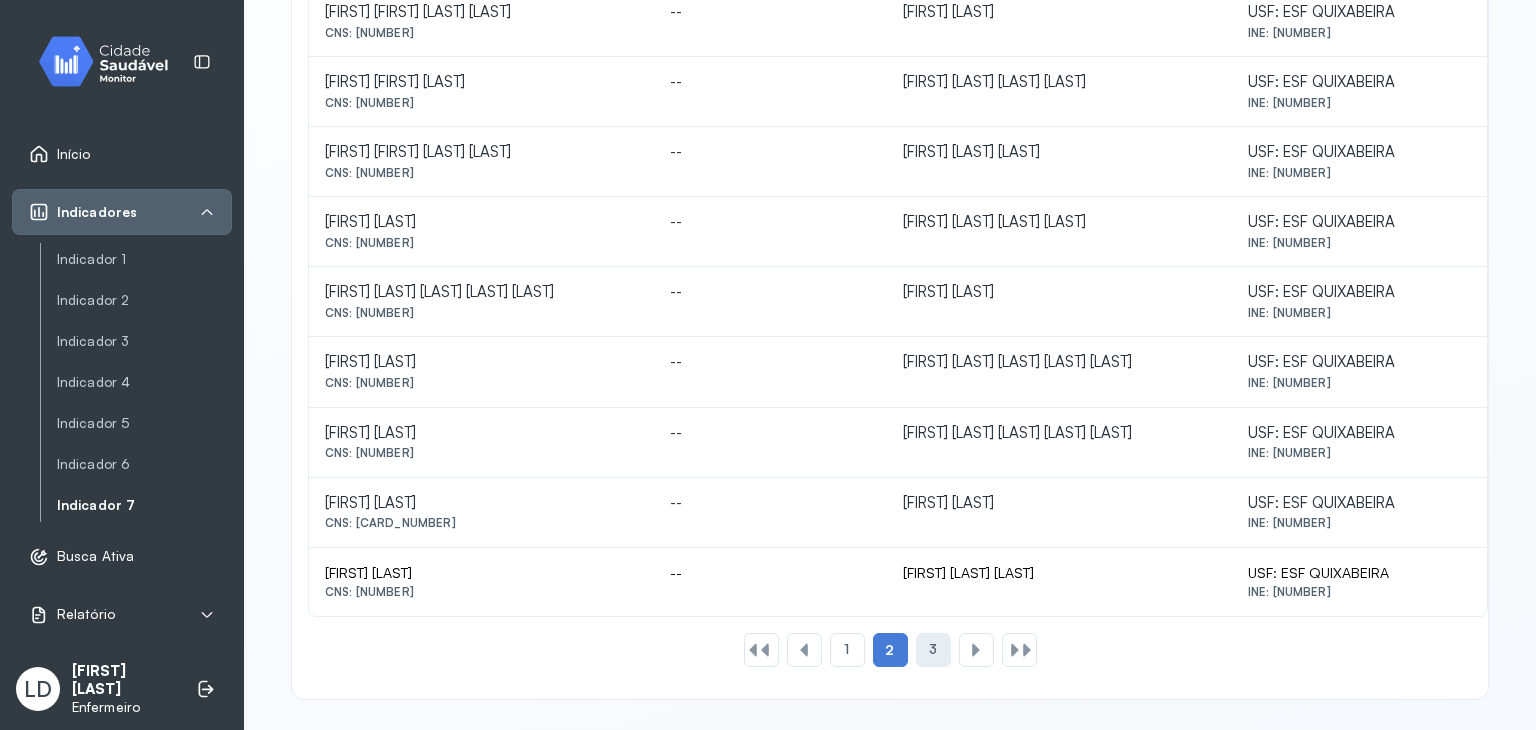 click on "3" 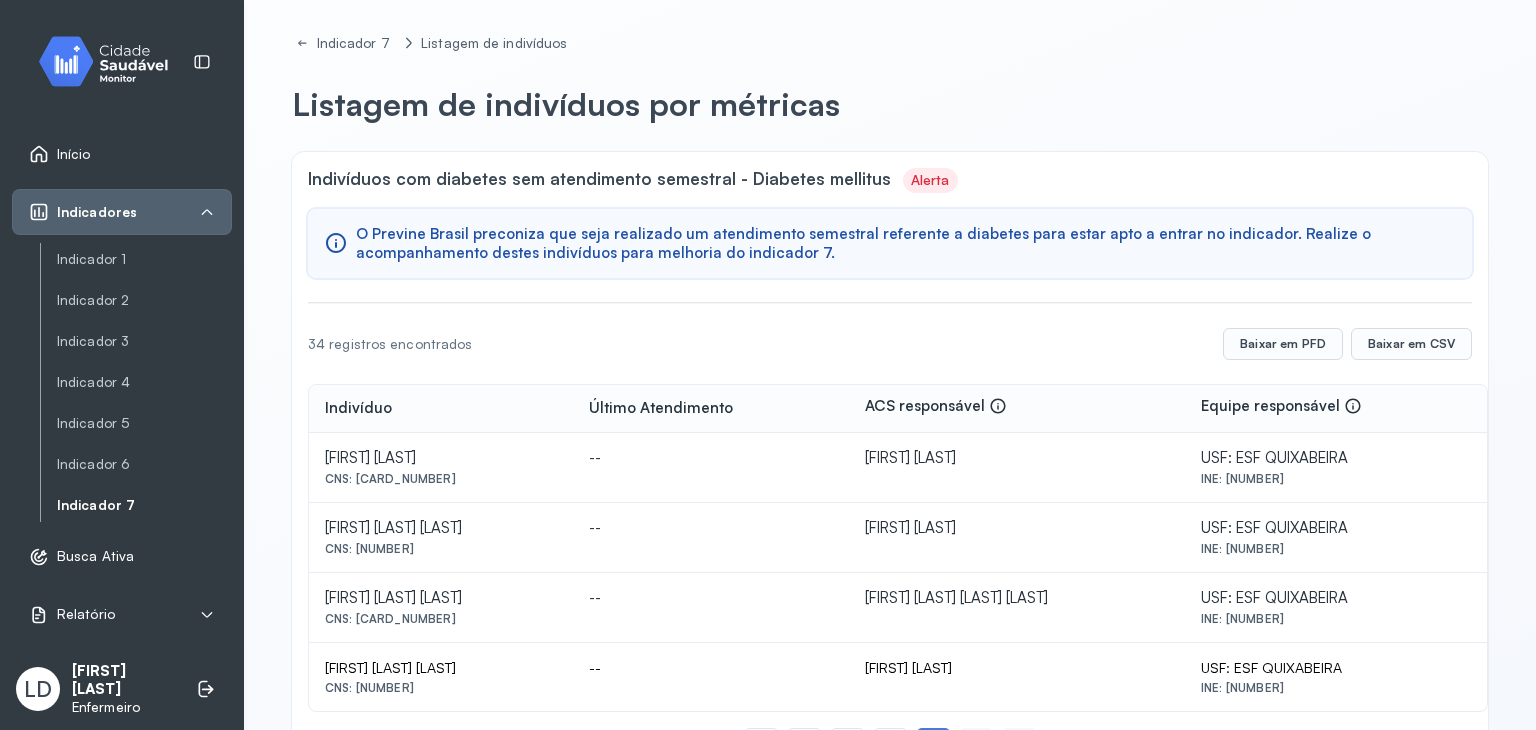 scroll, scrollTop: 120, scrollLeft: 0, axis: vertical 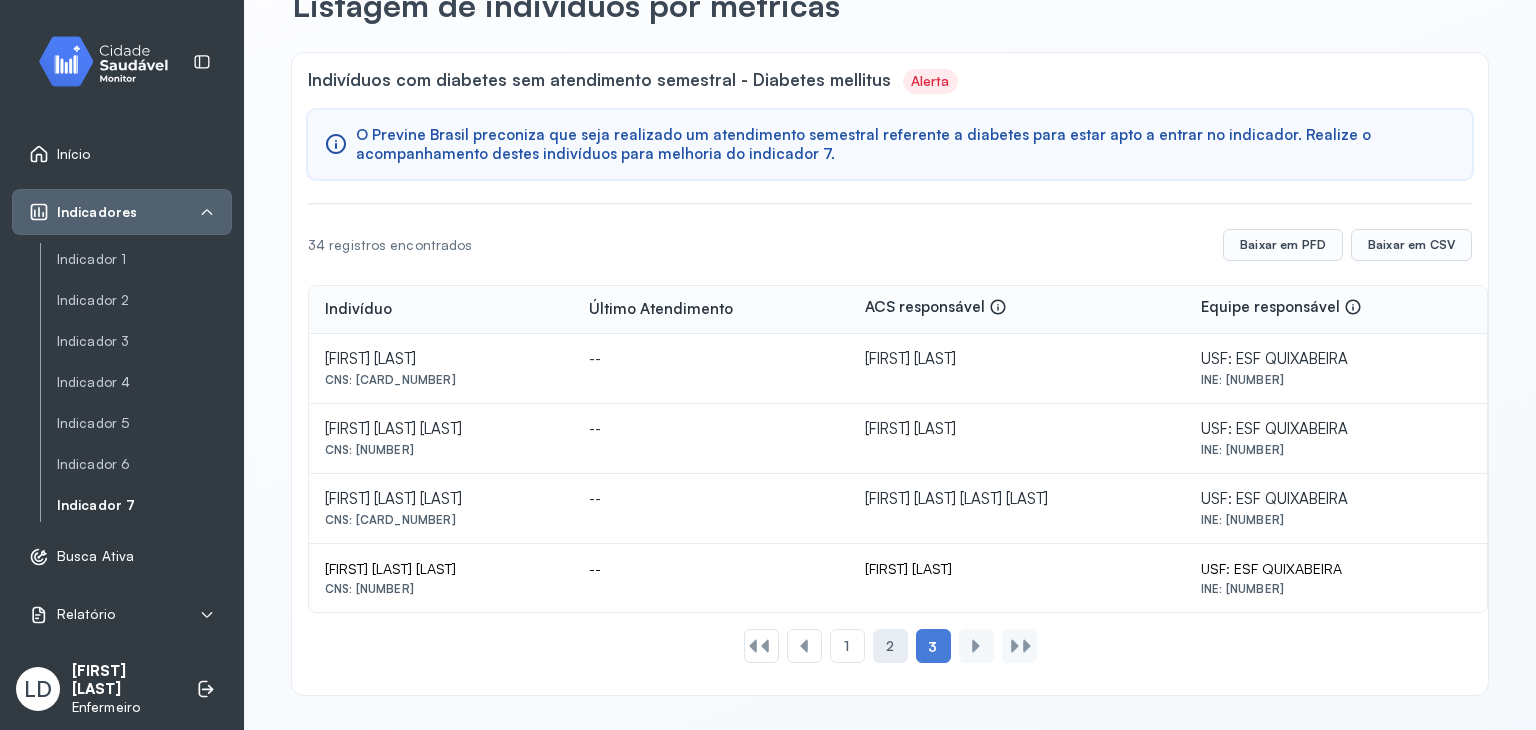 click on "2" 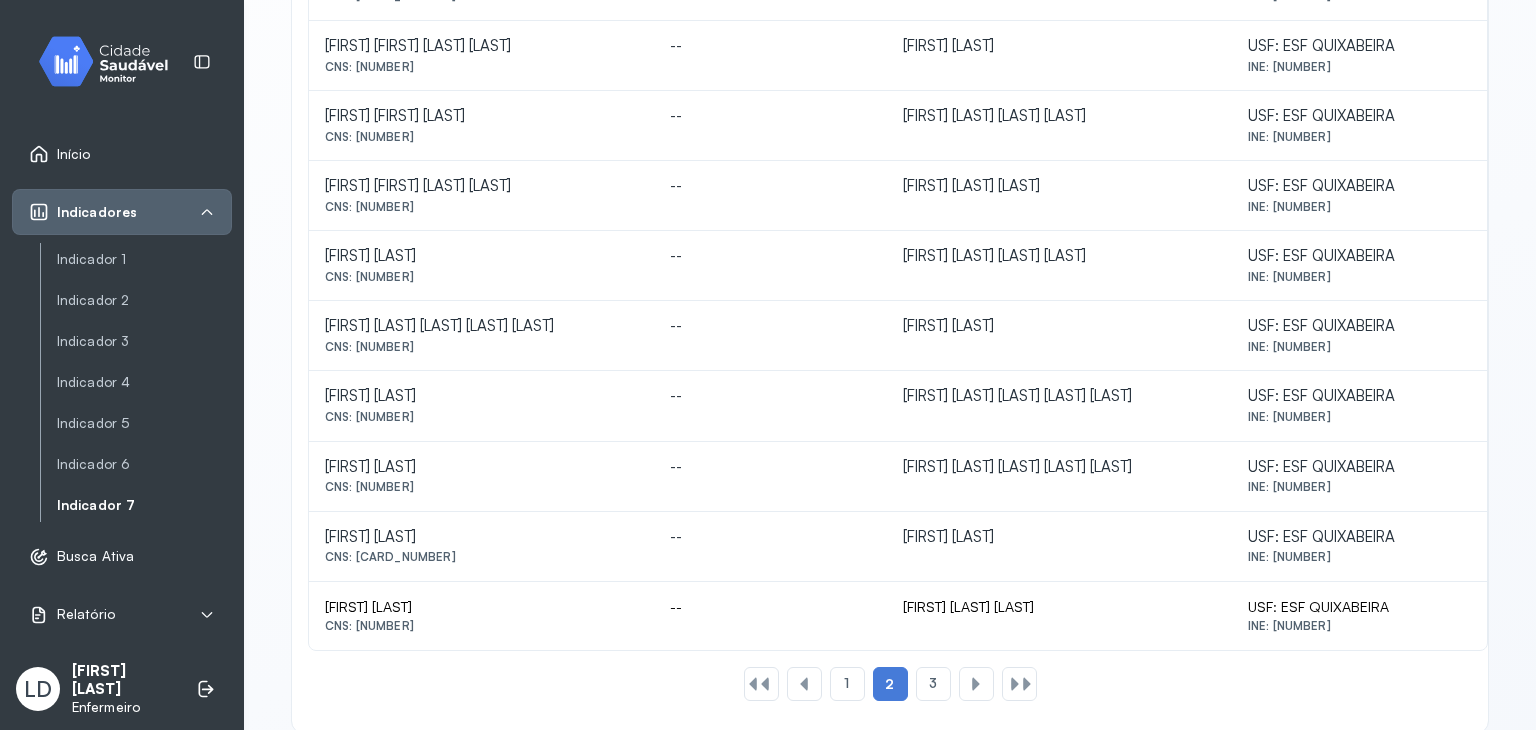 scroll, scrollTop: 888, scrollLeft: 0, axis: vertical 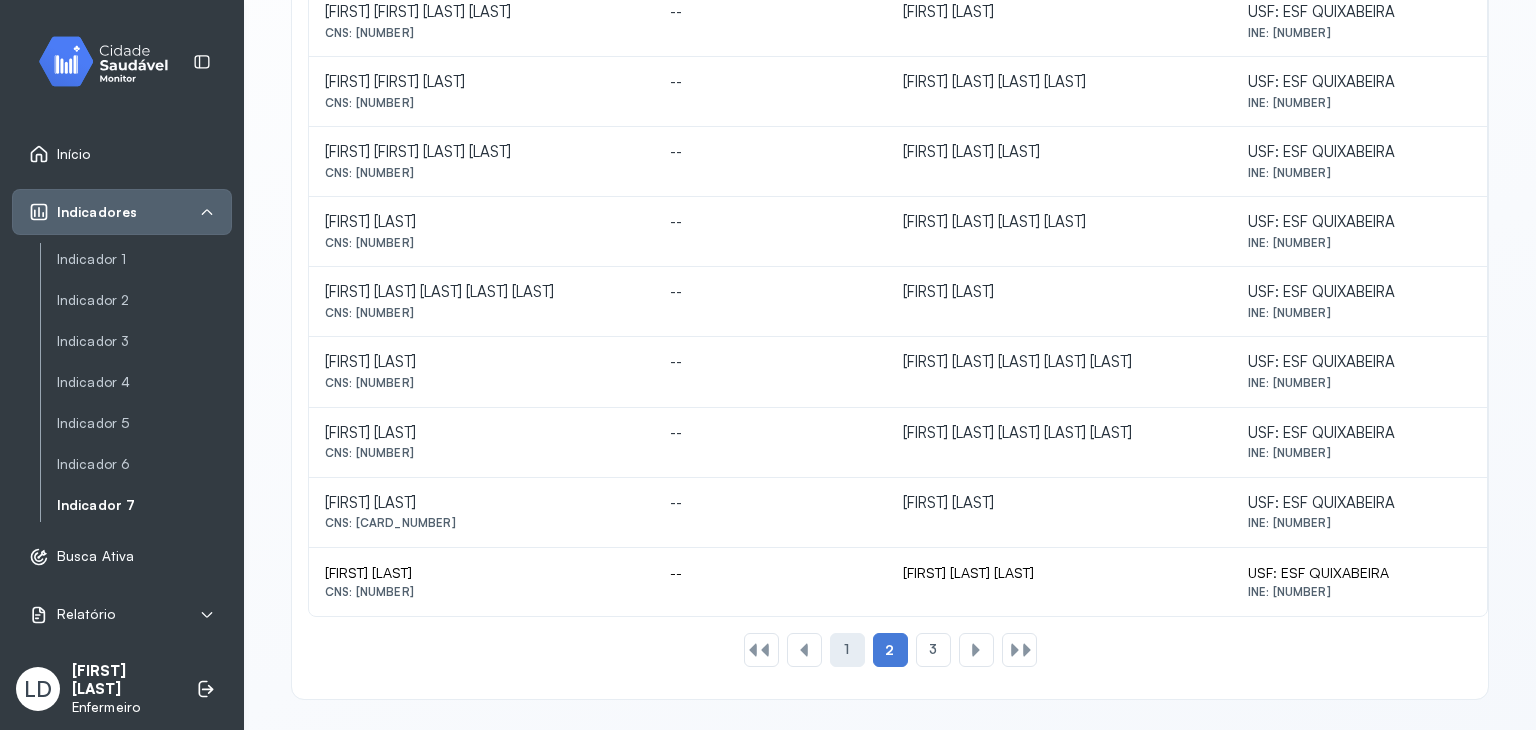 click on "1" 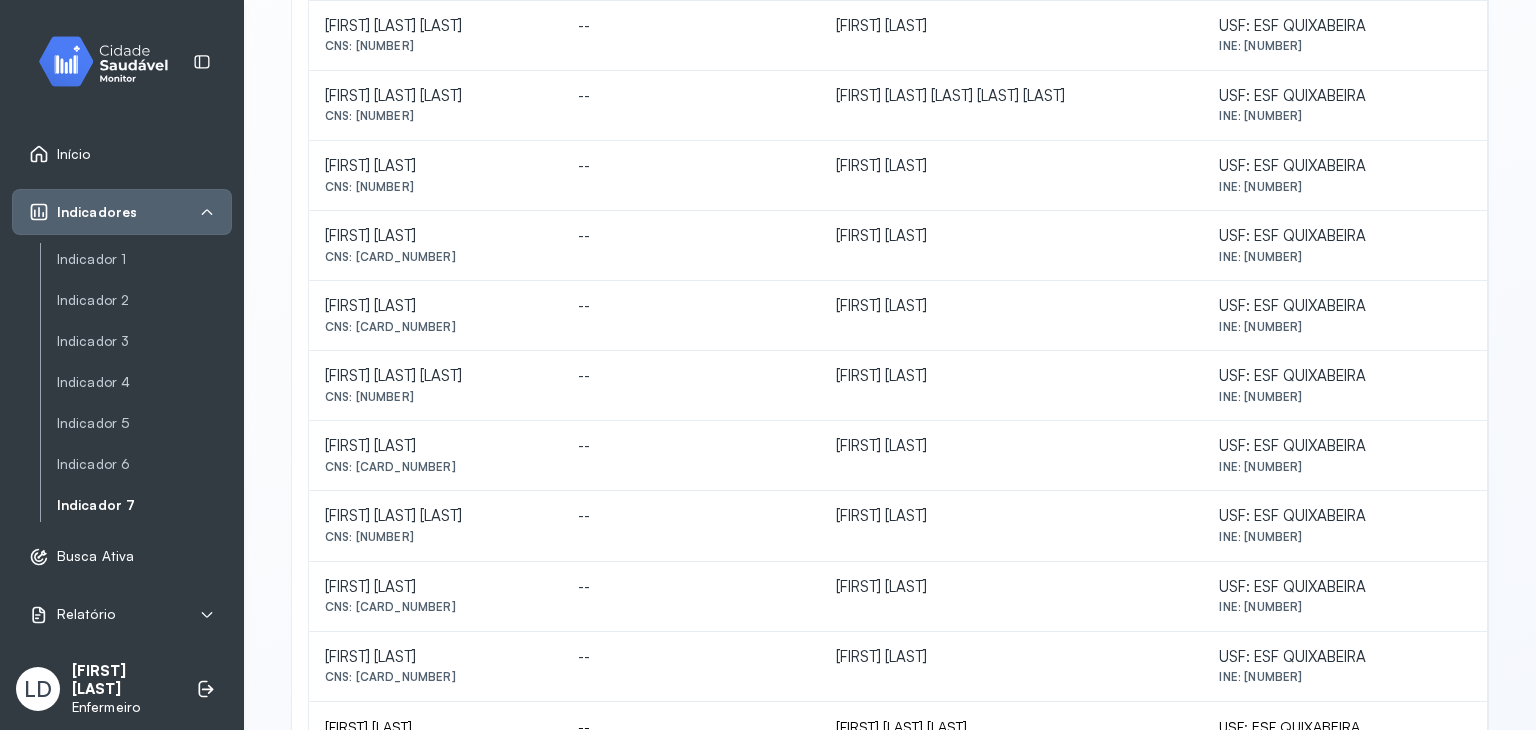scroll, scrollTop: 888, scrollLeft: 0, axis: vertical 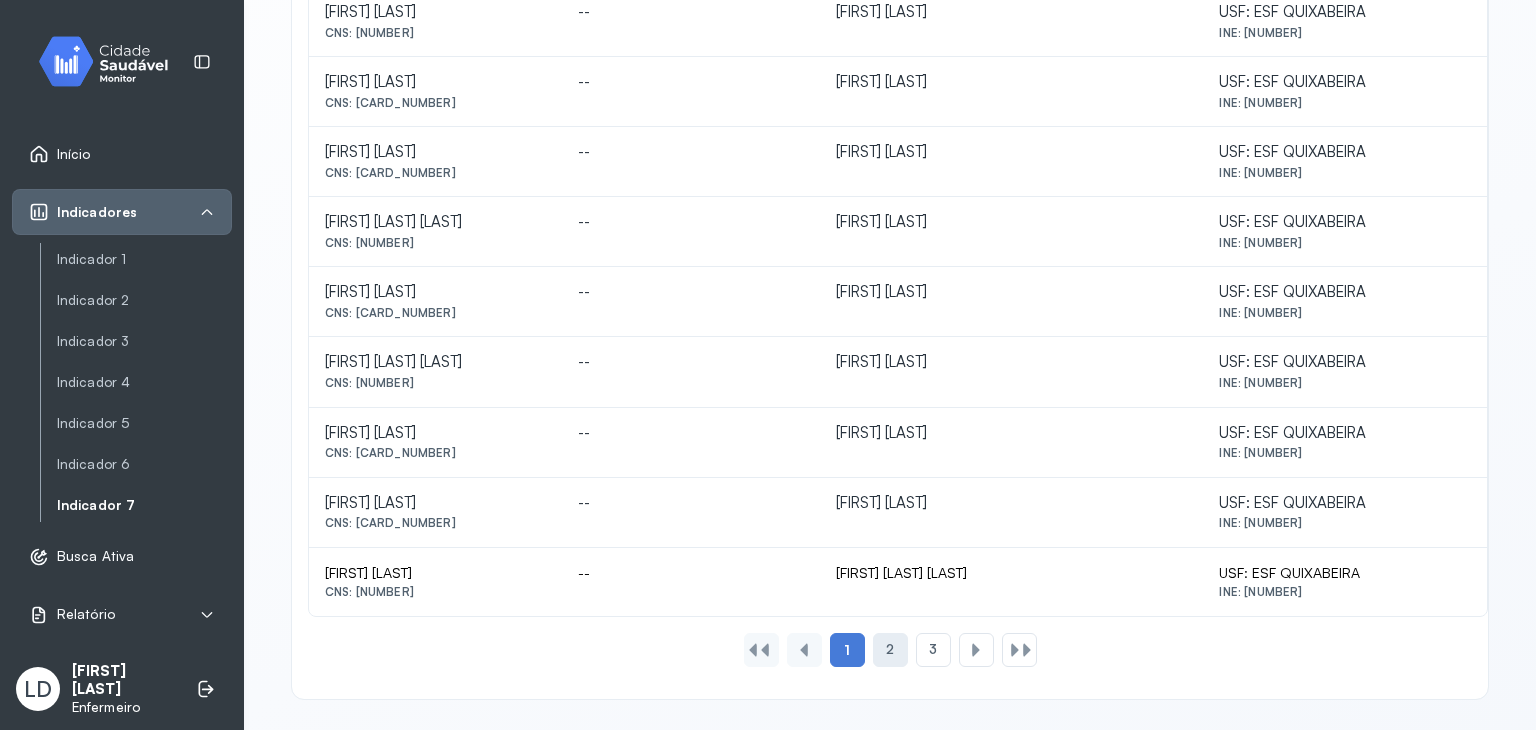 click on "2" at bounding box center [890, 649] 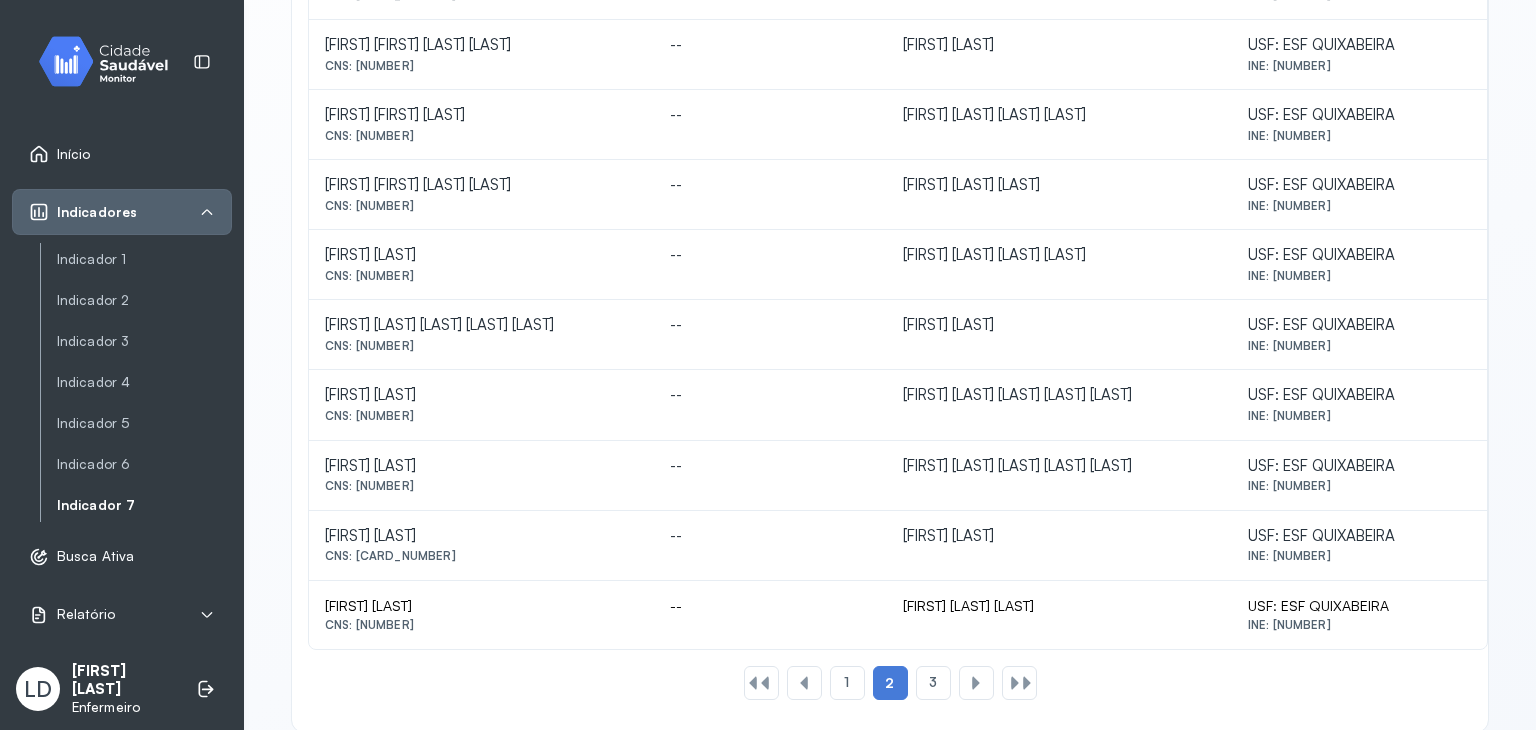 scroll, scrollTop: 888, scrollLeft: 0, axis: vertical 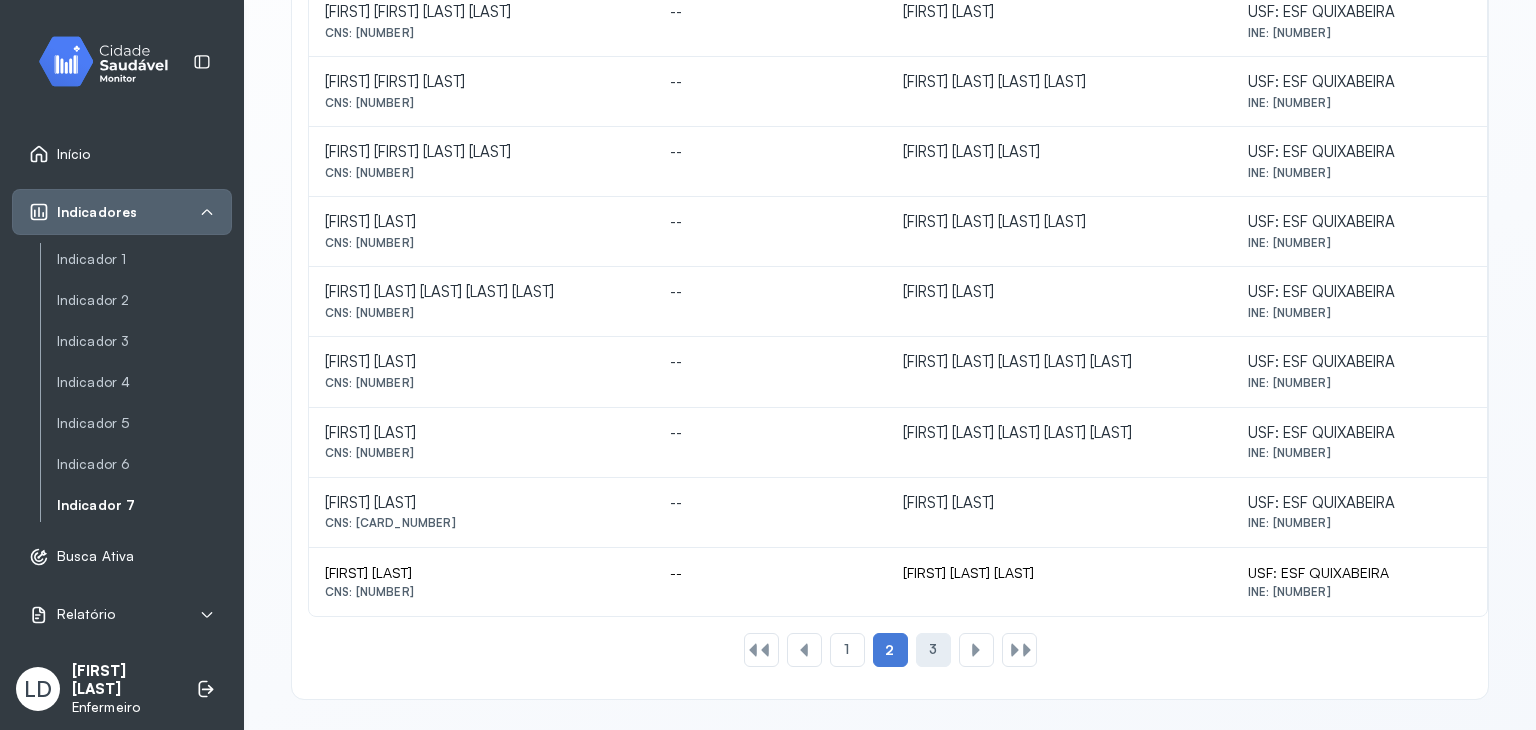 click on "3" 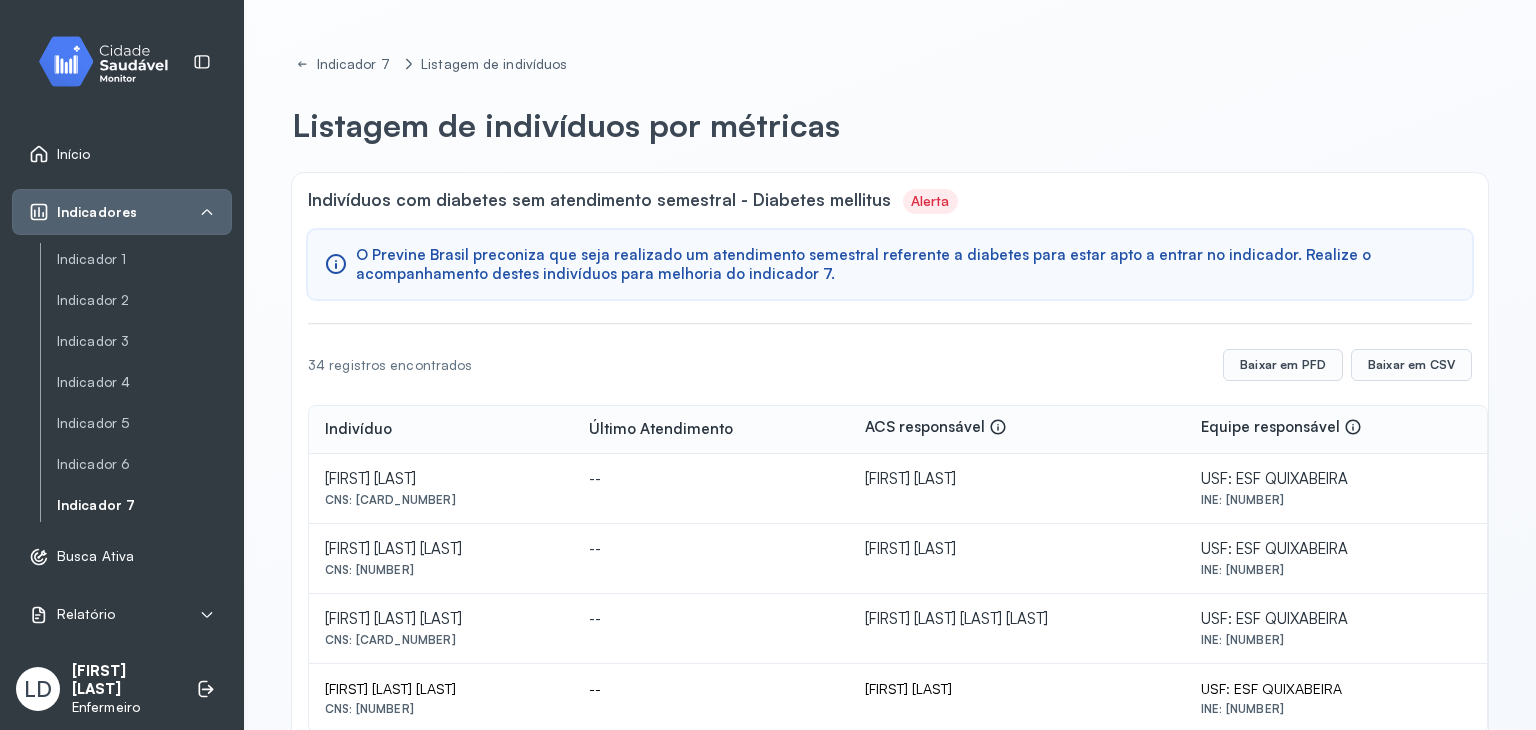 scroll, scrollTop: 0, scrollLeft: 0, axis: both 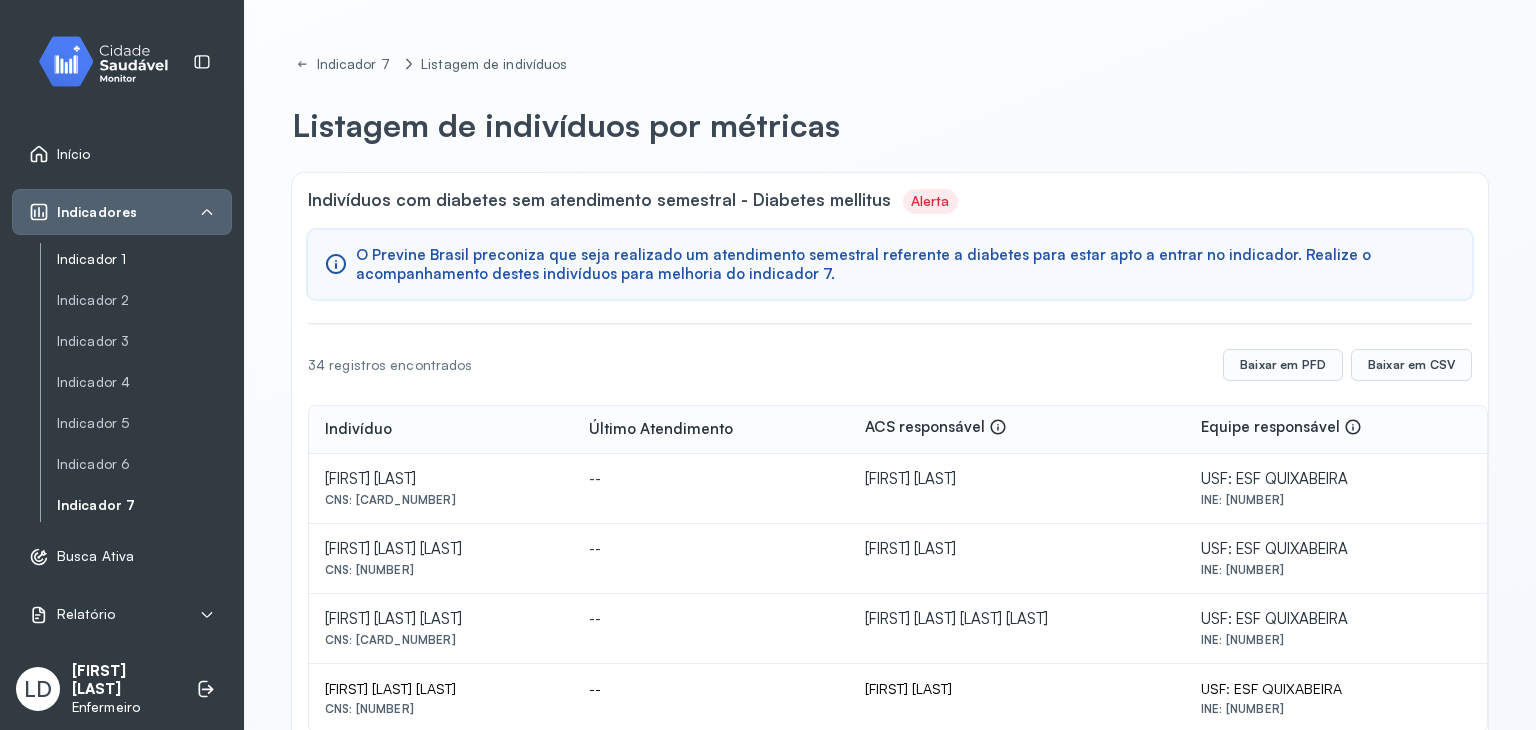click on "Indicador 1" at bounding box center [144, 259] 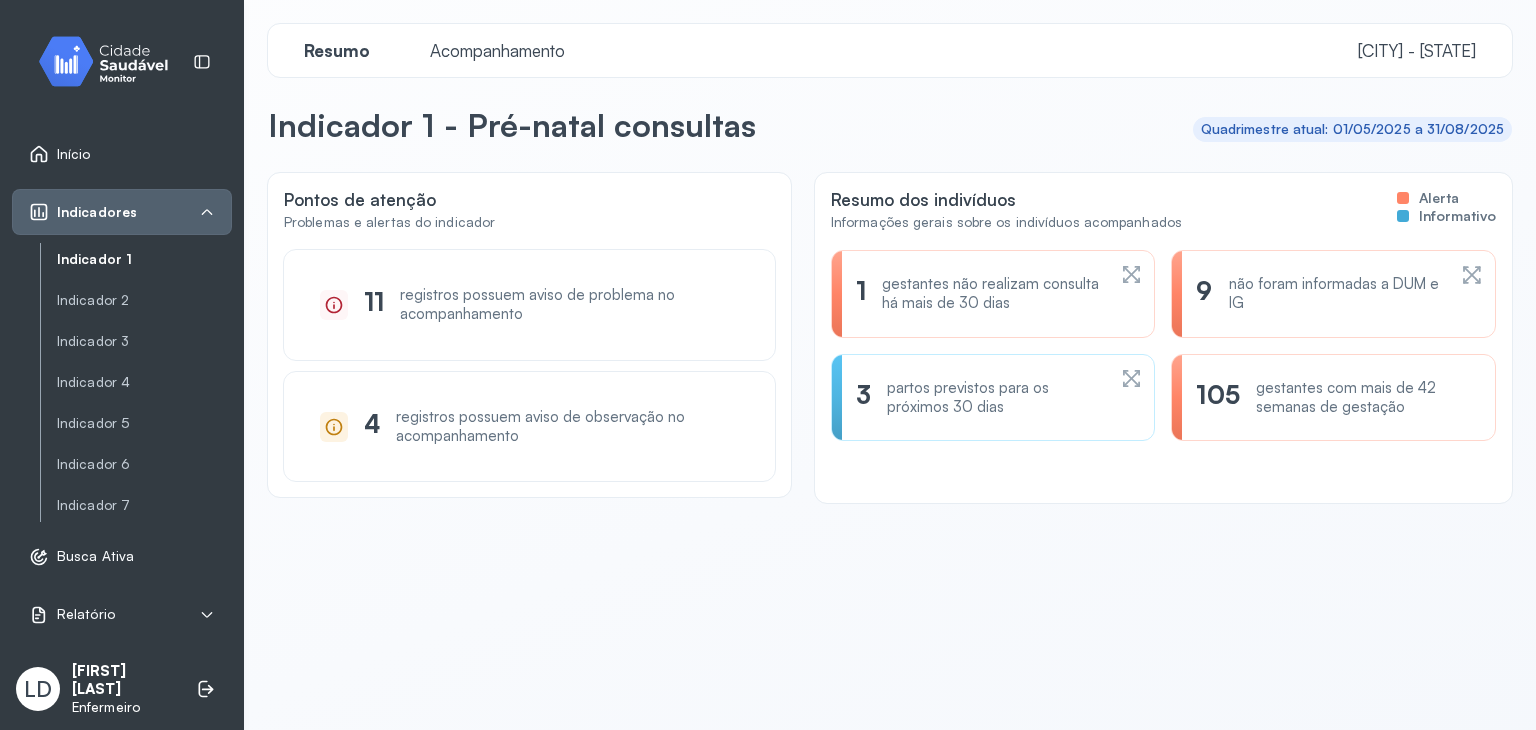 click on "1" at bounding box center (861, 294) 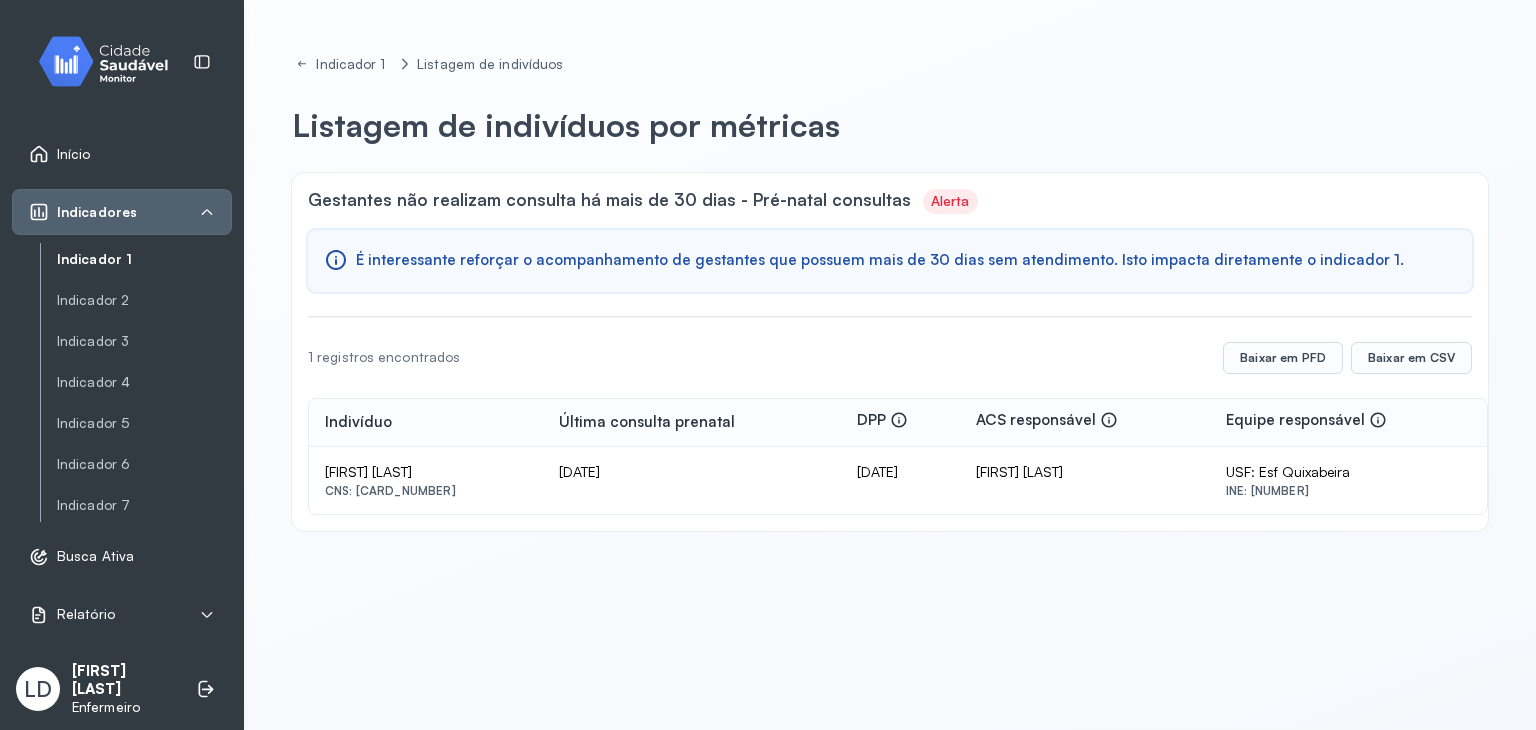 click on "Indicador 1" at bounding box center [144, 259] 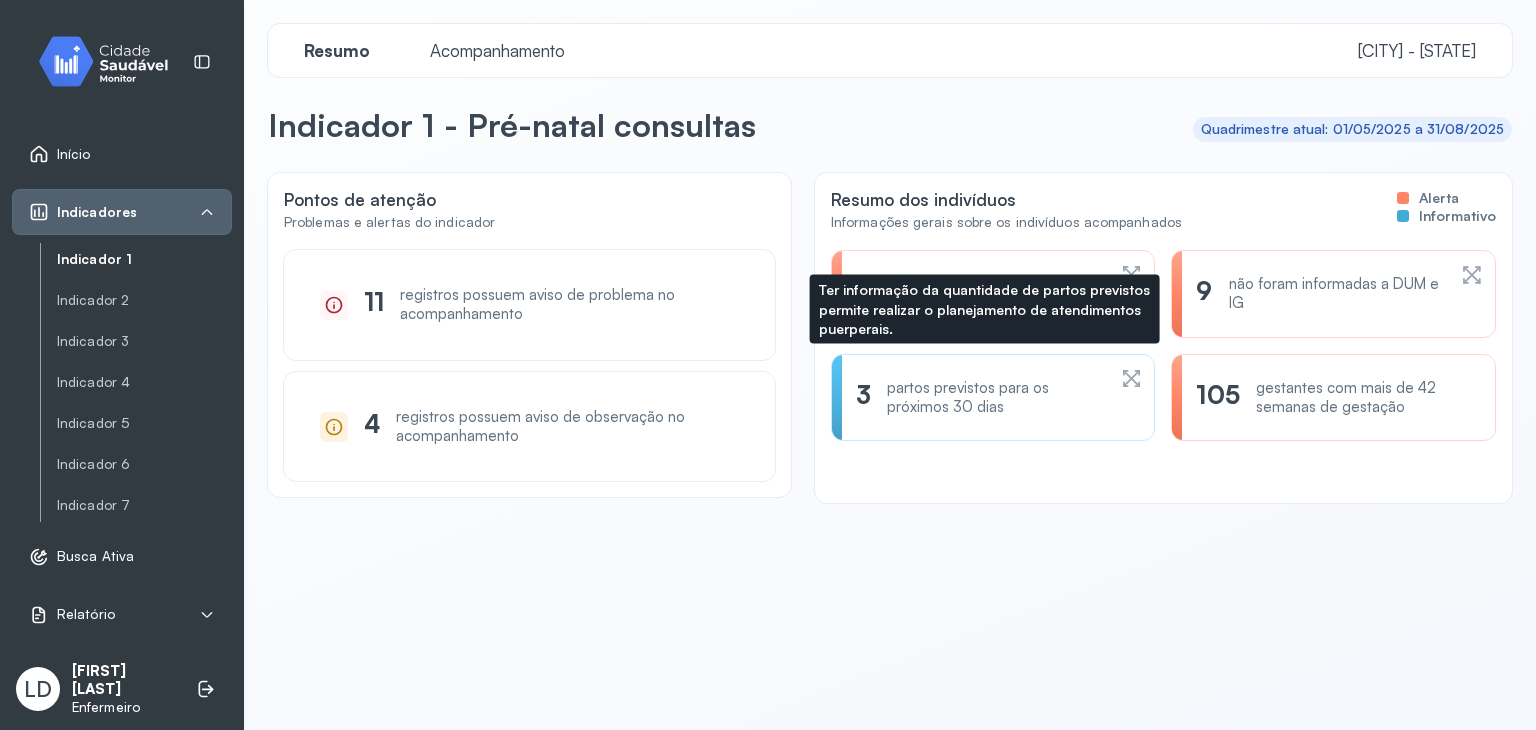 click on "partos previstos para os próximos 30 dias" at bounding box center (996, 398) 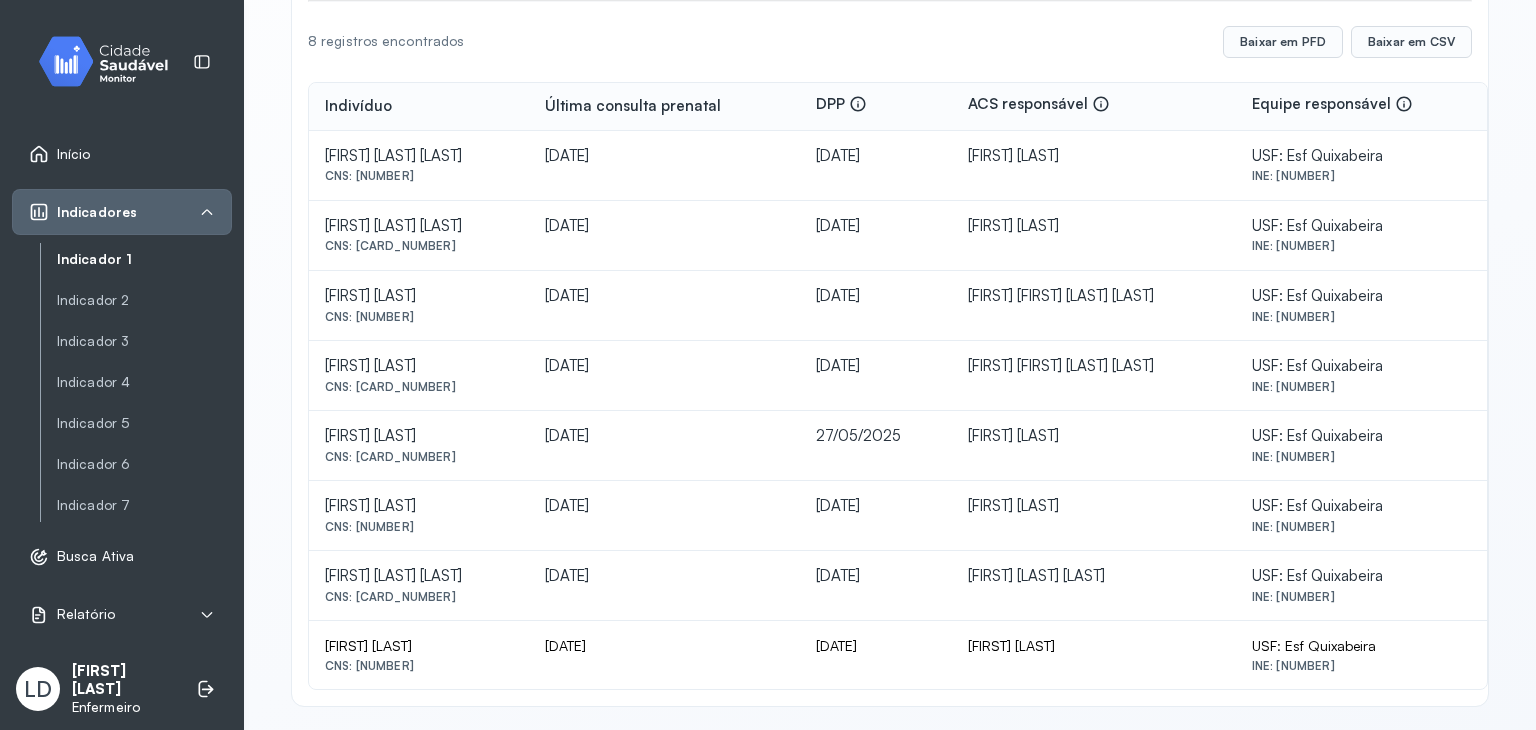scroll, scrollTop: 325, scrollLeft: 0, axis: vertical 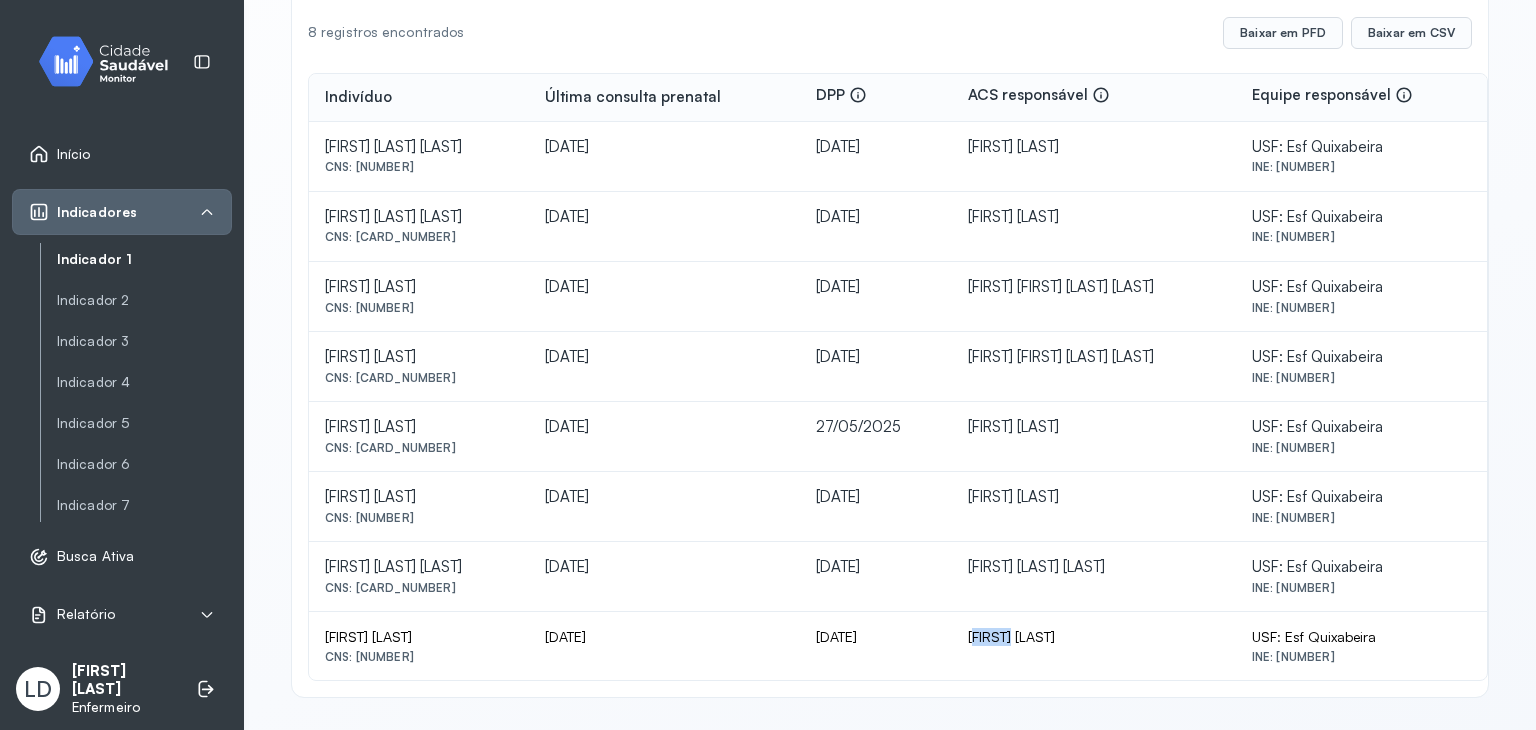 drag, startPoint x: 1024, startPoint y: 612, endPoint x: 990, endPoint y: 649, distance: 50.24938 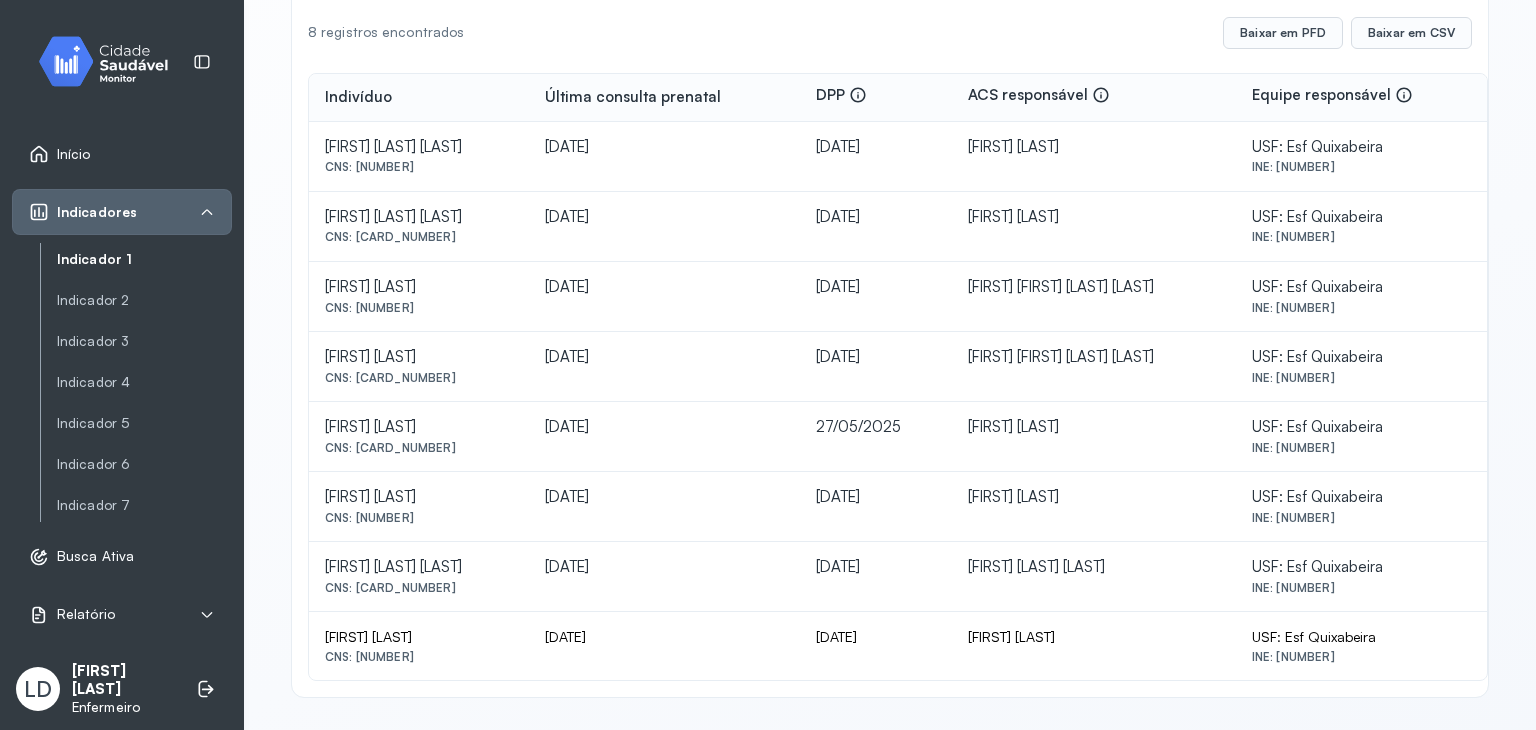 click on "[FIRST] [LAST]" 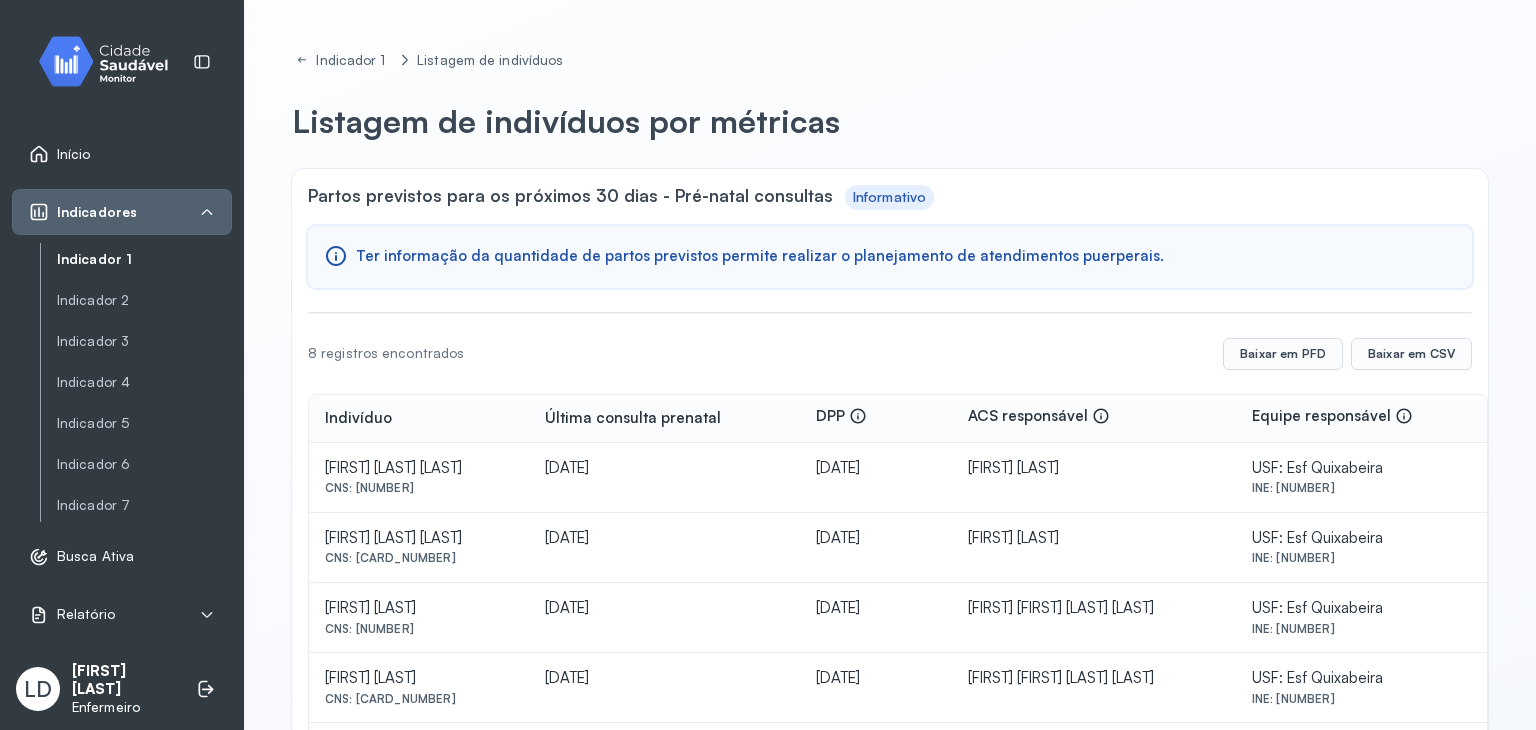 scroll, scrollTop: 0, scrollLeft: 0, axis: both 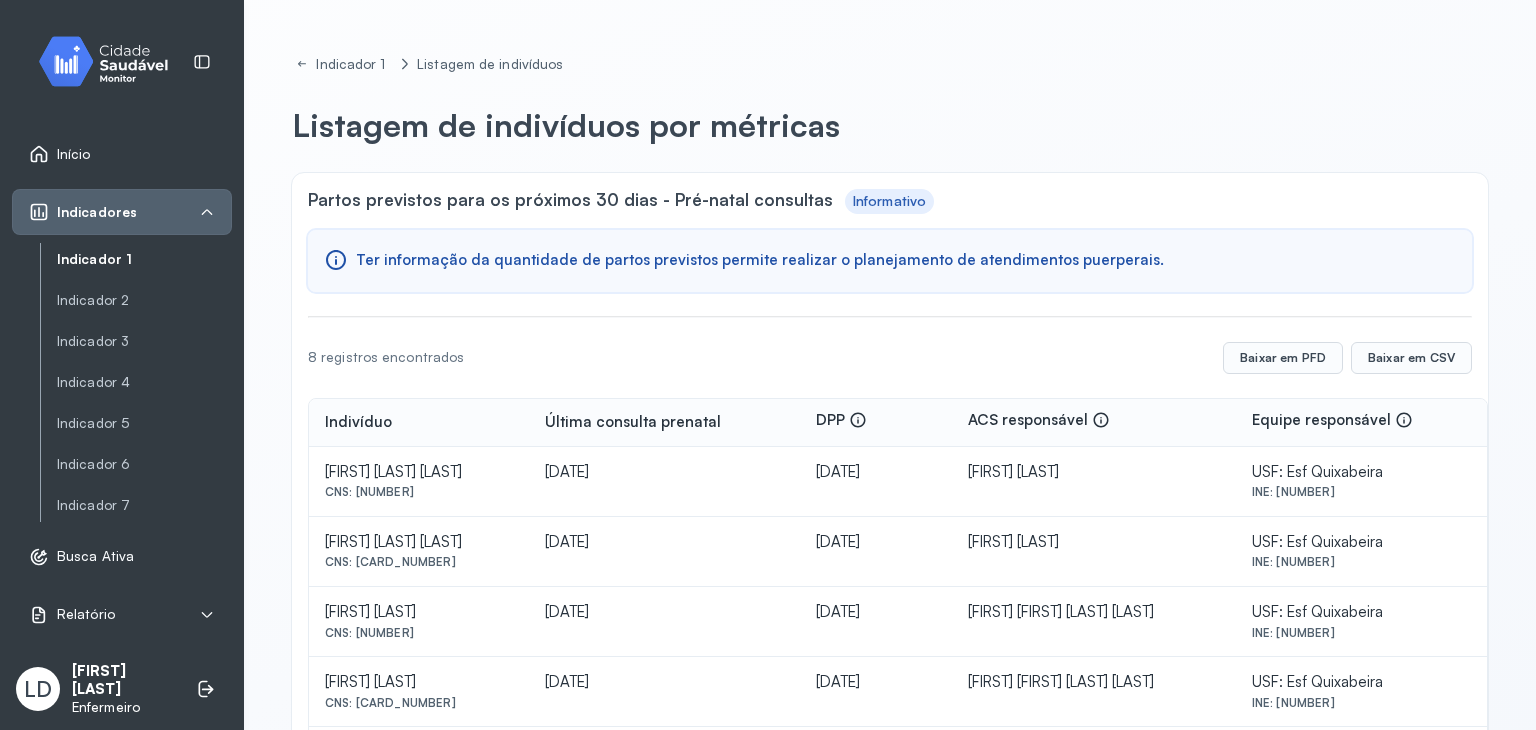 click on "Indicadores" at bounding box center (122, 212) 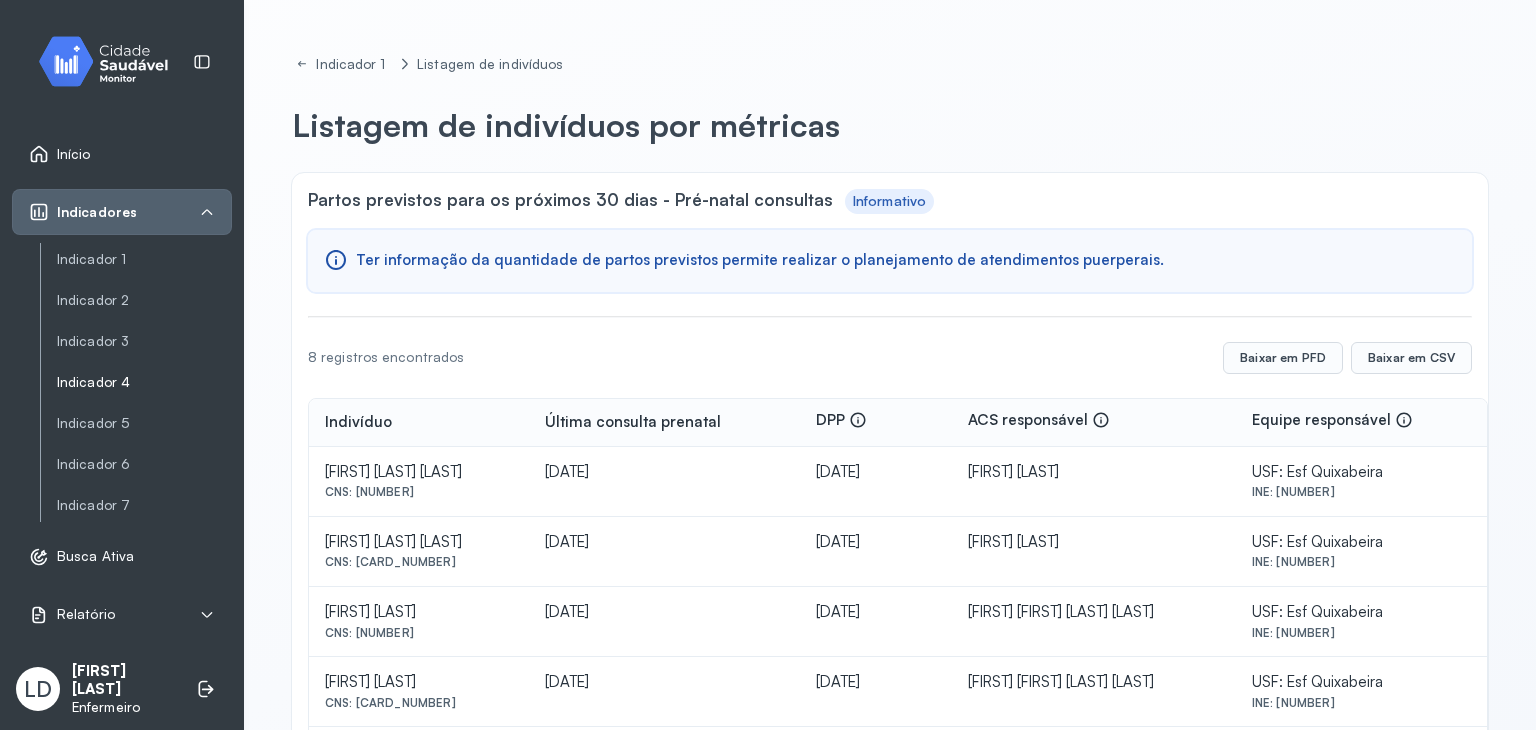 click on "Indicador 4" at bounding box center [144, 382] 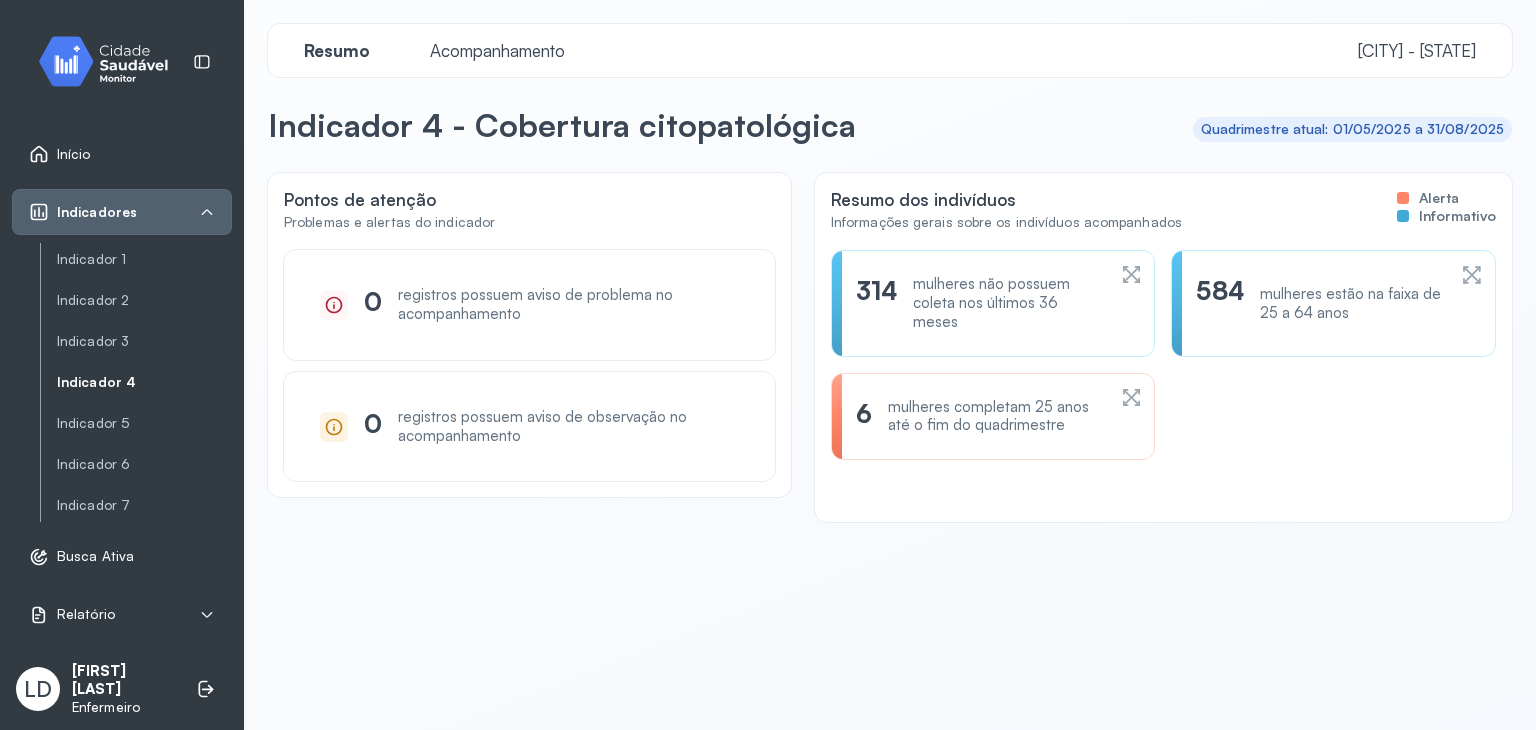 click on "mulheres não possuem coleta nos últimos 36 meses" at bounding box center (1008, 303) 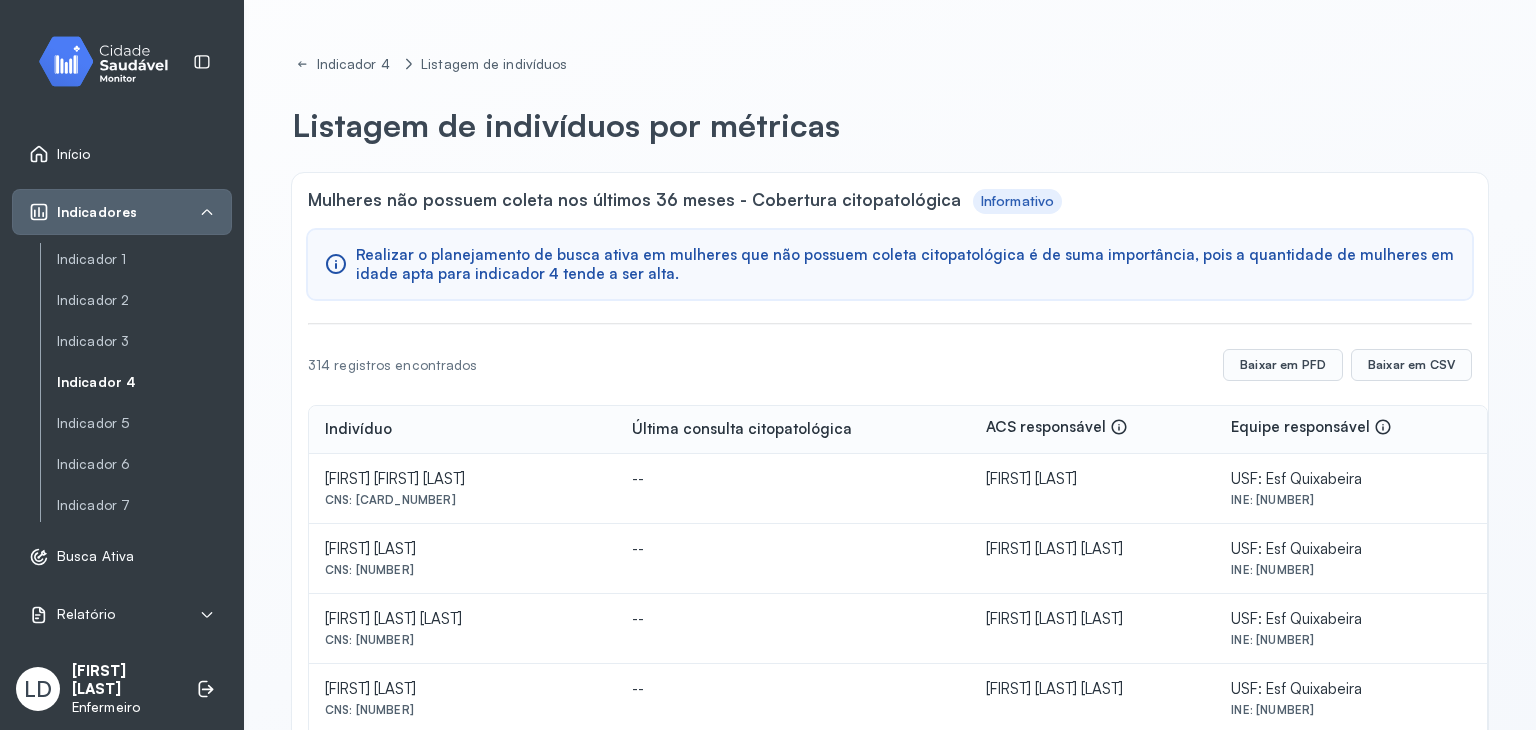 click on "Indicador 4" at bounding box center [144, 382] 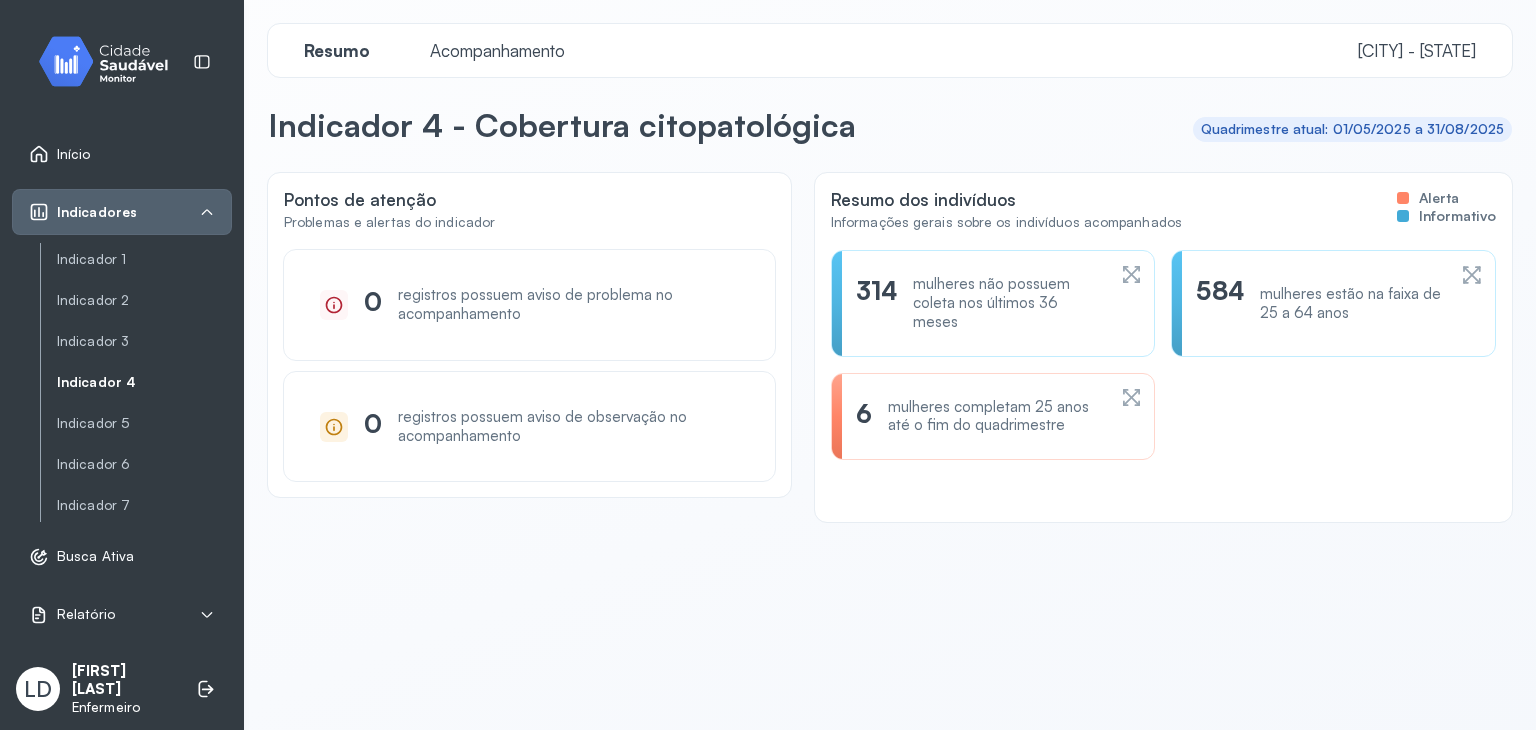 click on "mulheres estão na faixa de 25 a 64 anos" at bounding box center (1352, 304) 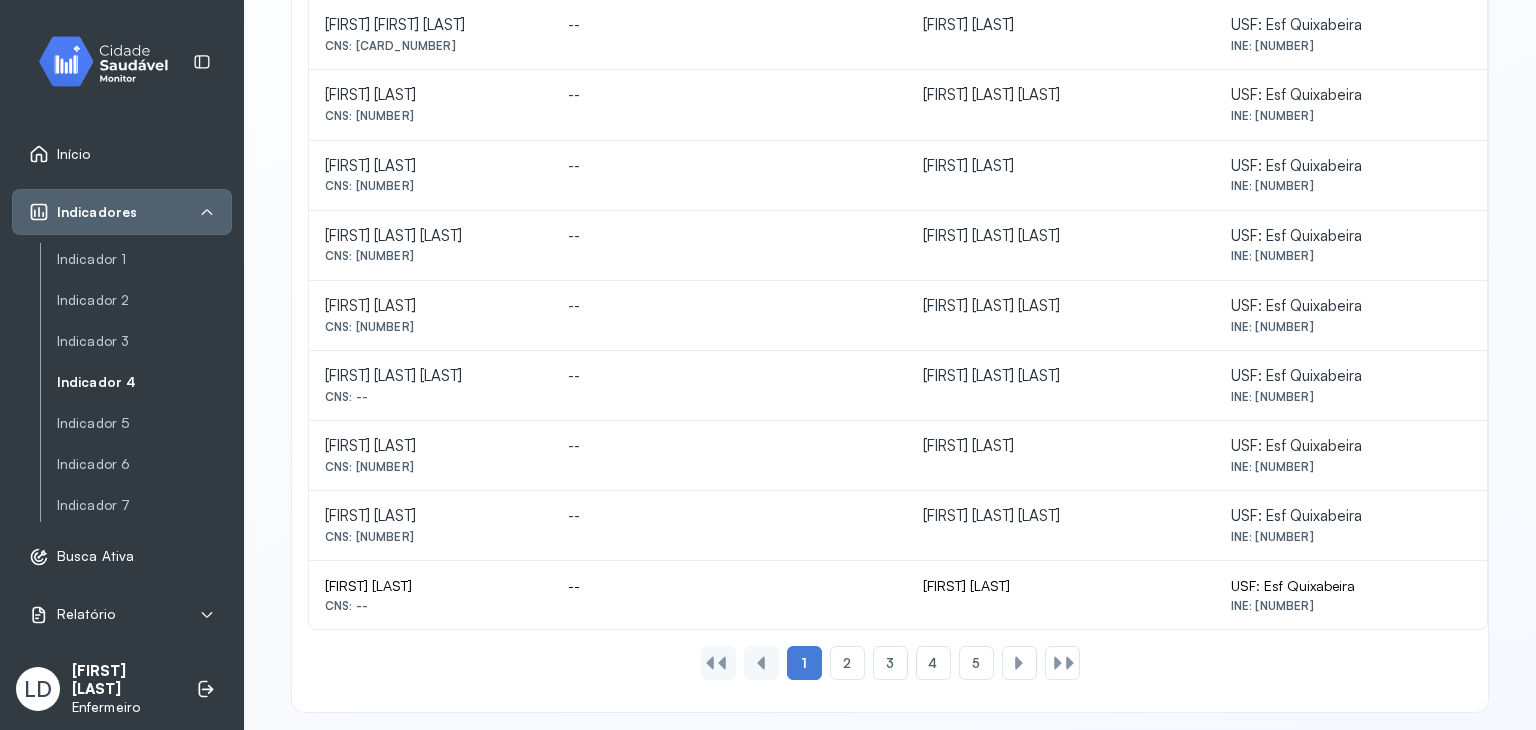 scroll, scrollTop: 881, scrollLeft: 0, axis: vertical 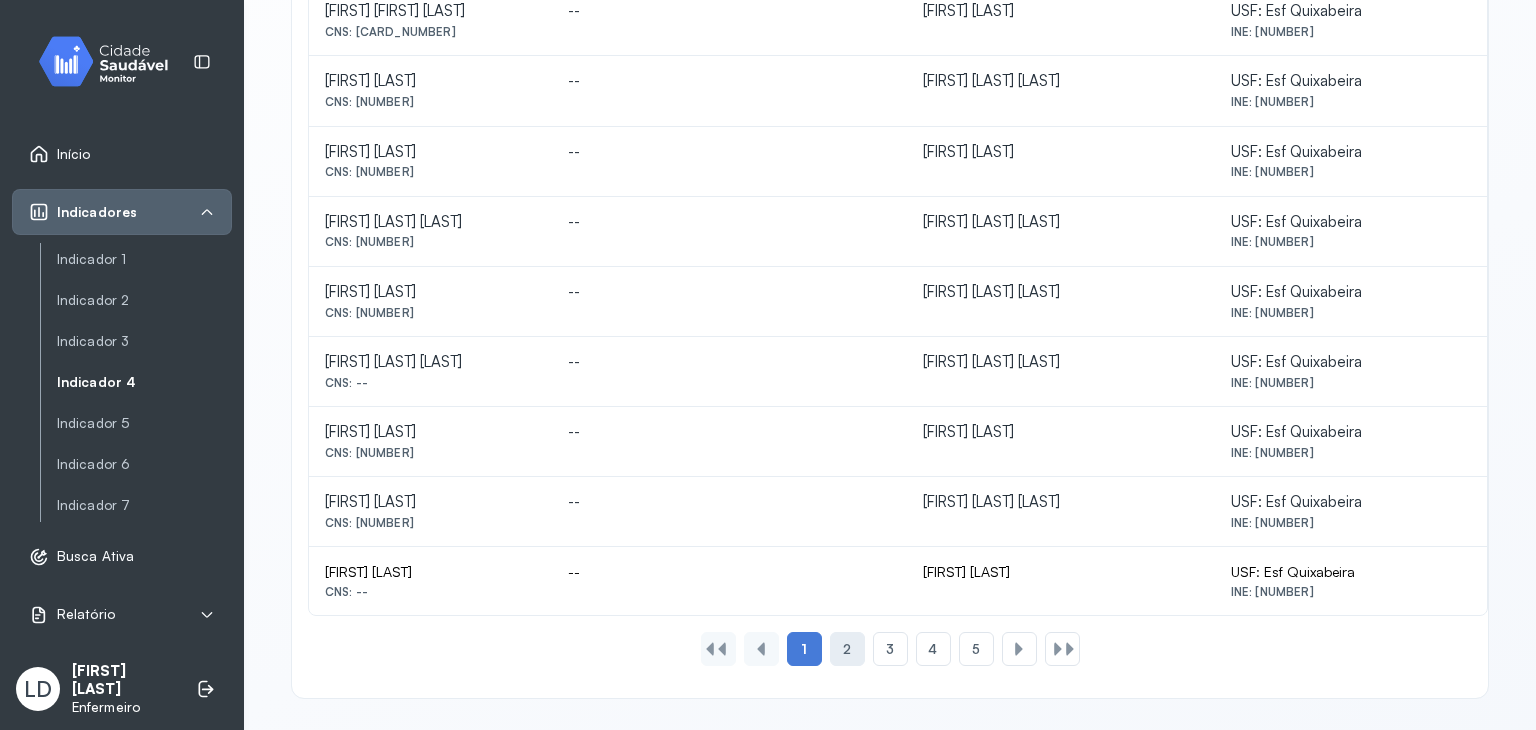 click on "2" 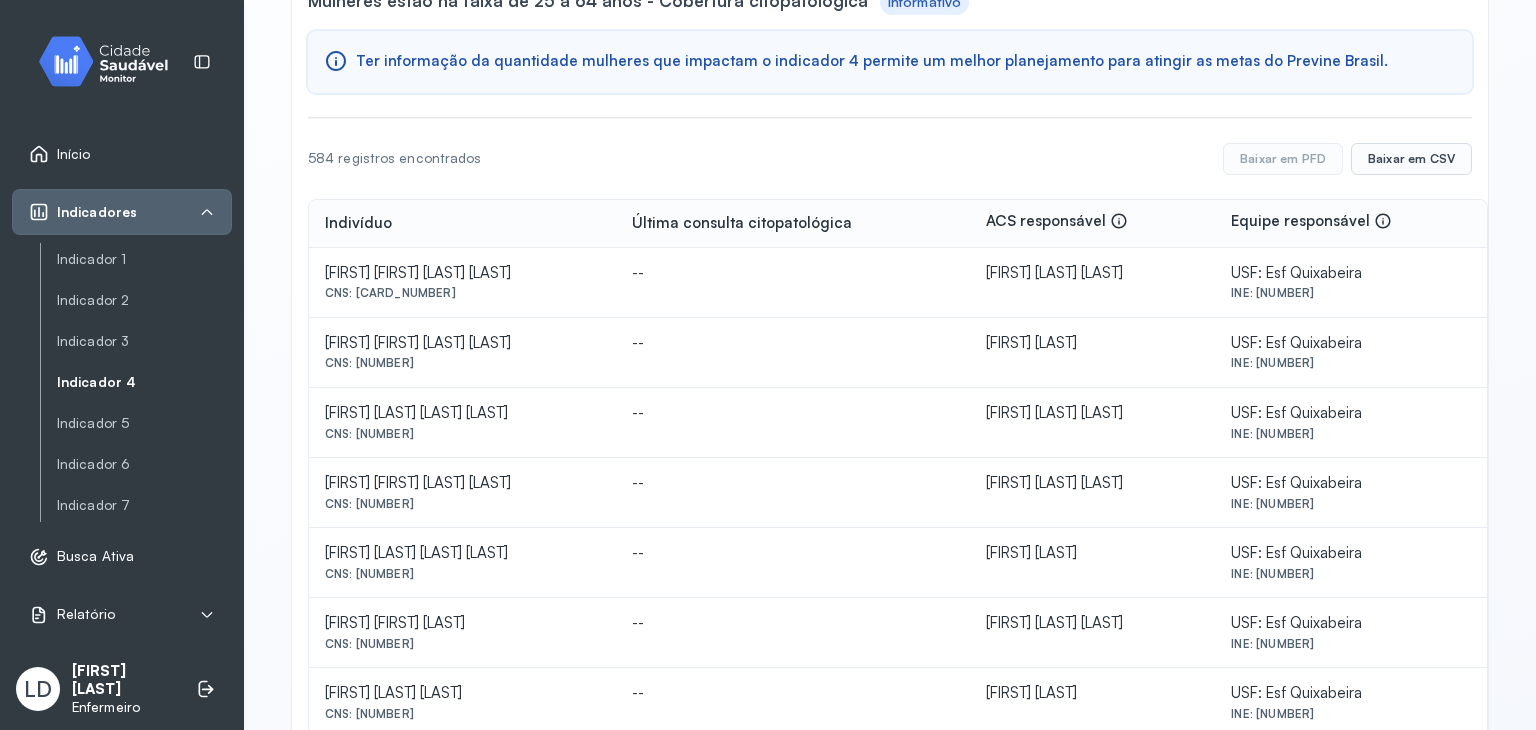 scroll, scrollTop: 181, scrollLeft: 0, axis: vertical 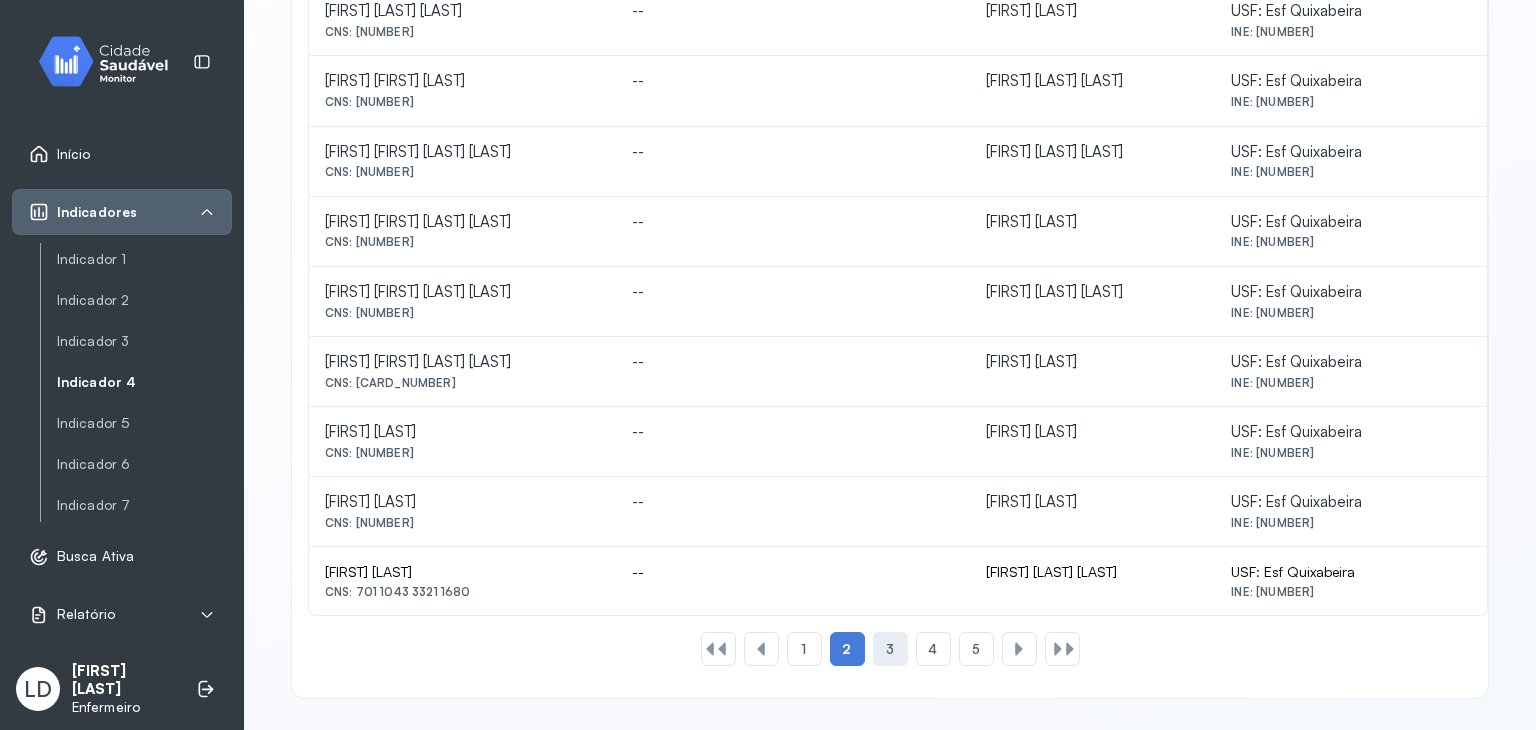 click on "3" at bounding box center (890, 649) 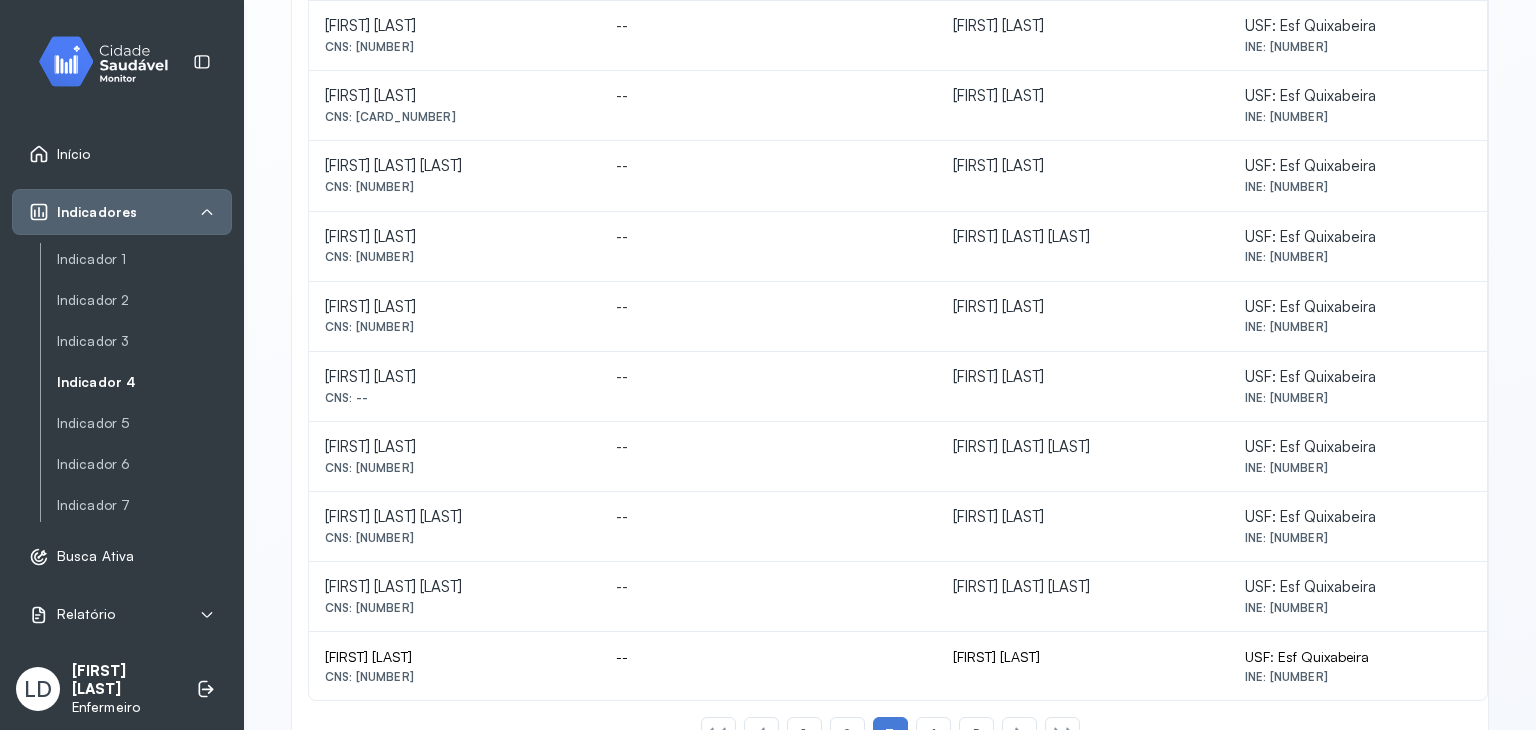 scroll, scrollTop: 881, scrollLeft: 0, axis: vertical 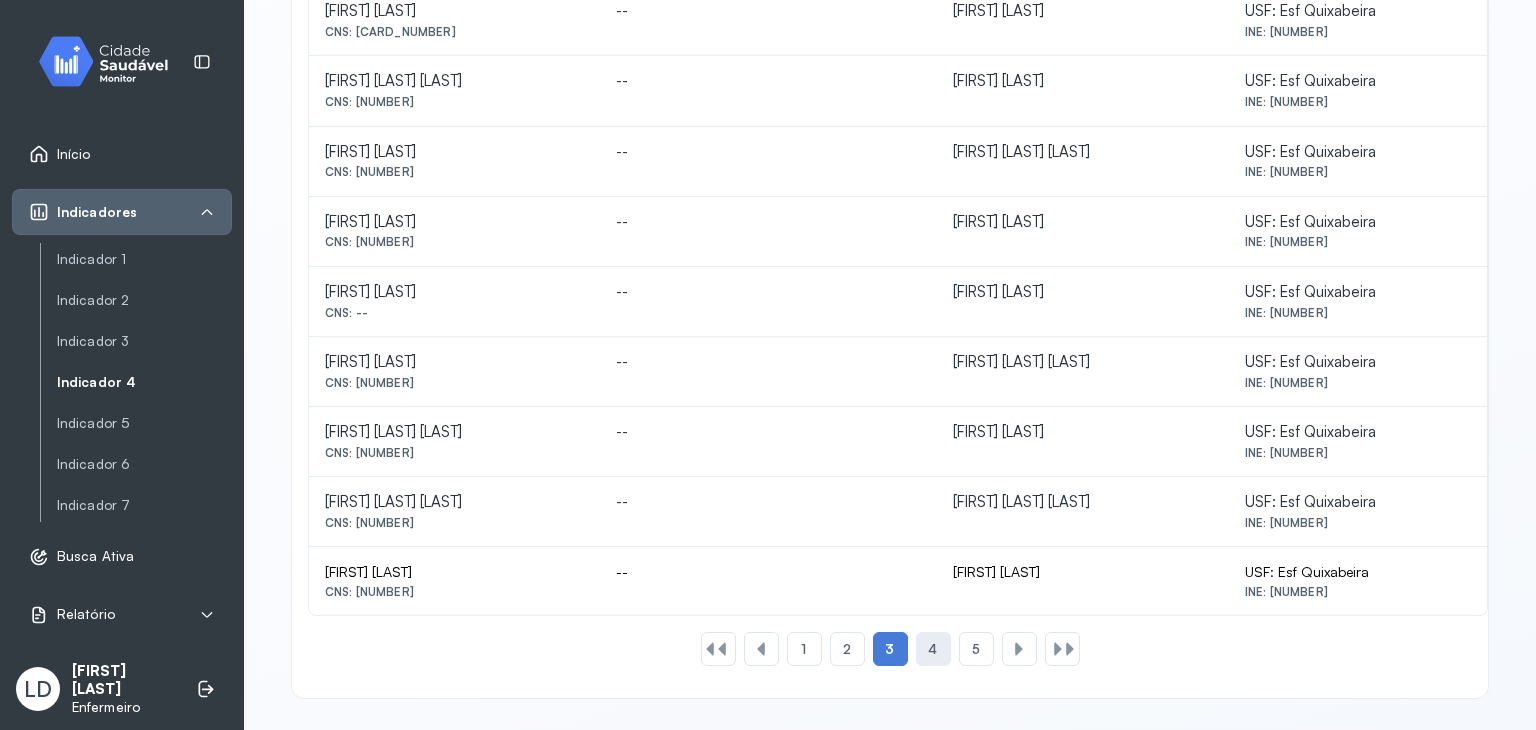click on "4" 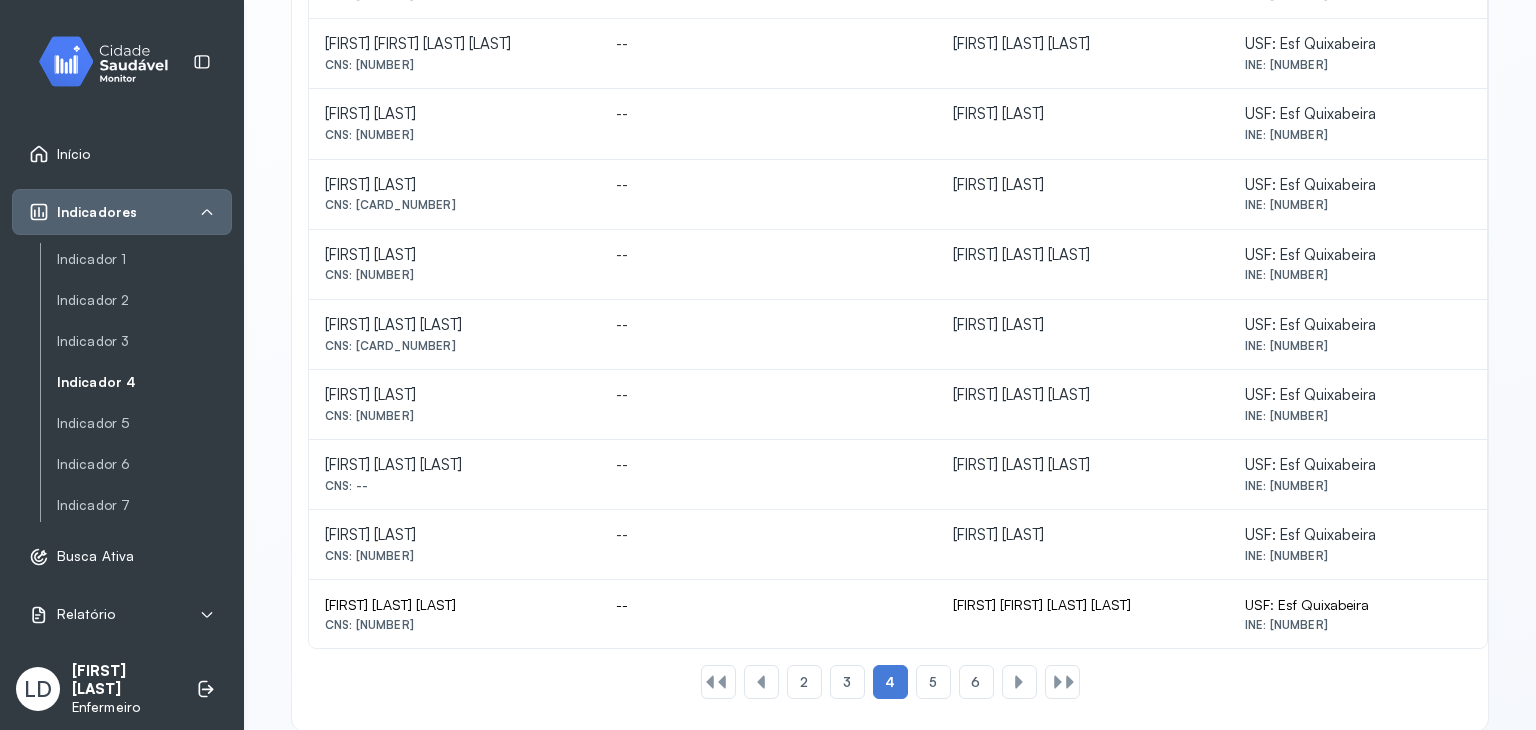 scroll, scrollTop: 881, scrollLeft: 0, axis: vertical 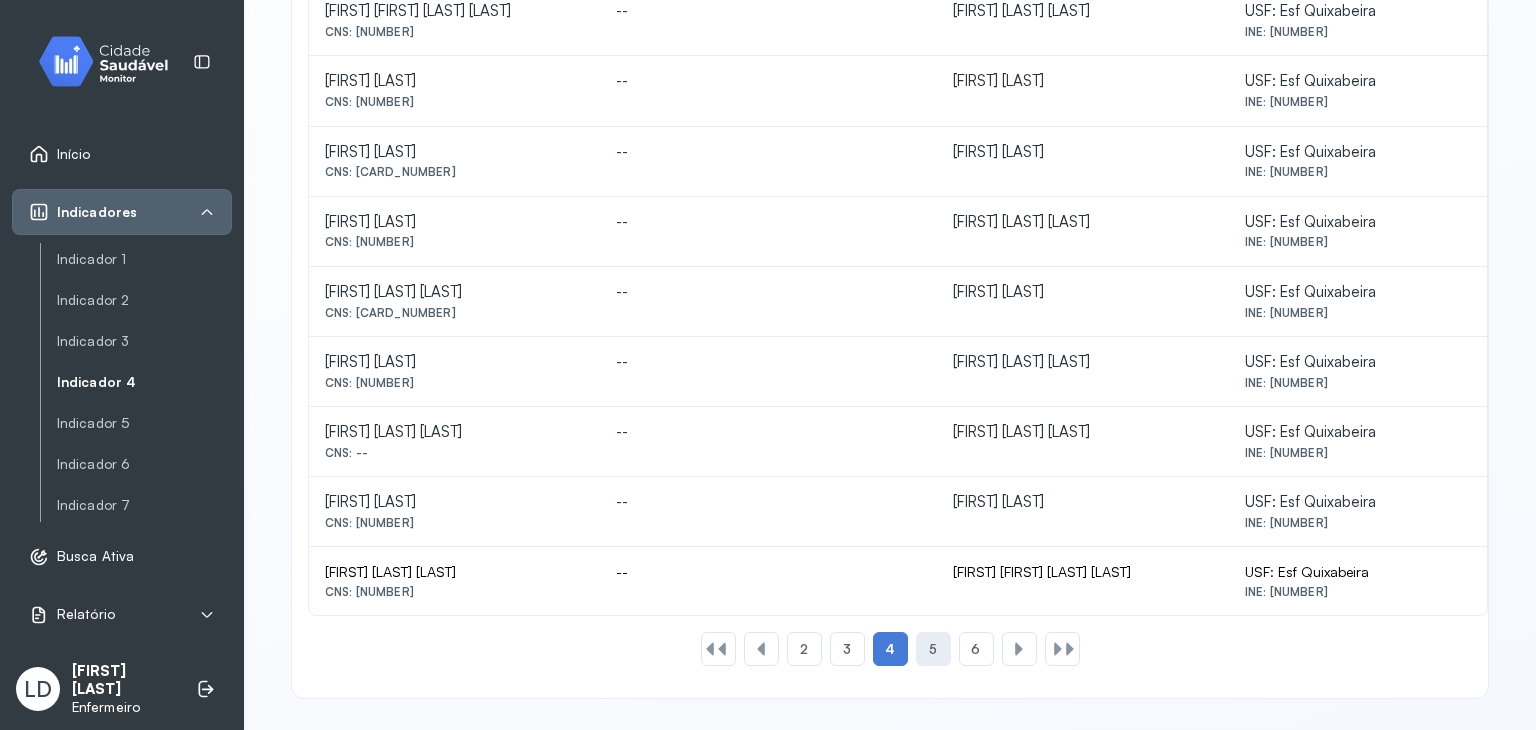 click on "5" at bounding box center [933, 649] 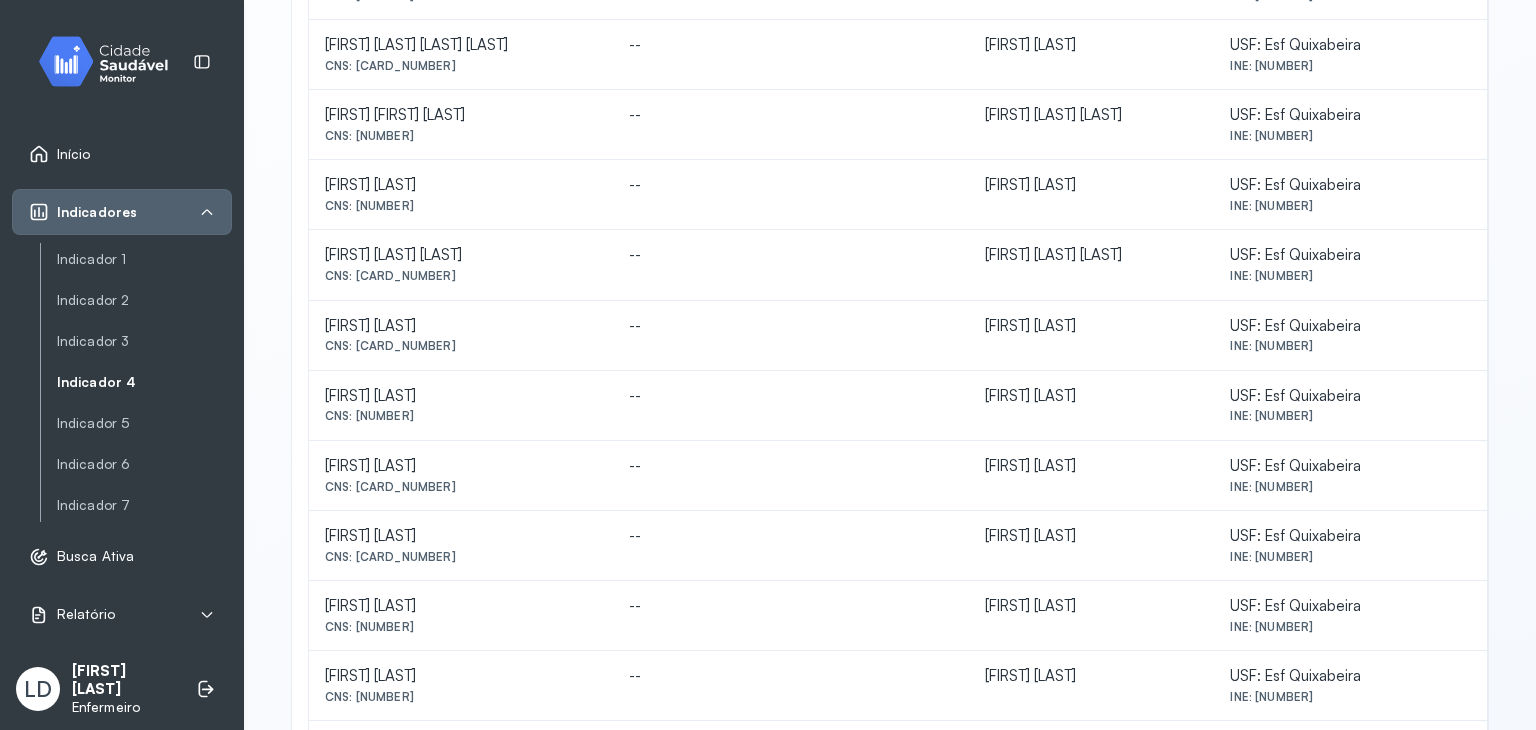 scroll, scrollTop: 881, scrollLeft: 0, axis: vertical 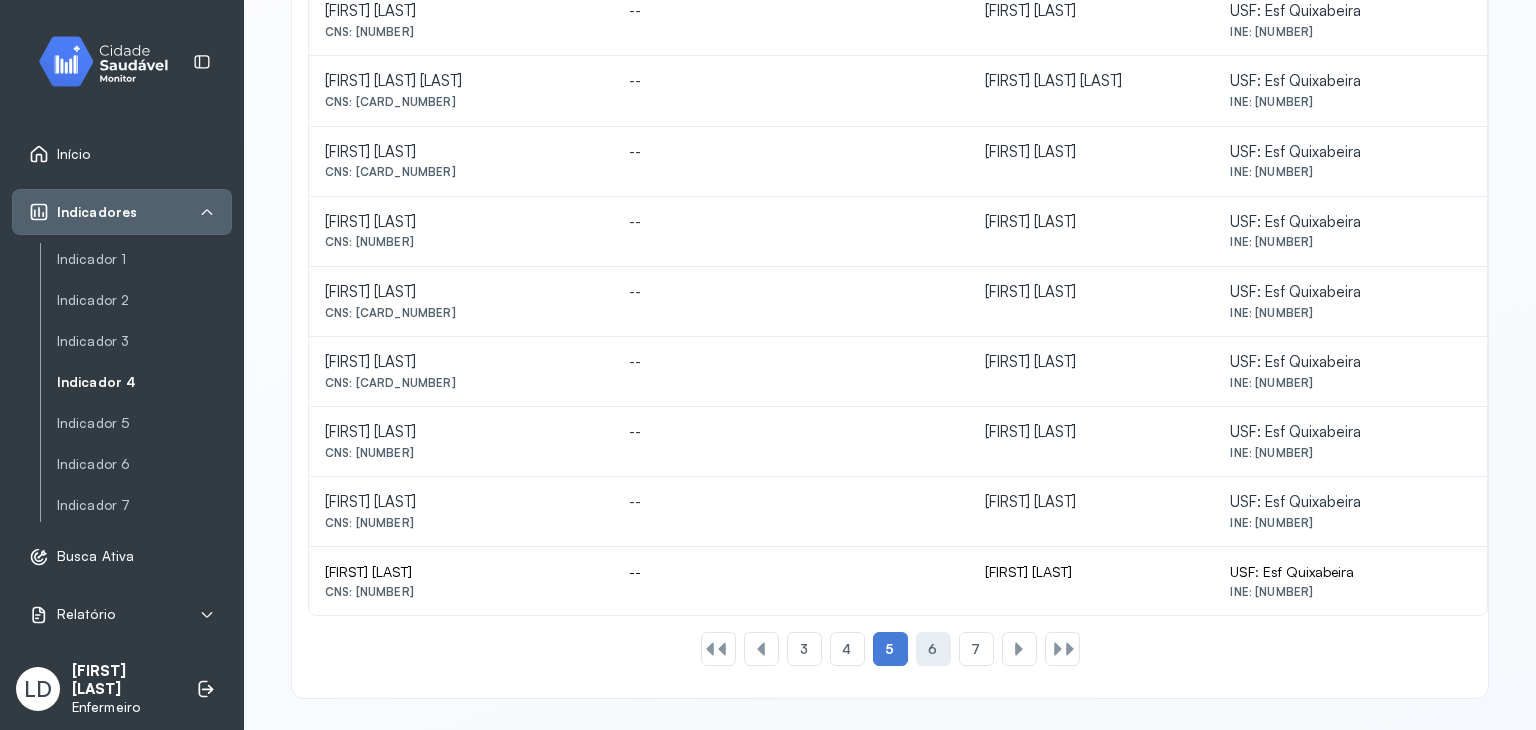 click on "6" at bounding box center [932, 649] 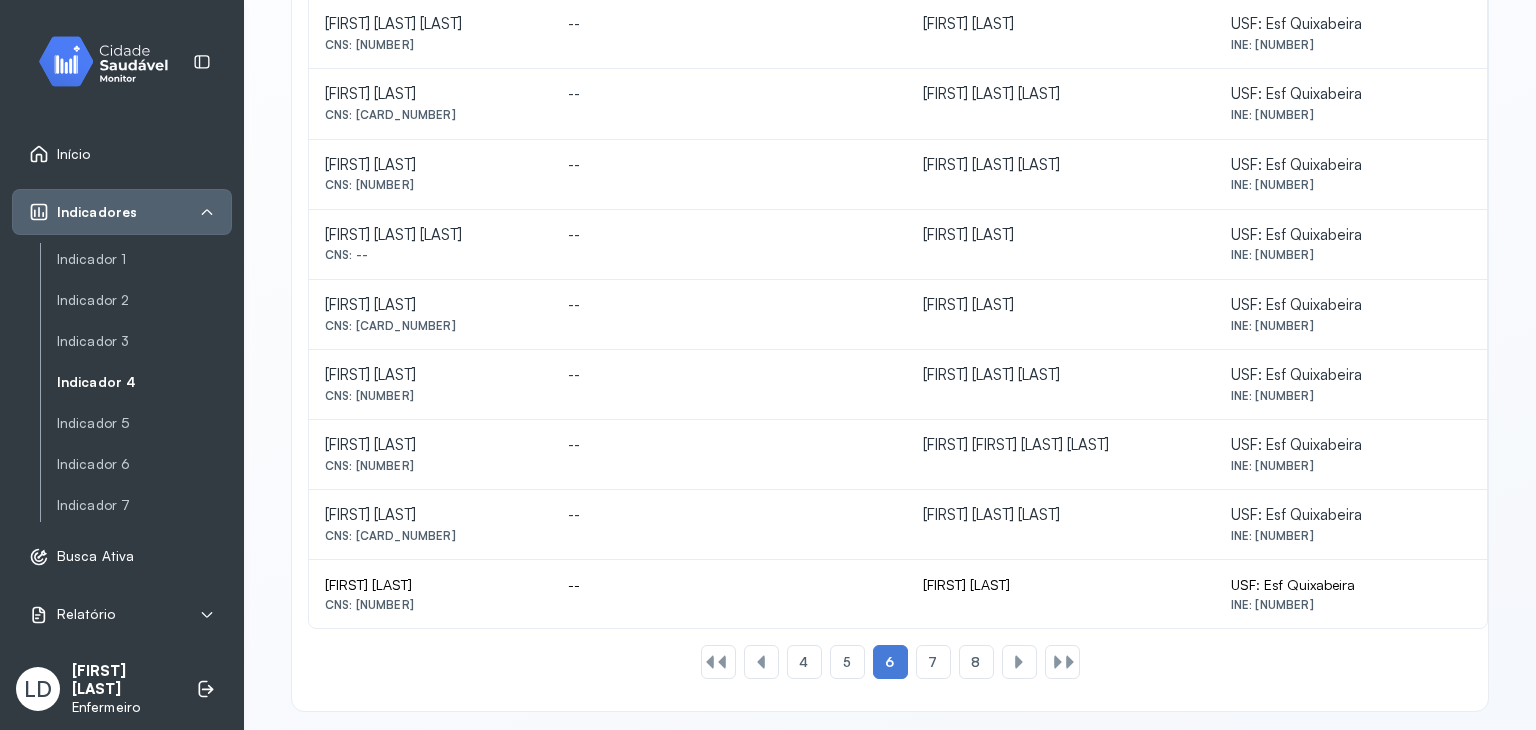 scroll, scrollTop: 881, scrollLeft: 0, axis: vertical 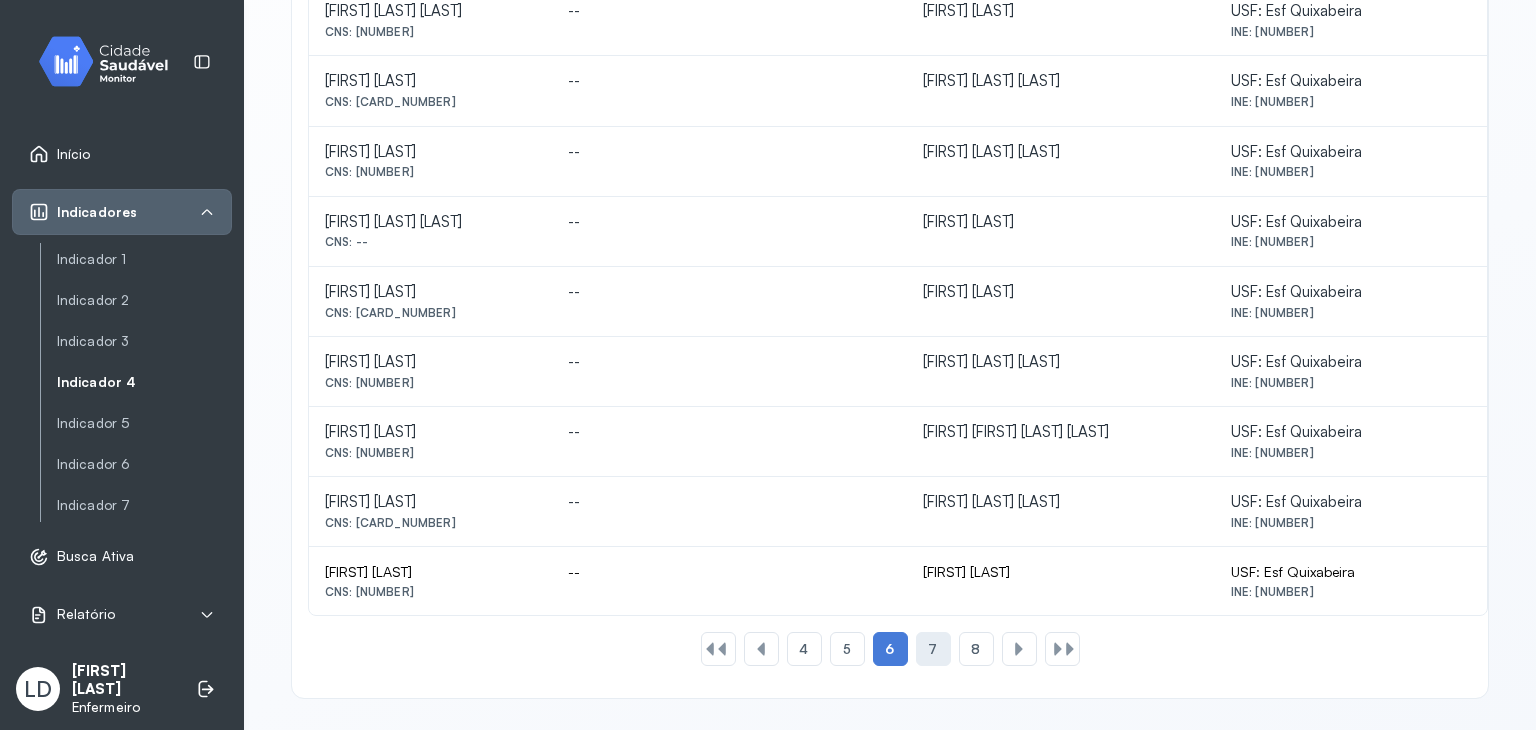 click on "7" 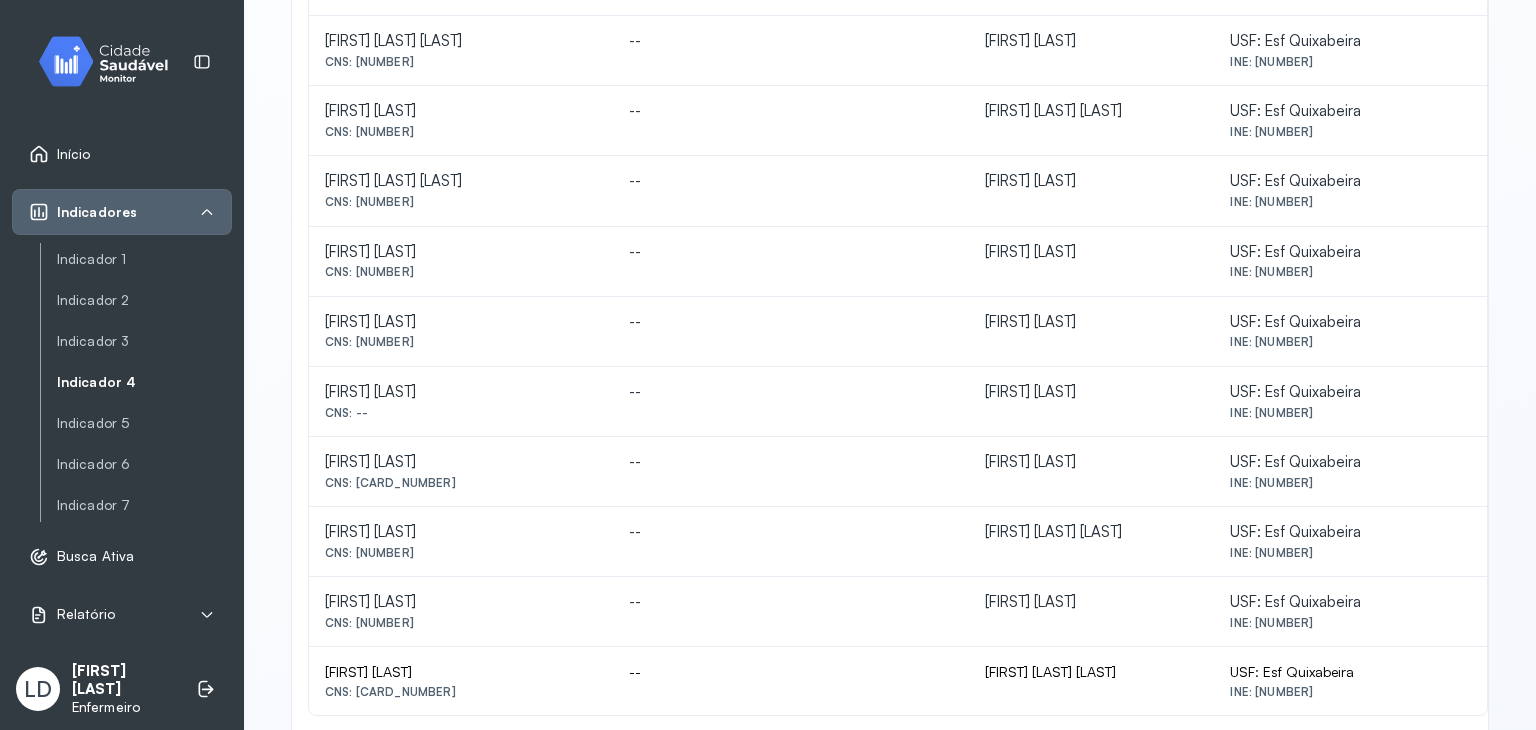 scroll, scrollTop: 681, scrollLeft: 0, axis: vertical 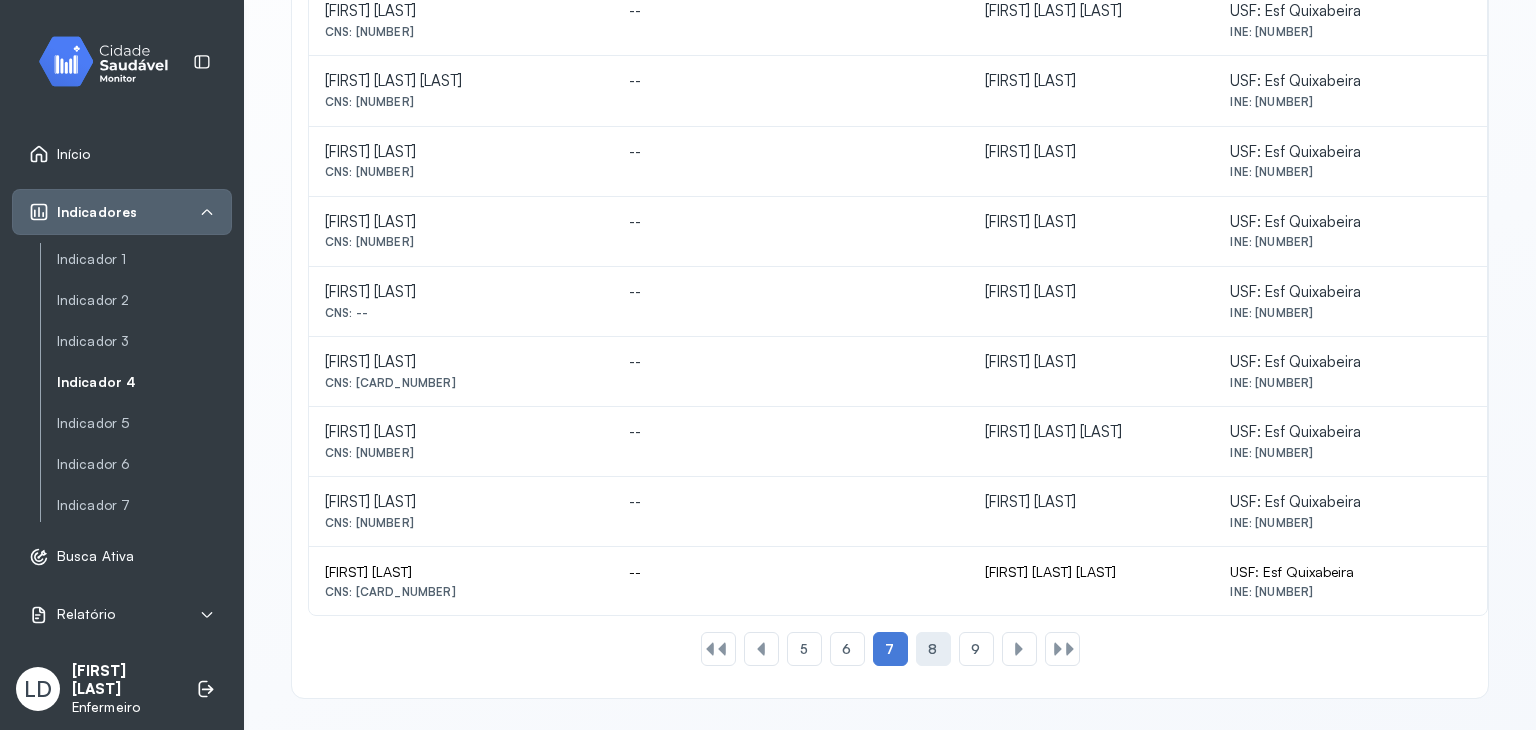 click on "8" 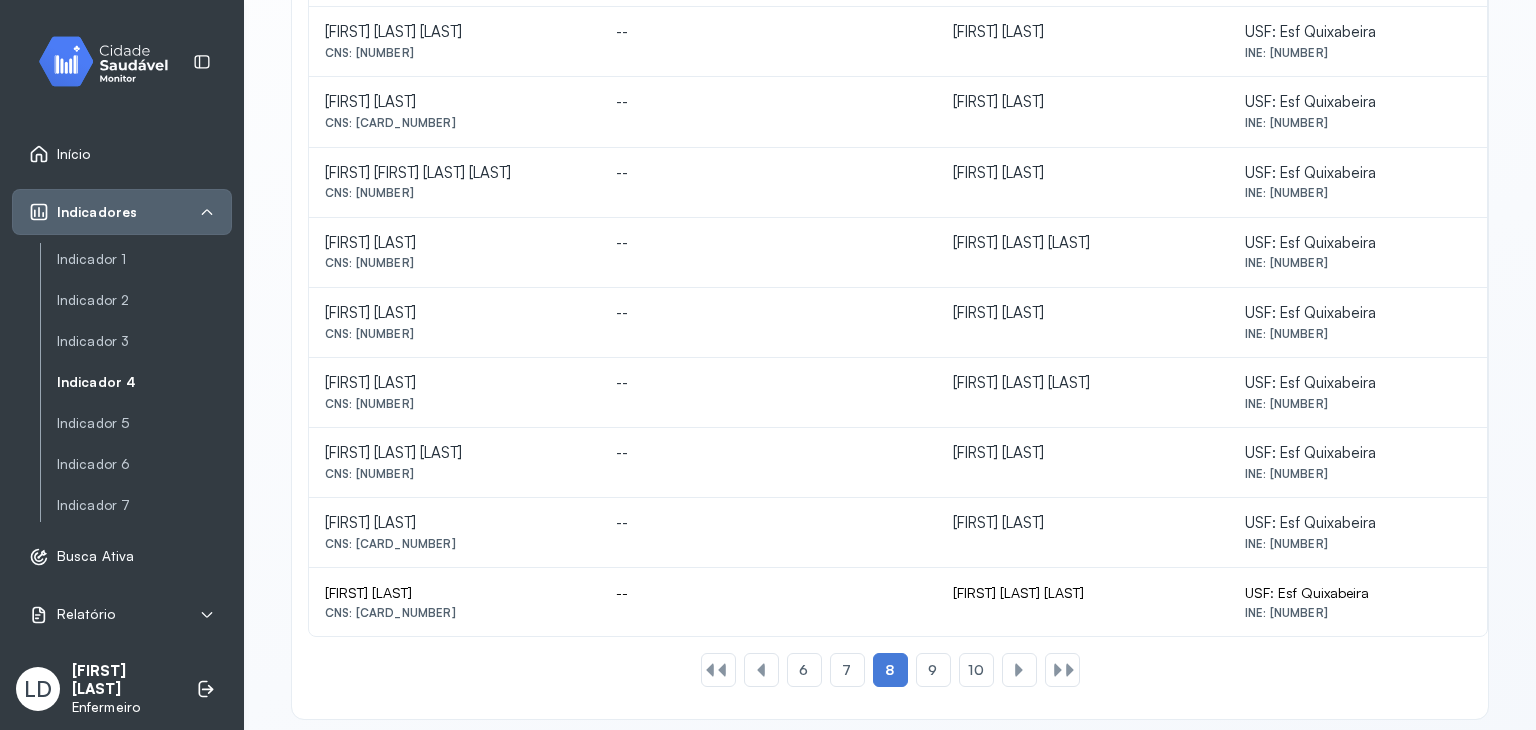 scroll, scrollTop: 881, scrollLeft: 0, axis: vertical 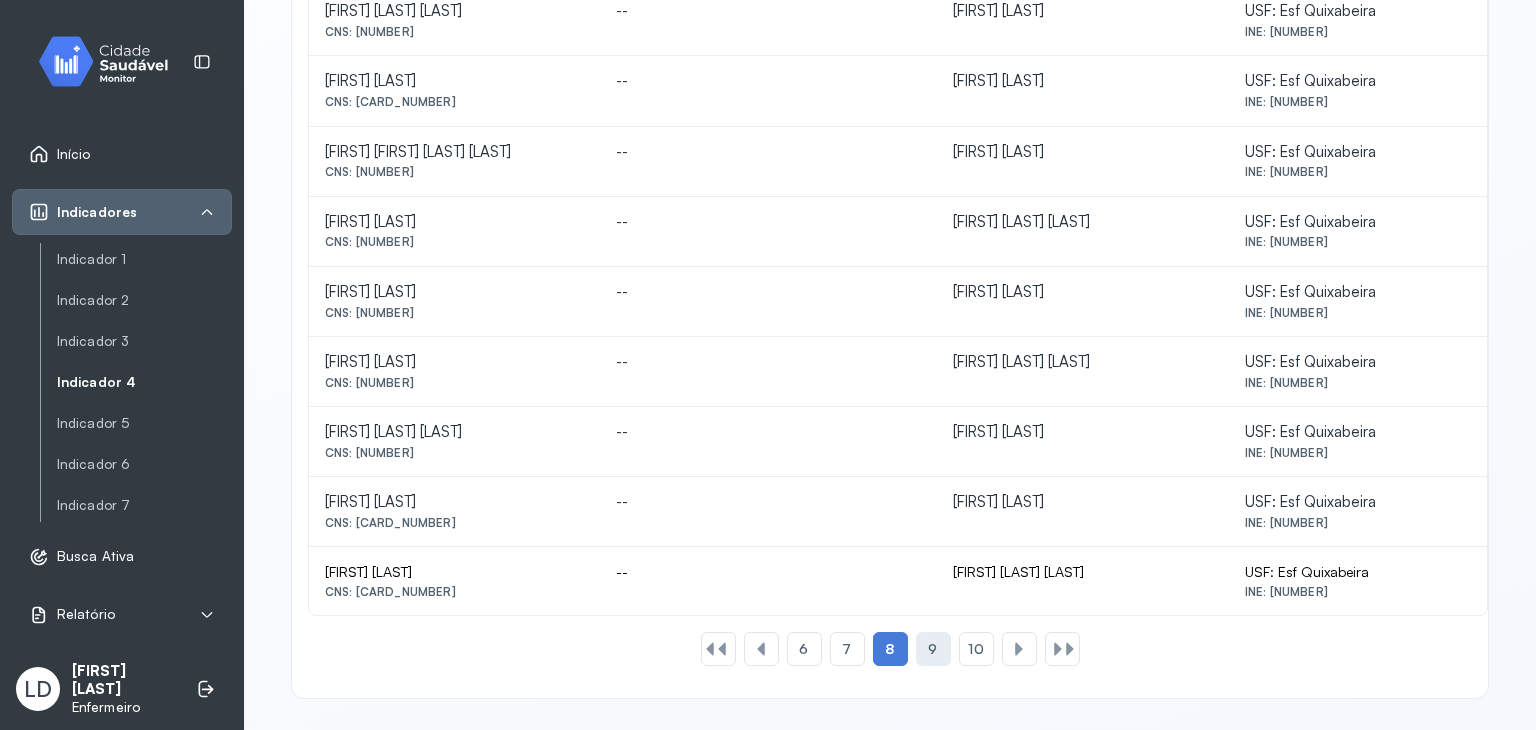 click on "9" 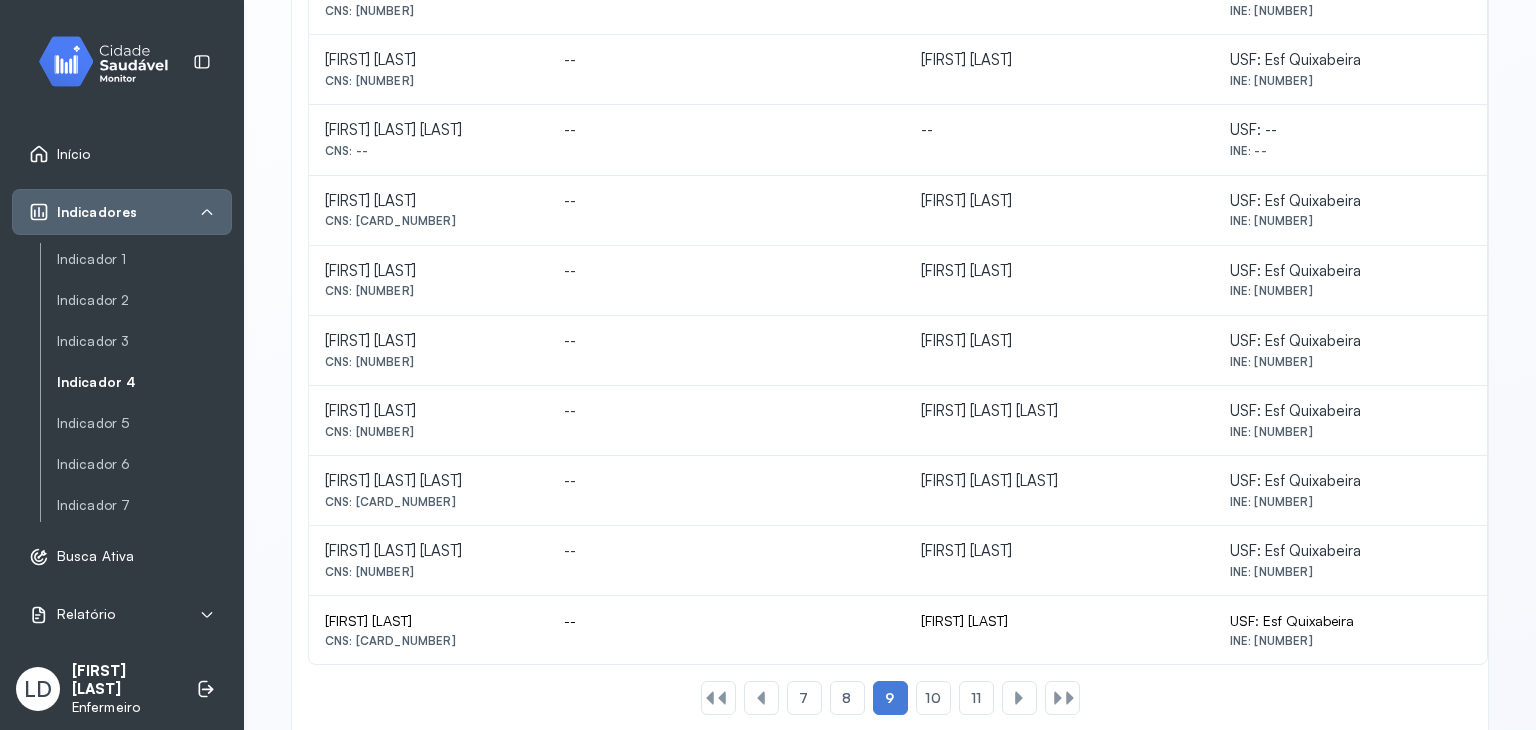 scroll, scrollTop: 881, scrollLeft: 0, axis: vertical 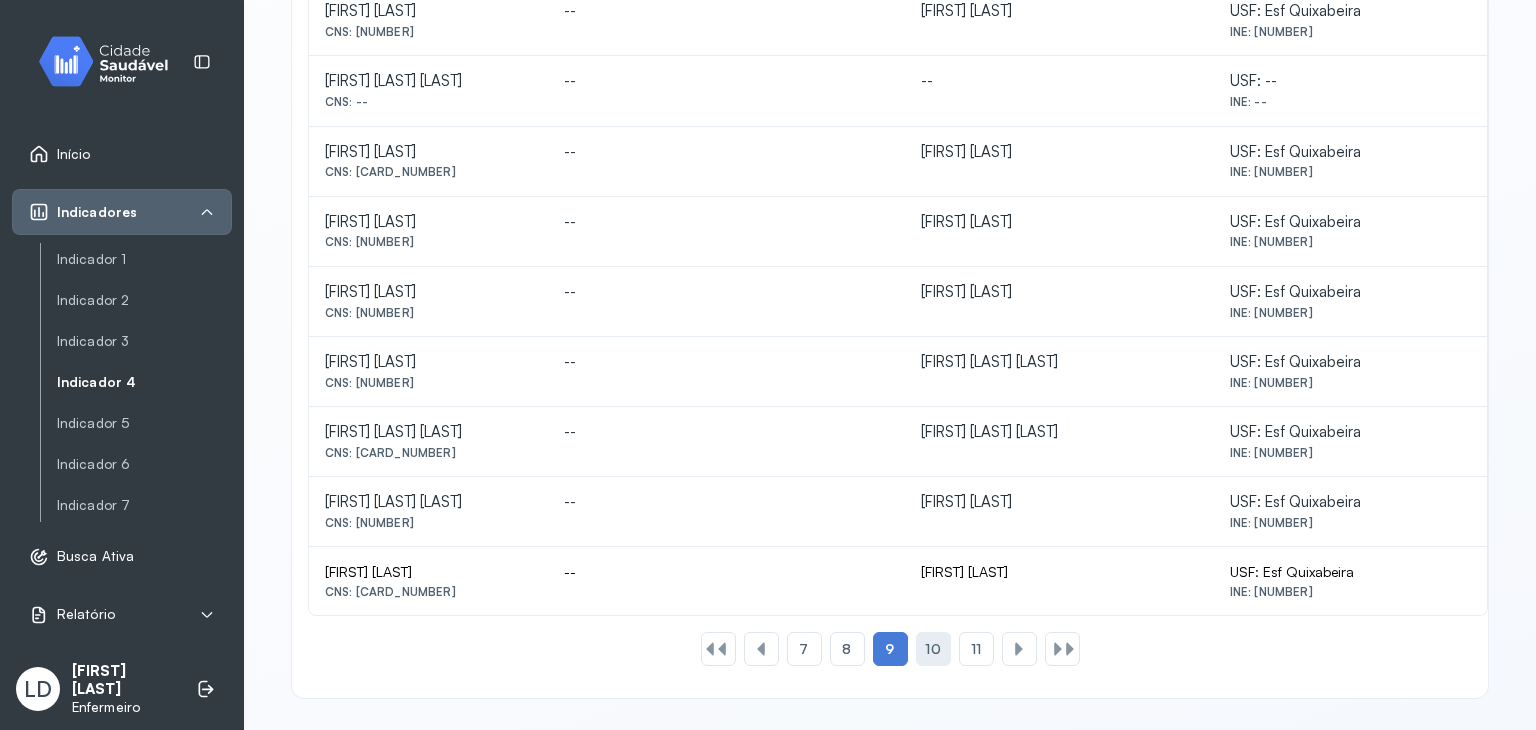 click on "10" 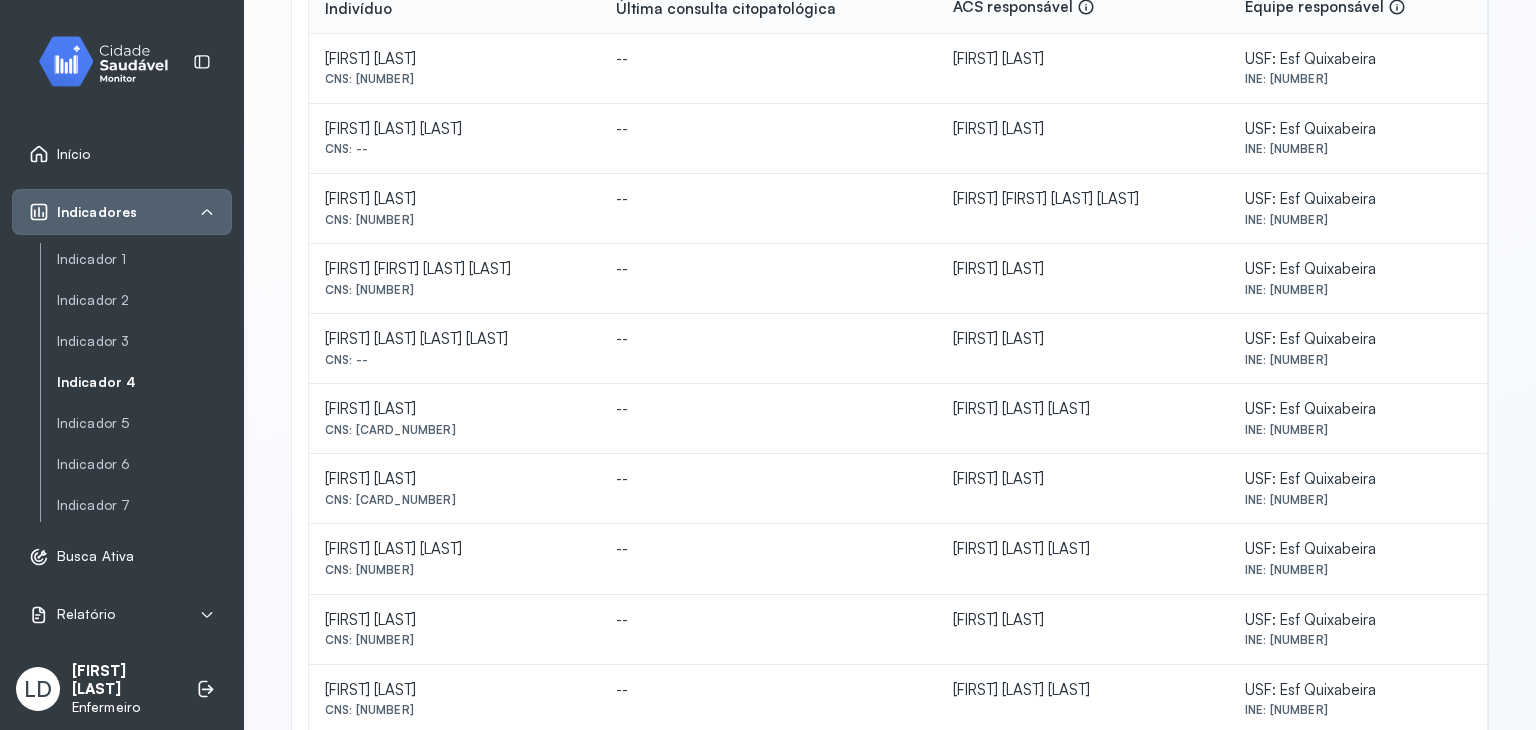 scroll, scrollTop: 881, scrollLeft: 0, axis: vertical 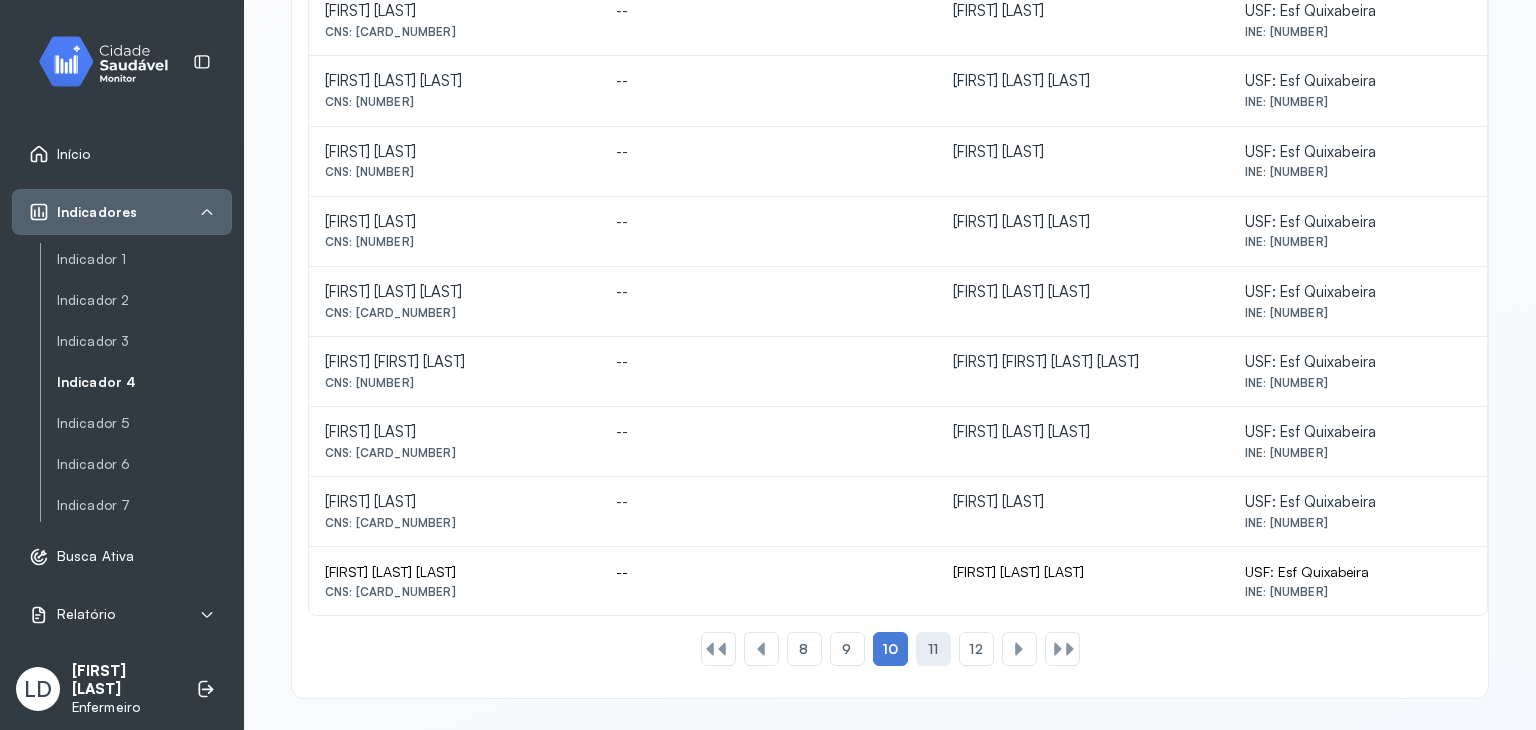 click on "11" 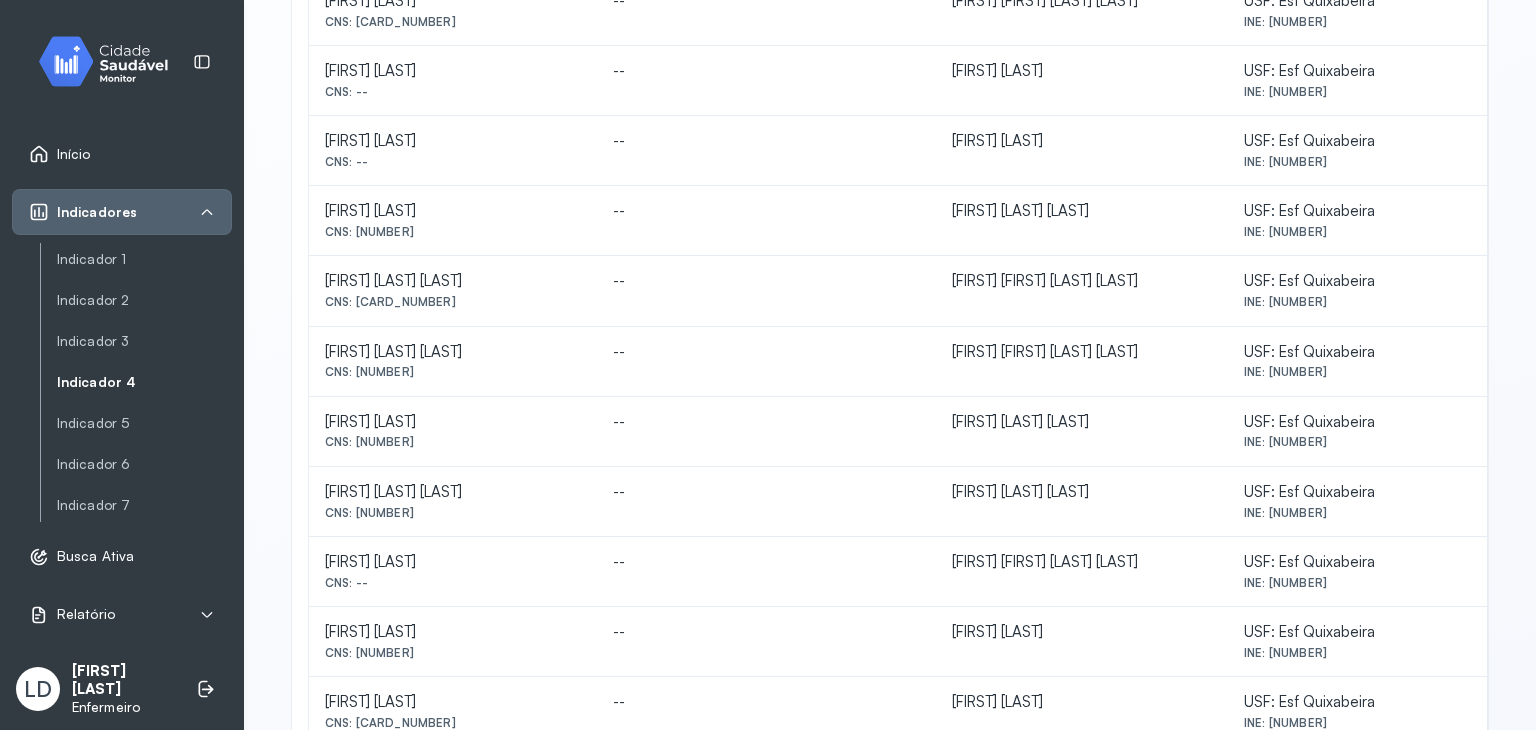 scroll, scrollTop: 881, scrollLeft: 0, axis: vertical 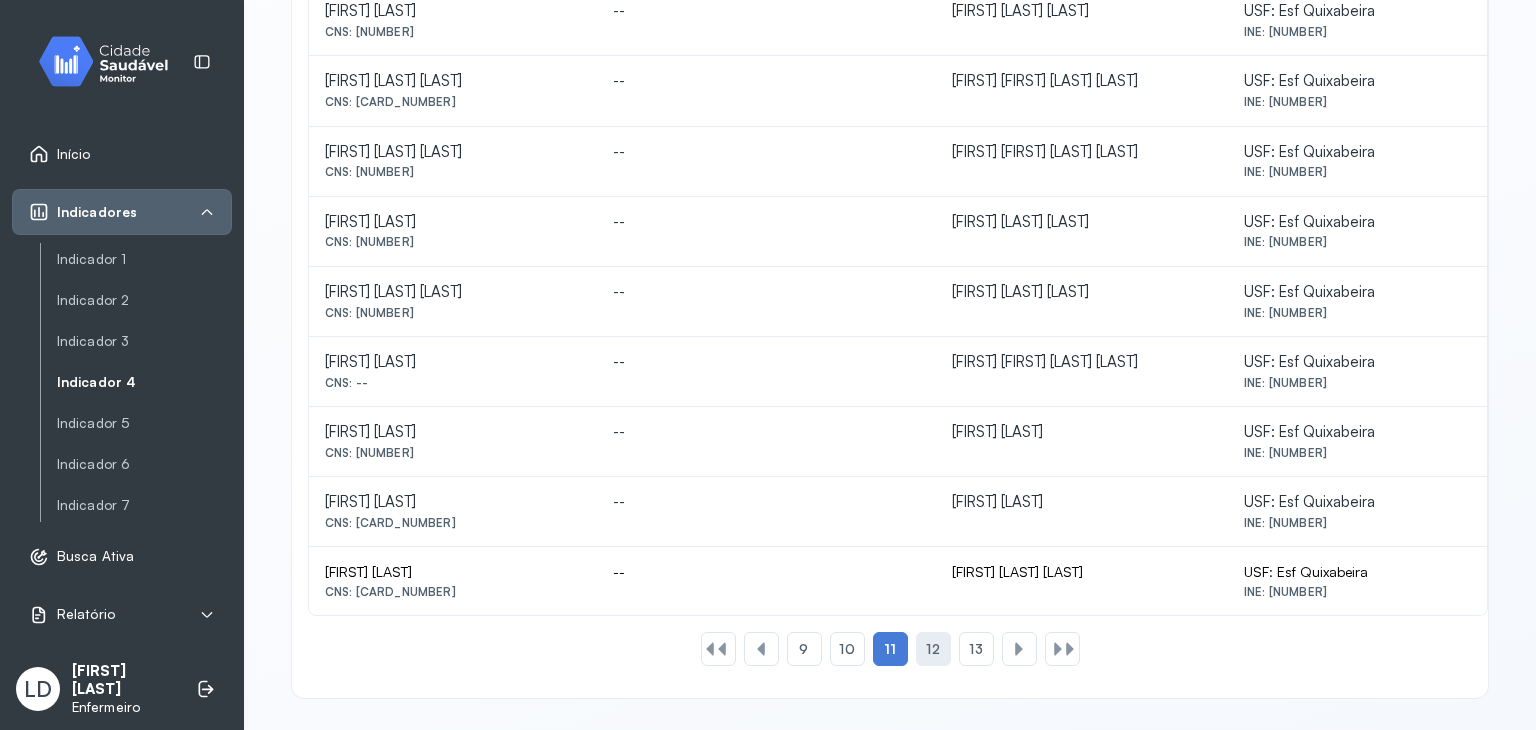 click on "12" 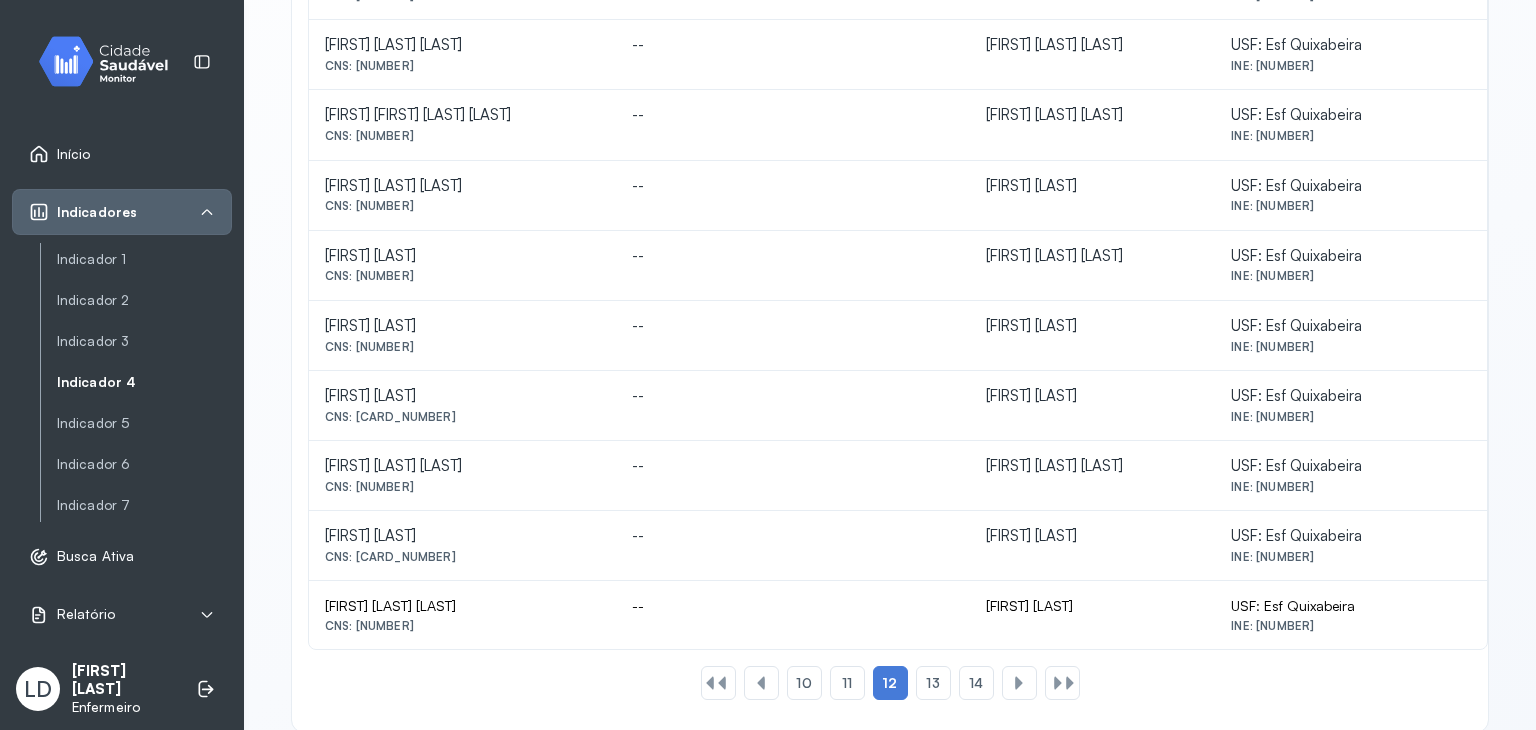 scroll, scrollTop: 881, scrollLeft: 0, axis: vertical 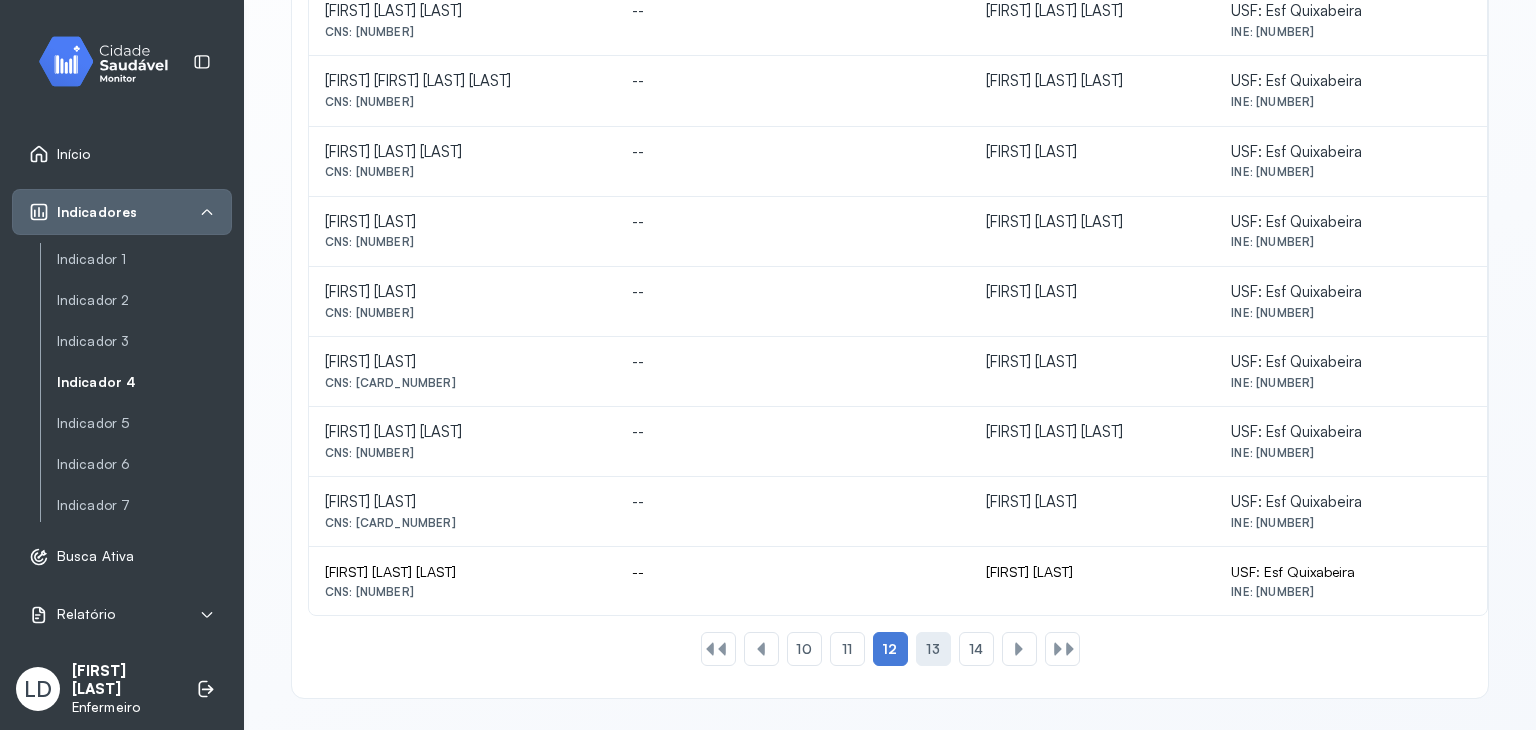 click on "13" 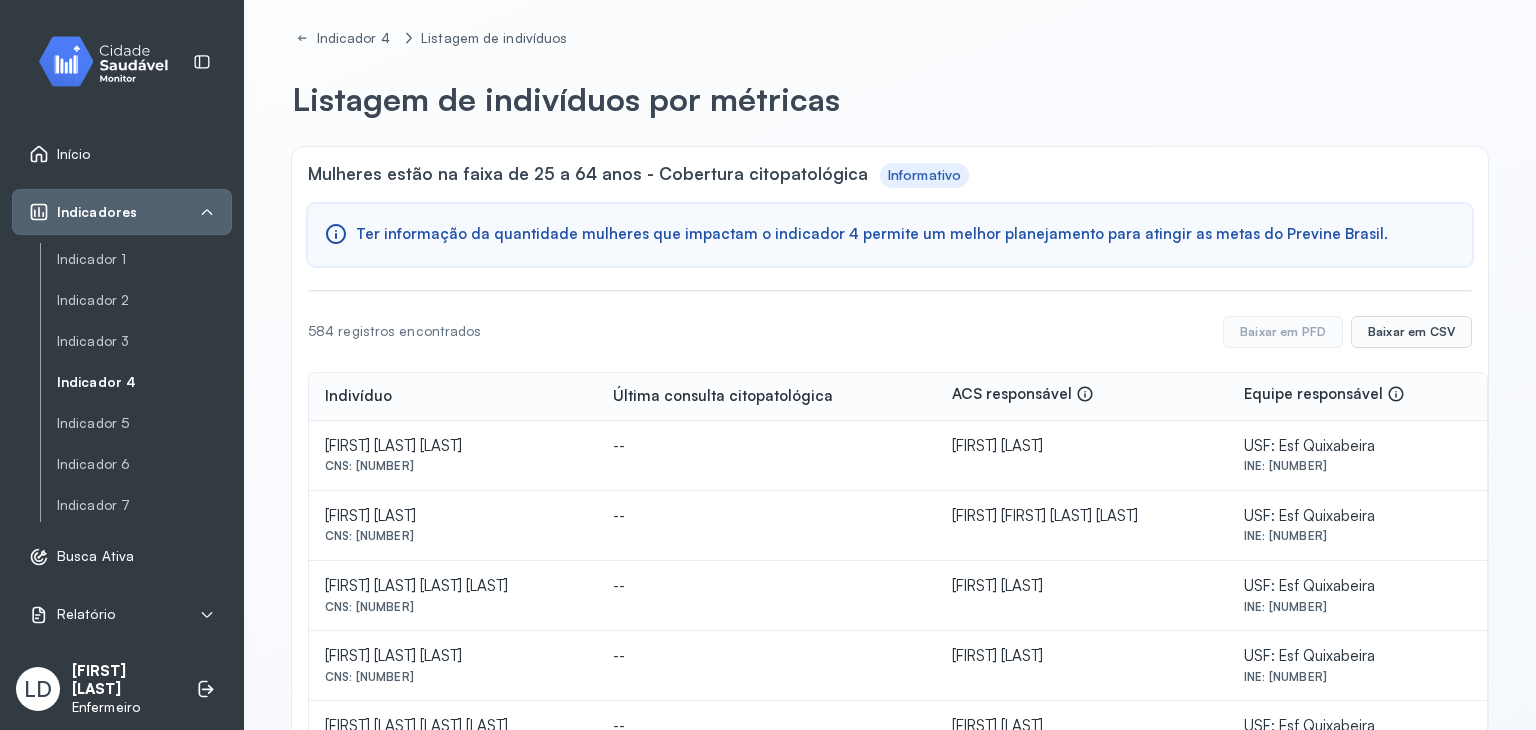 scroll, scrollTop: 0, scrollLeft: 0, axis: both 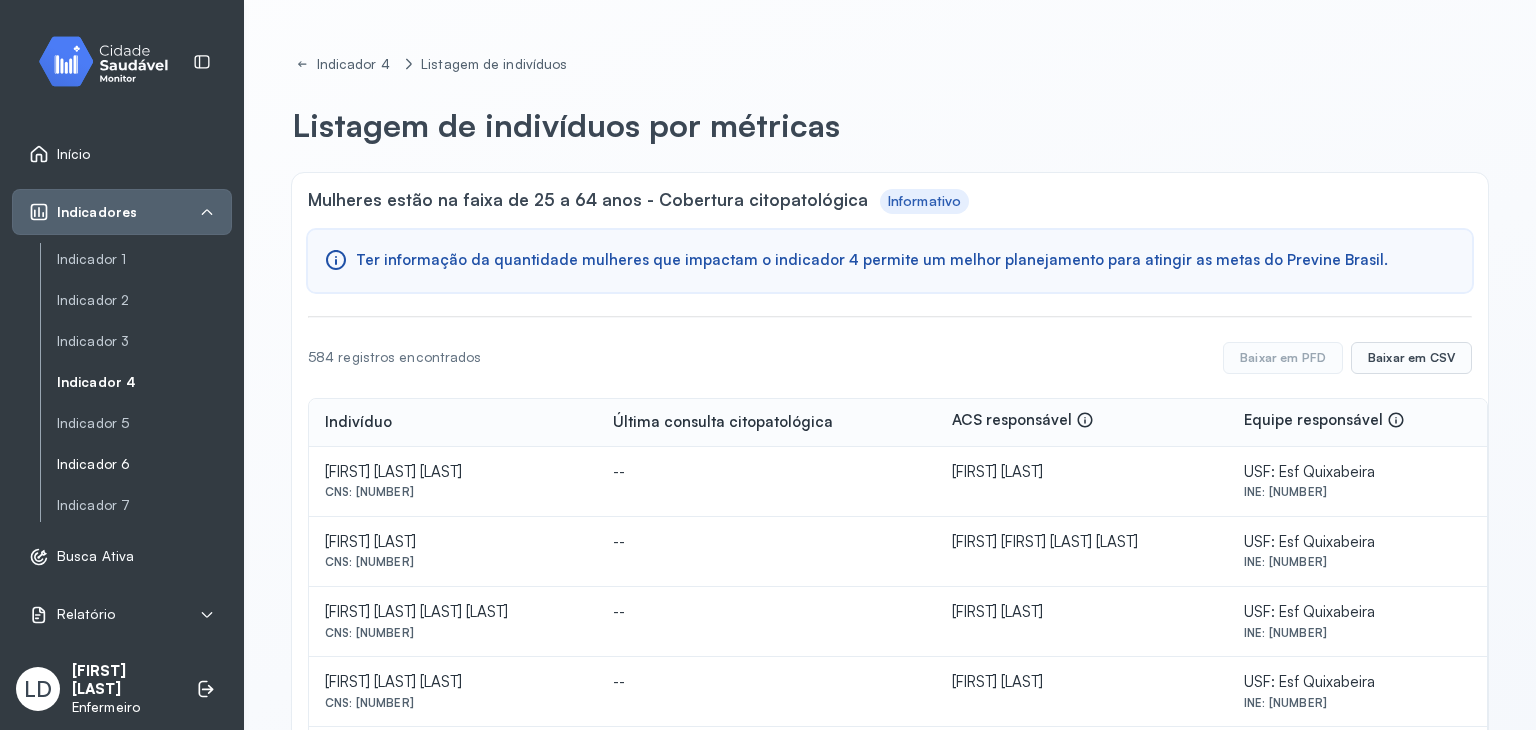 click on "Indicador 6" 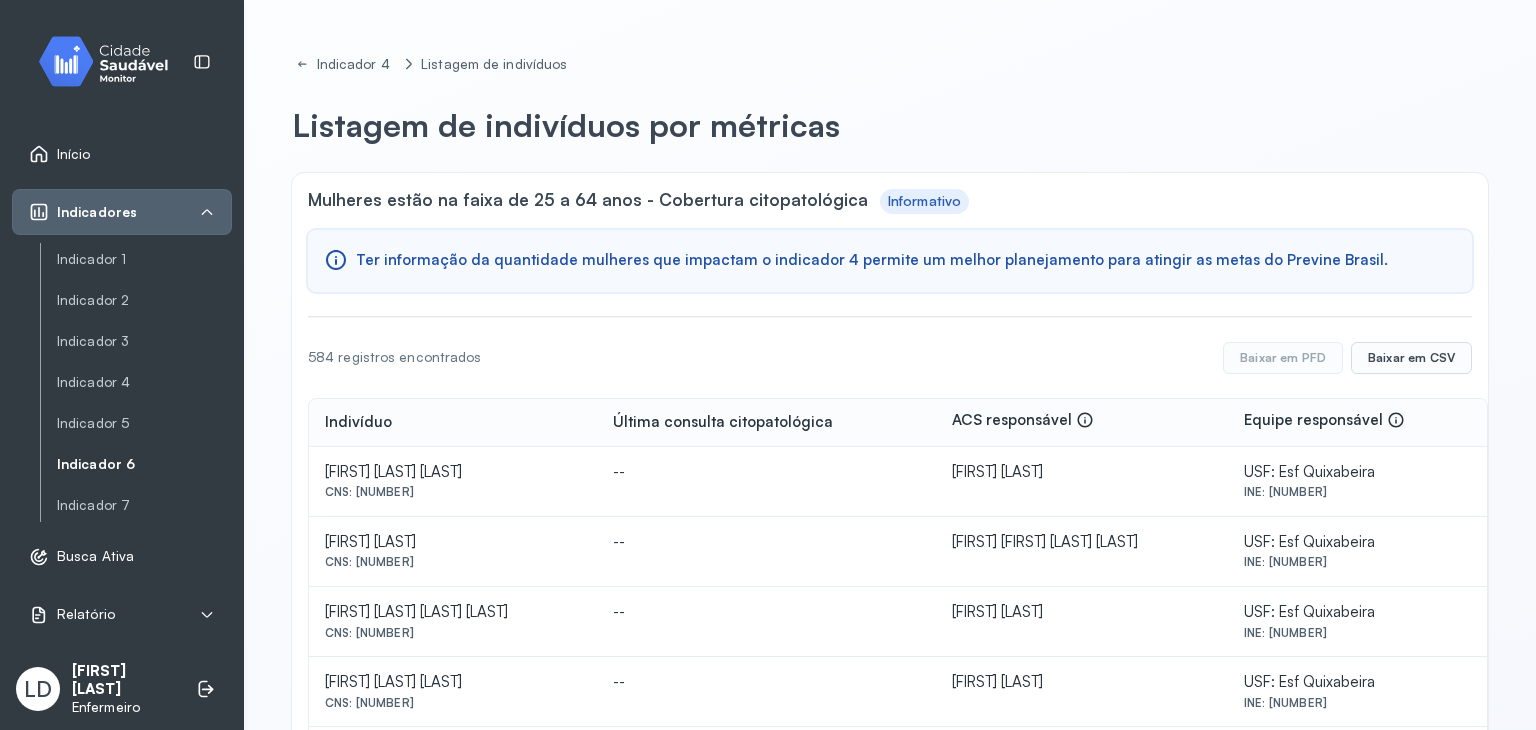 click on "Indicador 6" at bounding box center (144, 464) 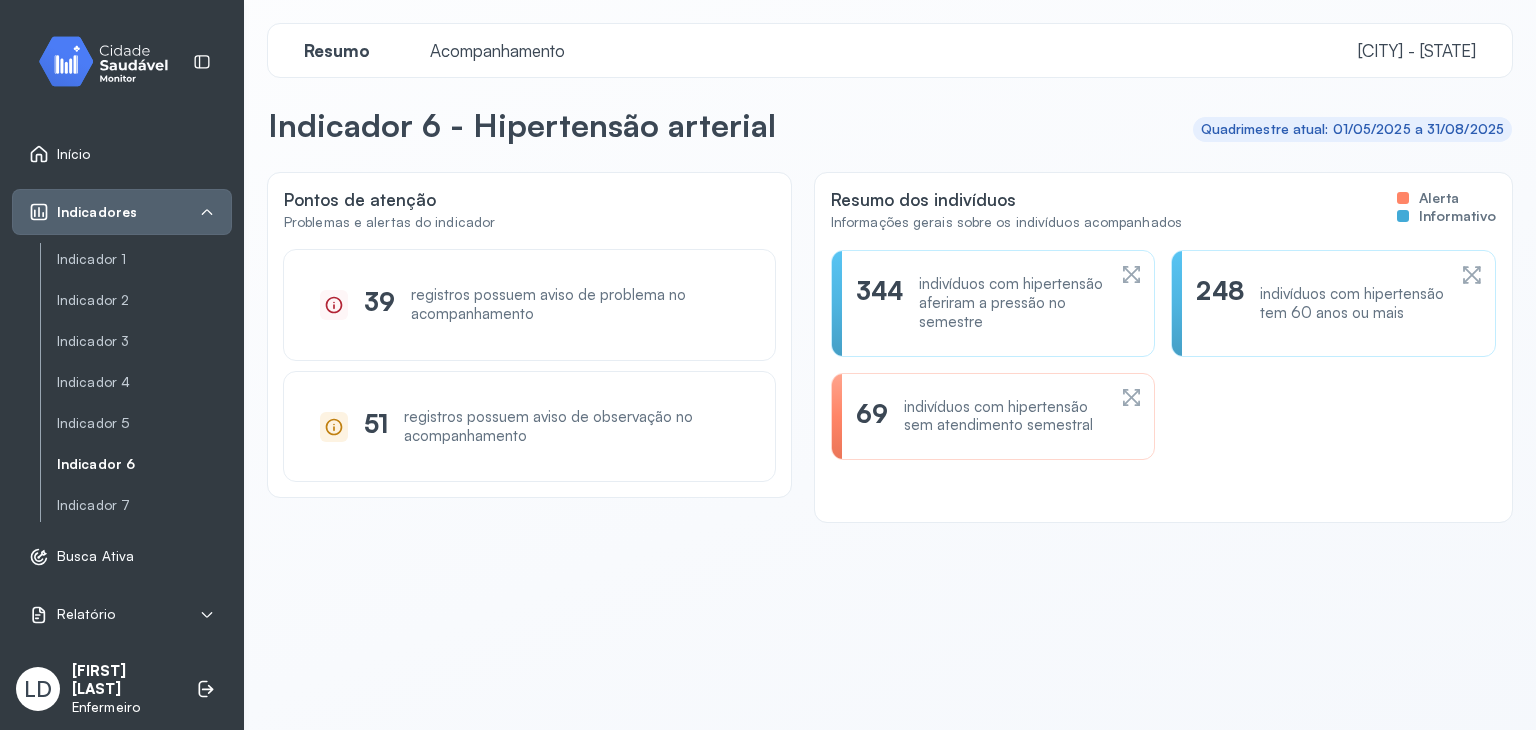 click on "69 indivíduos com hipertensão sem atendimento semestral" 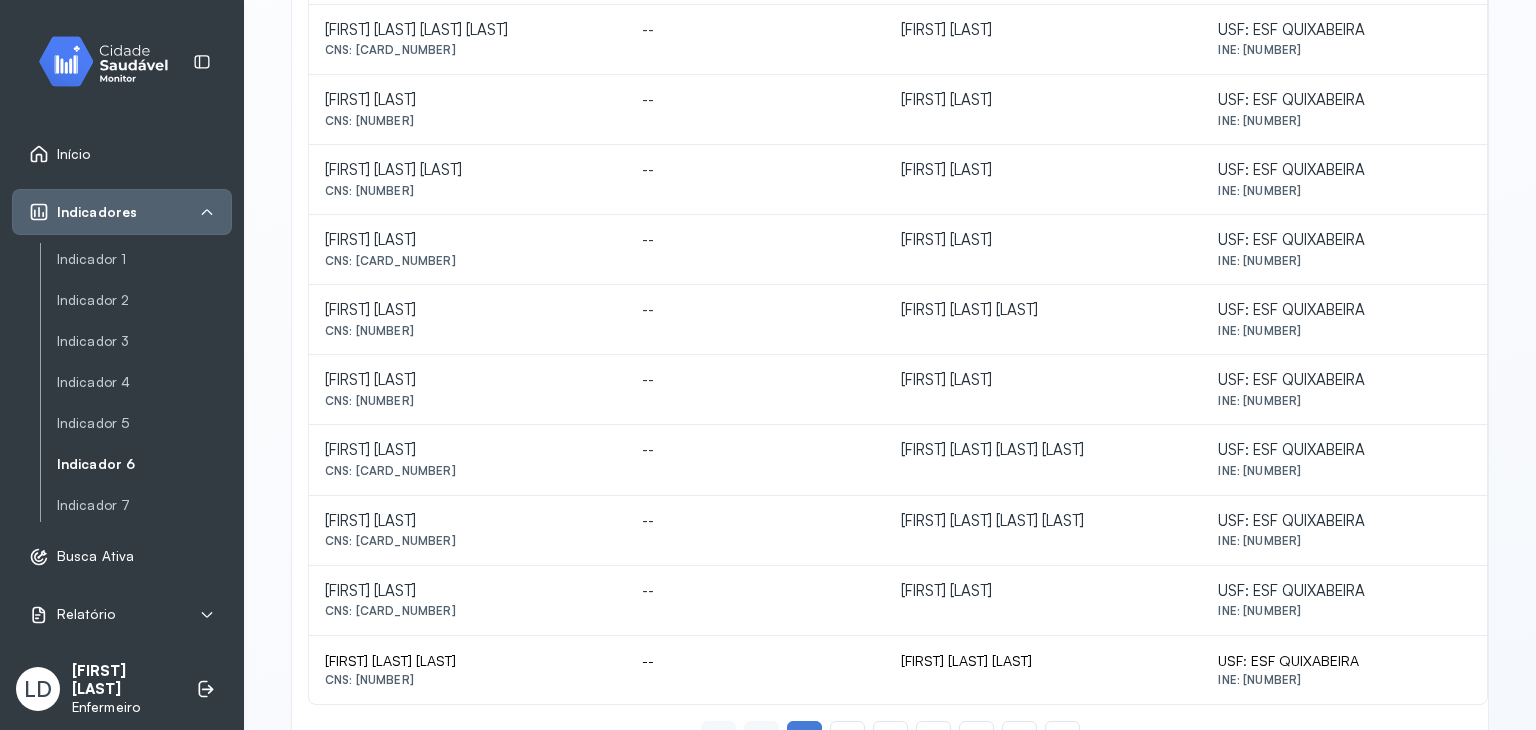 scroll, scrollTop: 888, scrollLeft: 0, axis: vertical 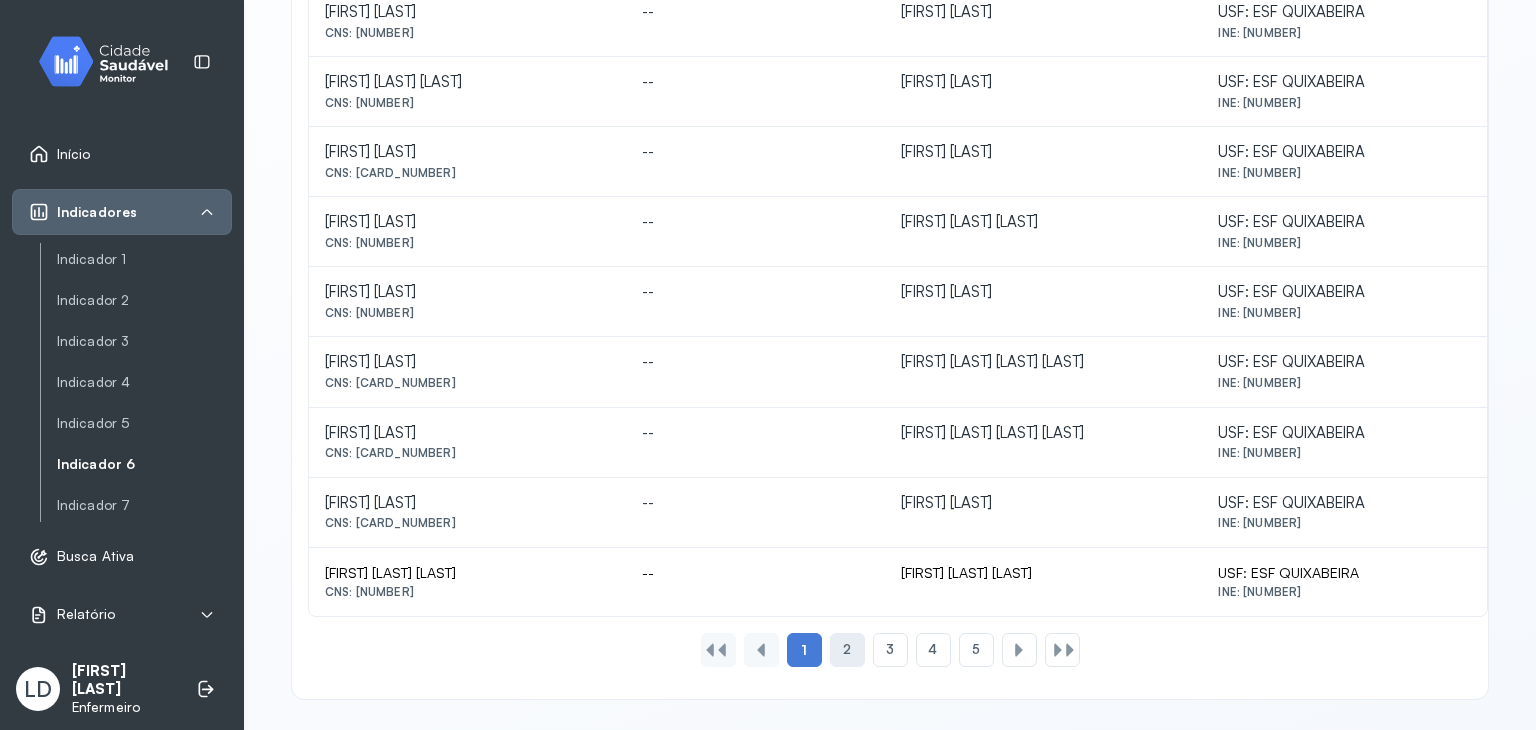 click on "2" 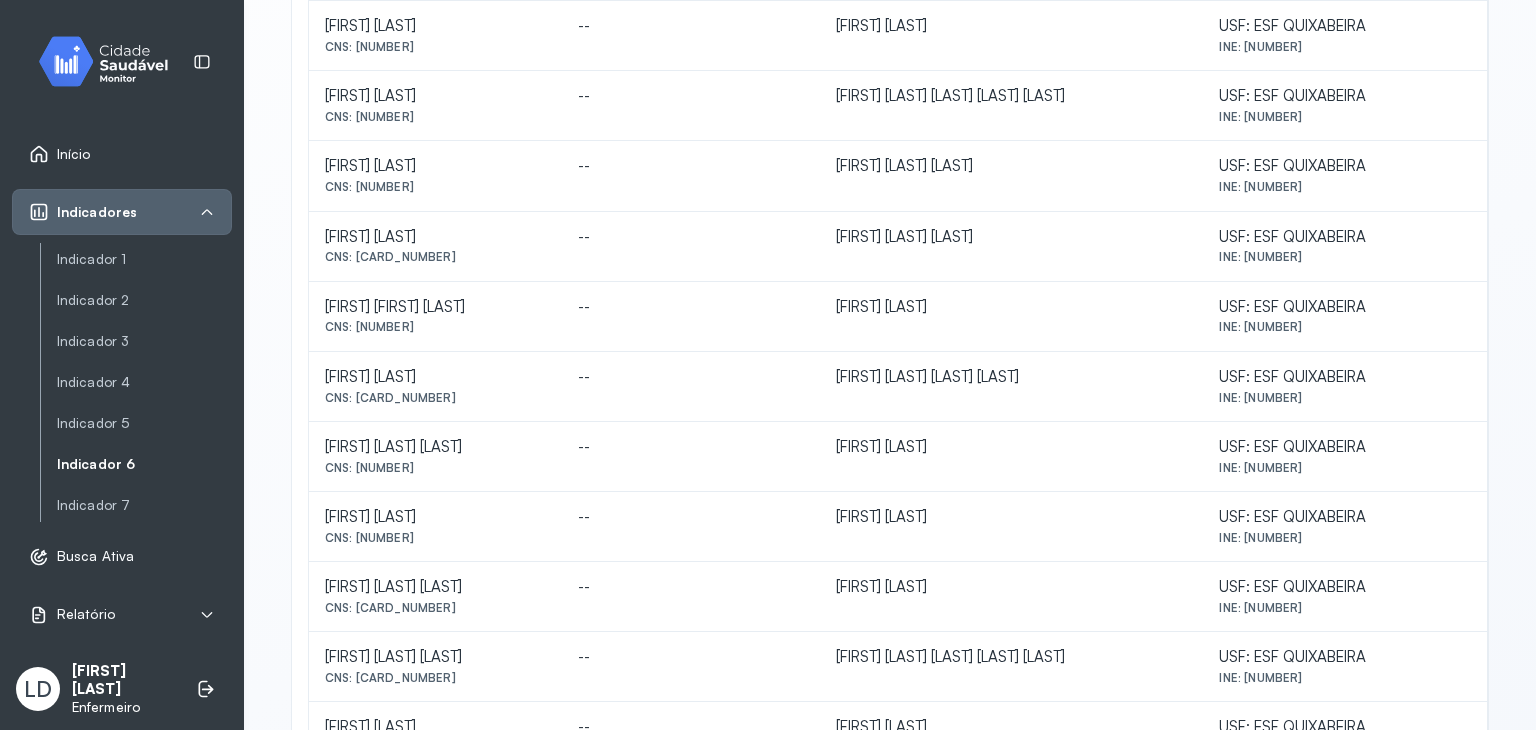 scroll, scrollTop: 488, scrollLeft: 0, axis: vertical 